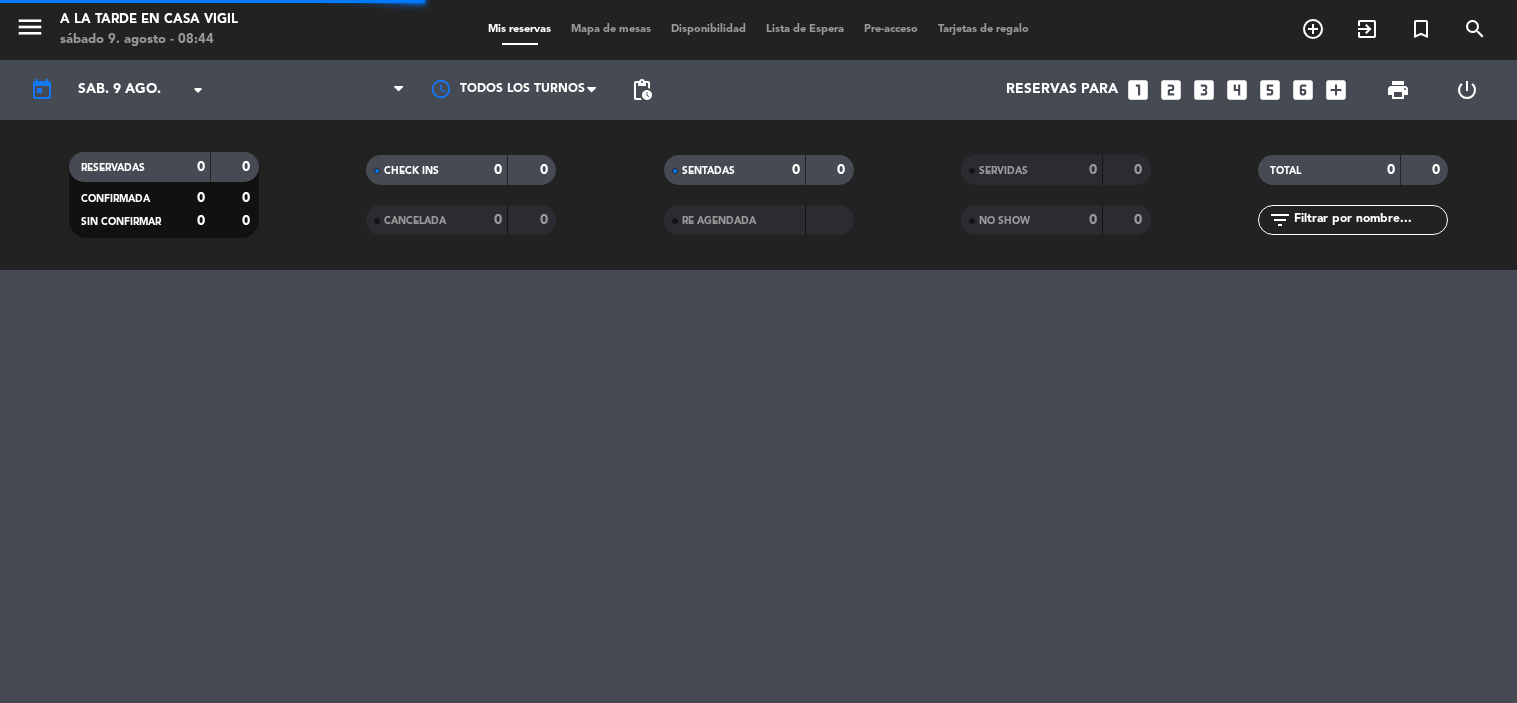 scroll, scrollTop: 0, scrollLeft: 0, axis: both 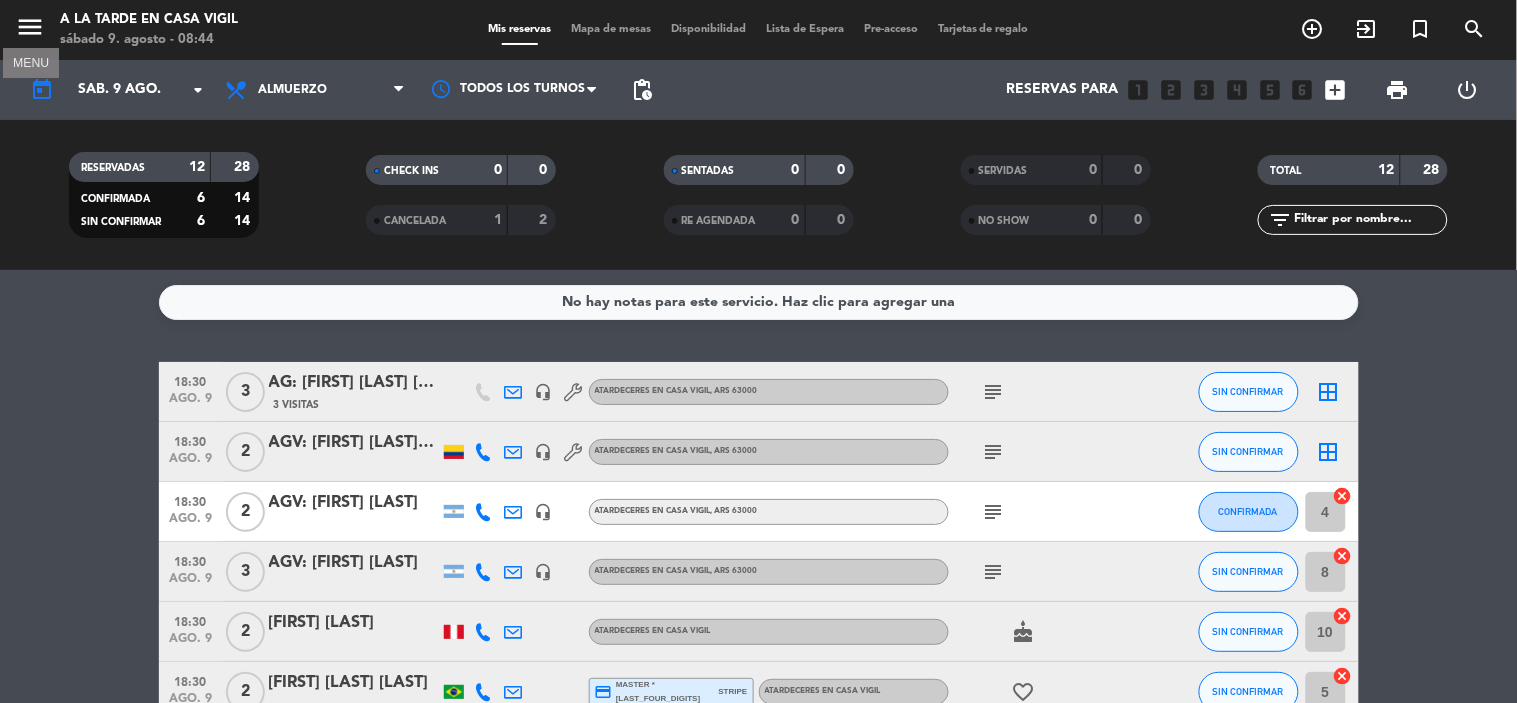 click on "menu" at bounding box center [30, 27] 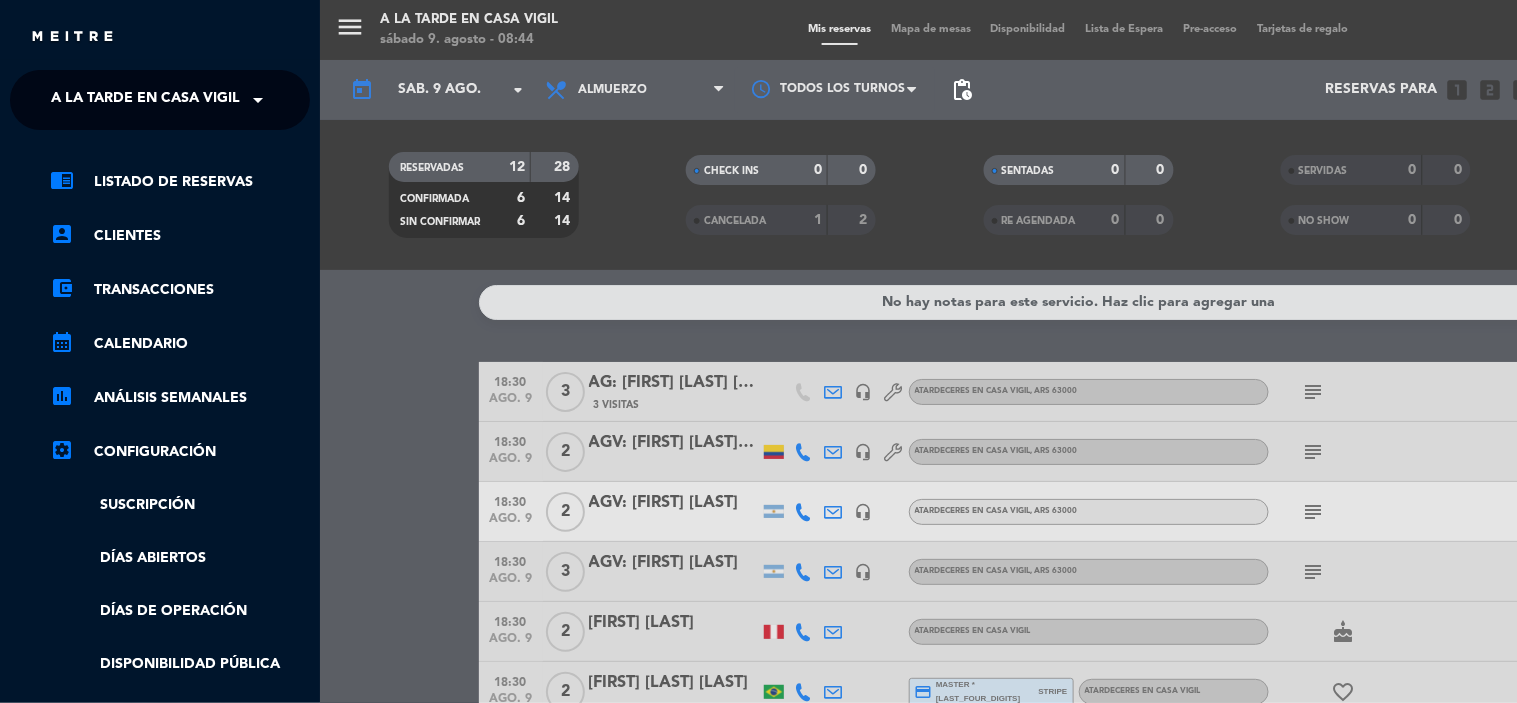 click 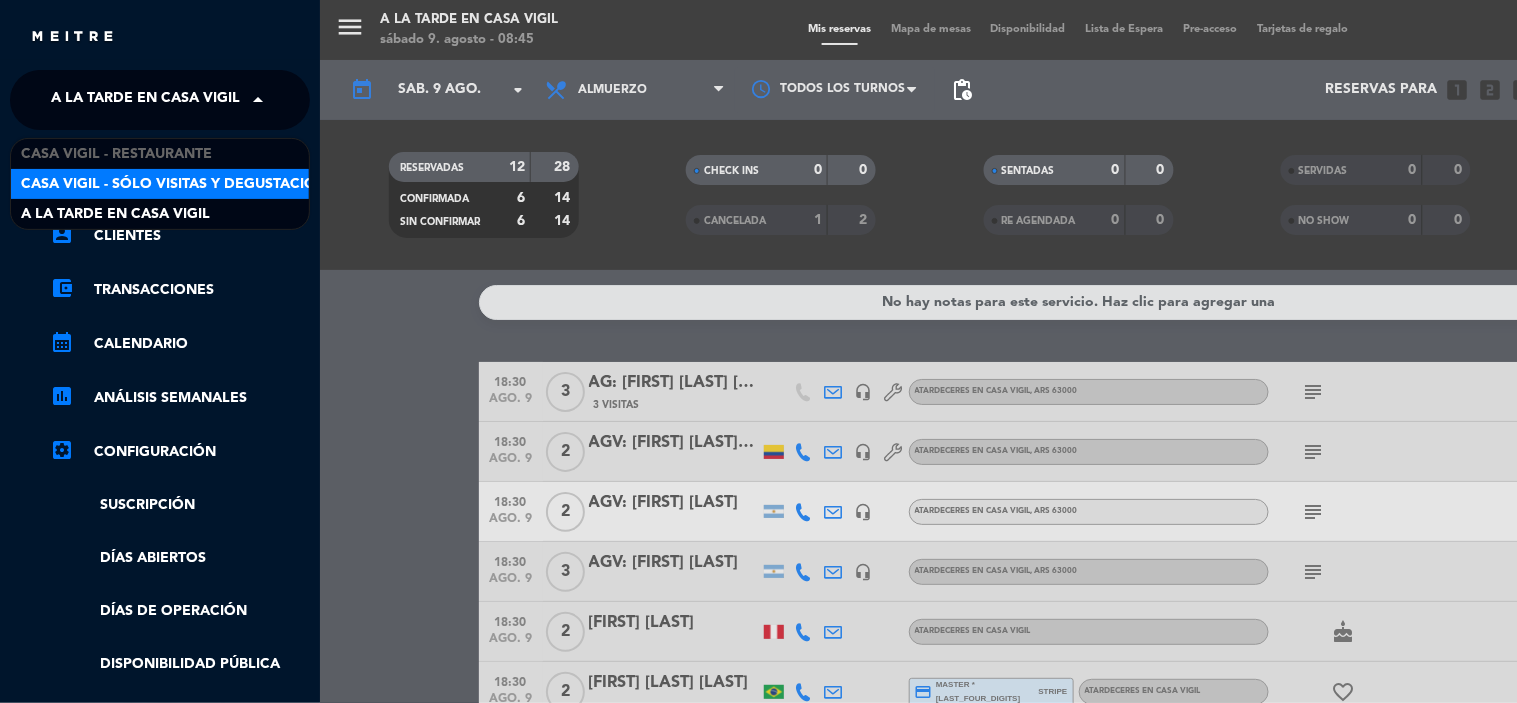 click on "Casa Vigil - SÓLO Visitas y Degustaciones" at bounding box center (182, 184) 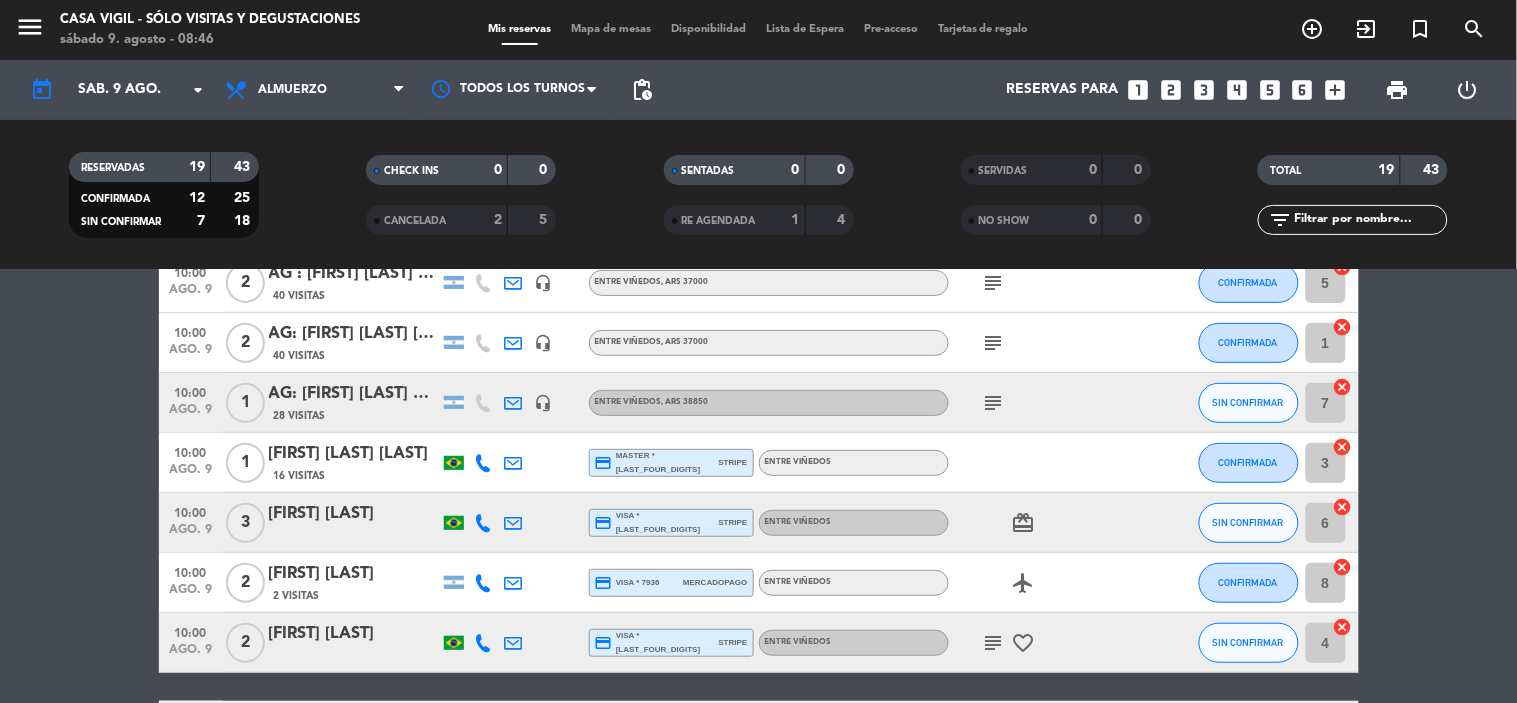 scroll, scrollTop: 222, scrollLeft: 0, axis: vertical 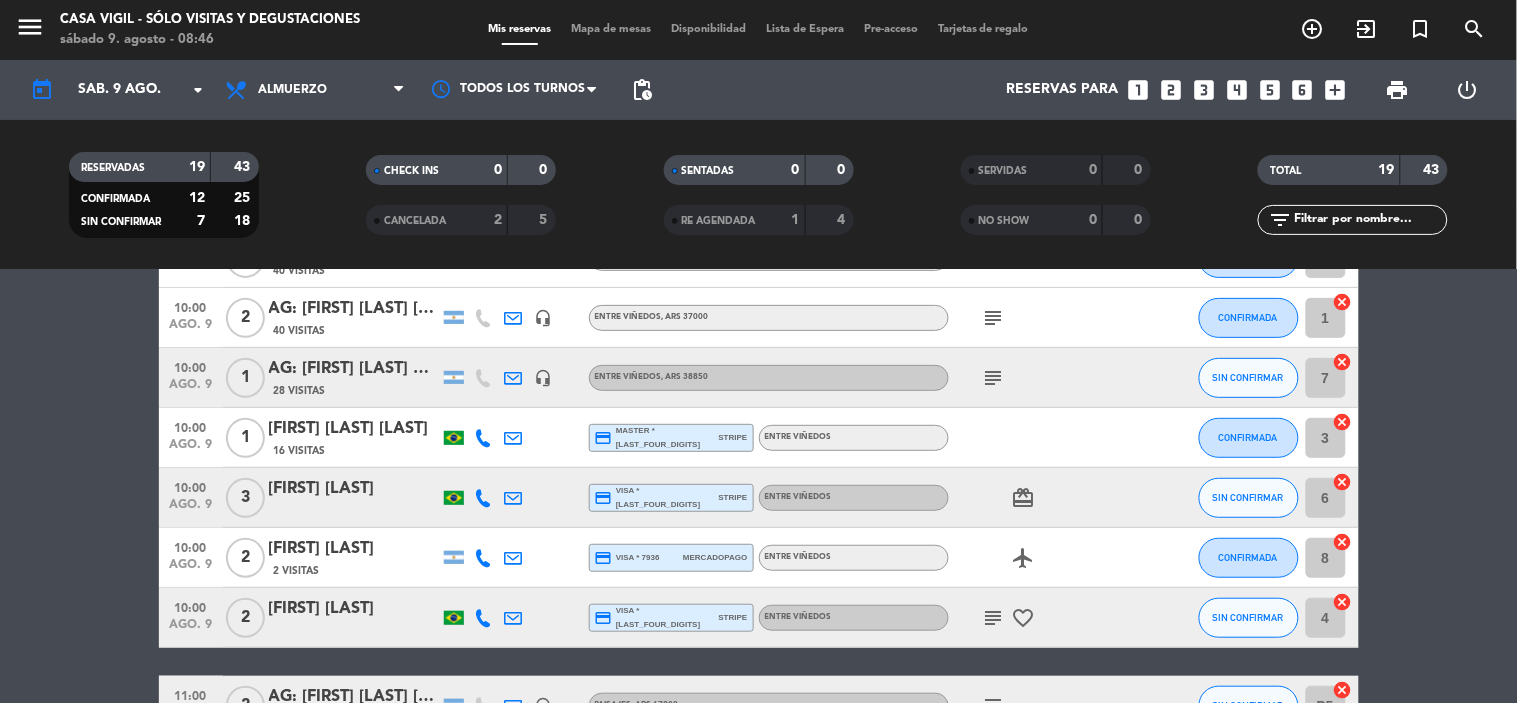 click on "[FIRST] [LAST]" 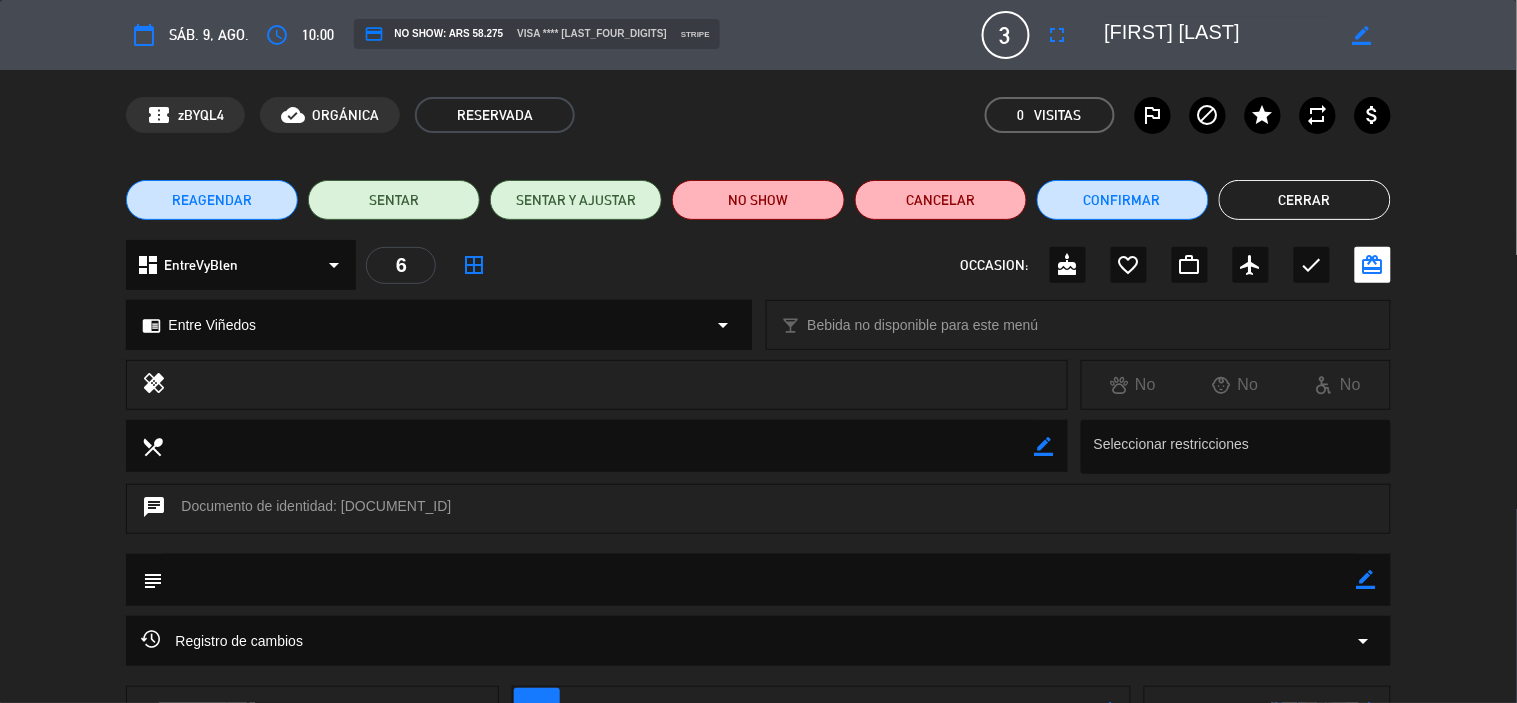 click on "Registro de cambios" 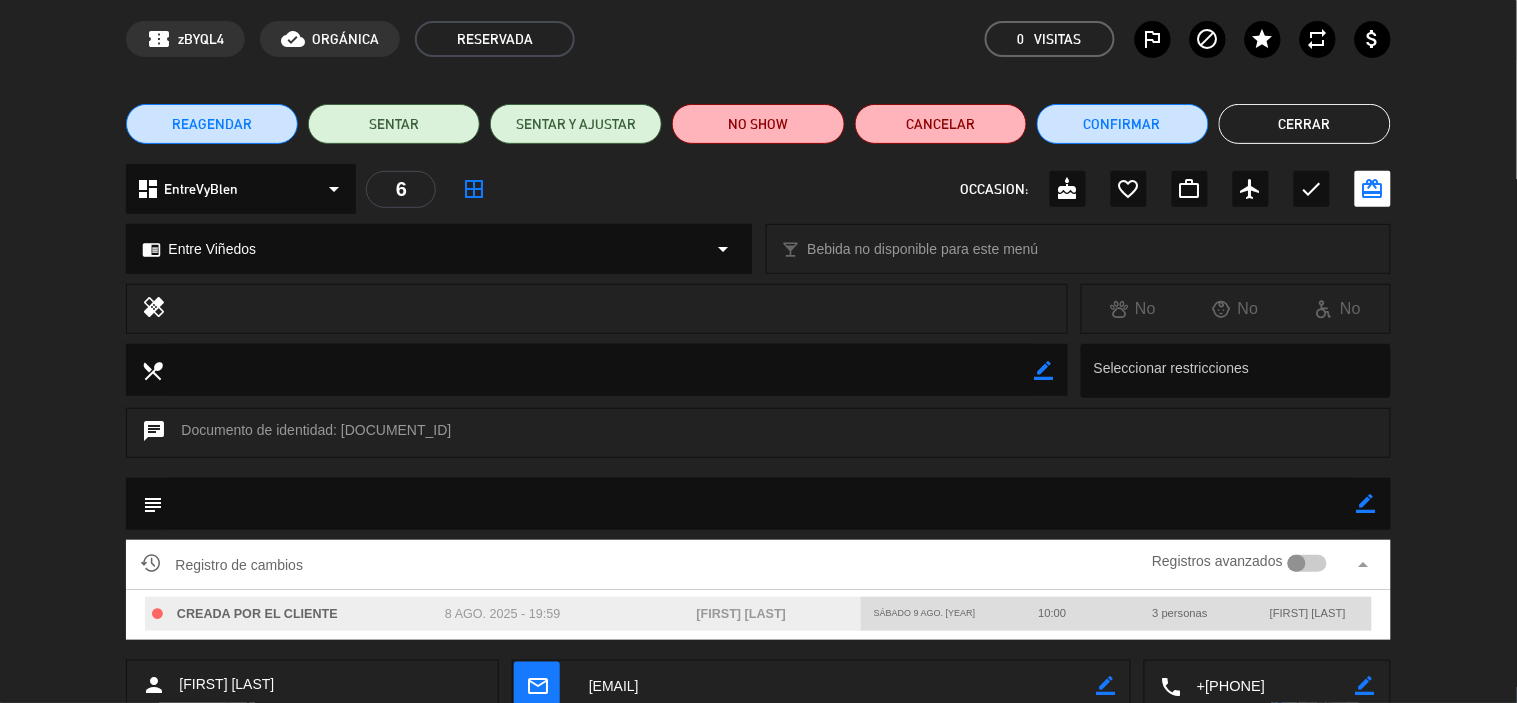 scroll, scrollTop: 111, scrollLeft: 0, axis: vertical 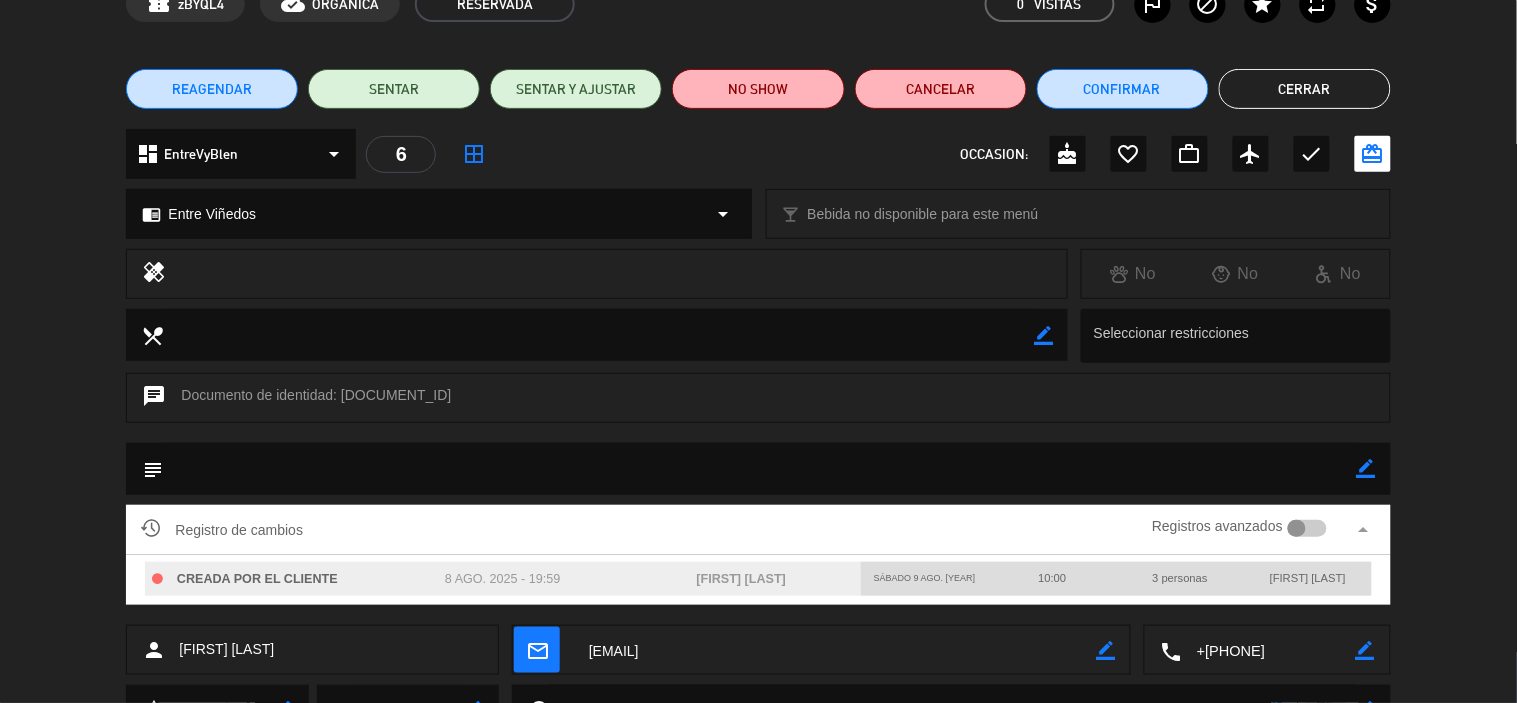 click on "Cerrar" 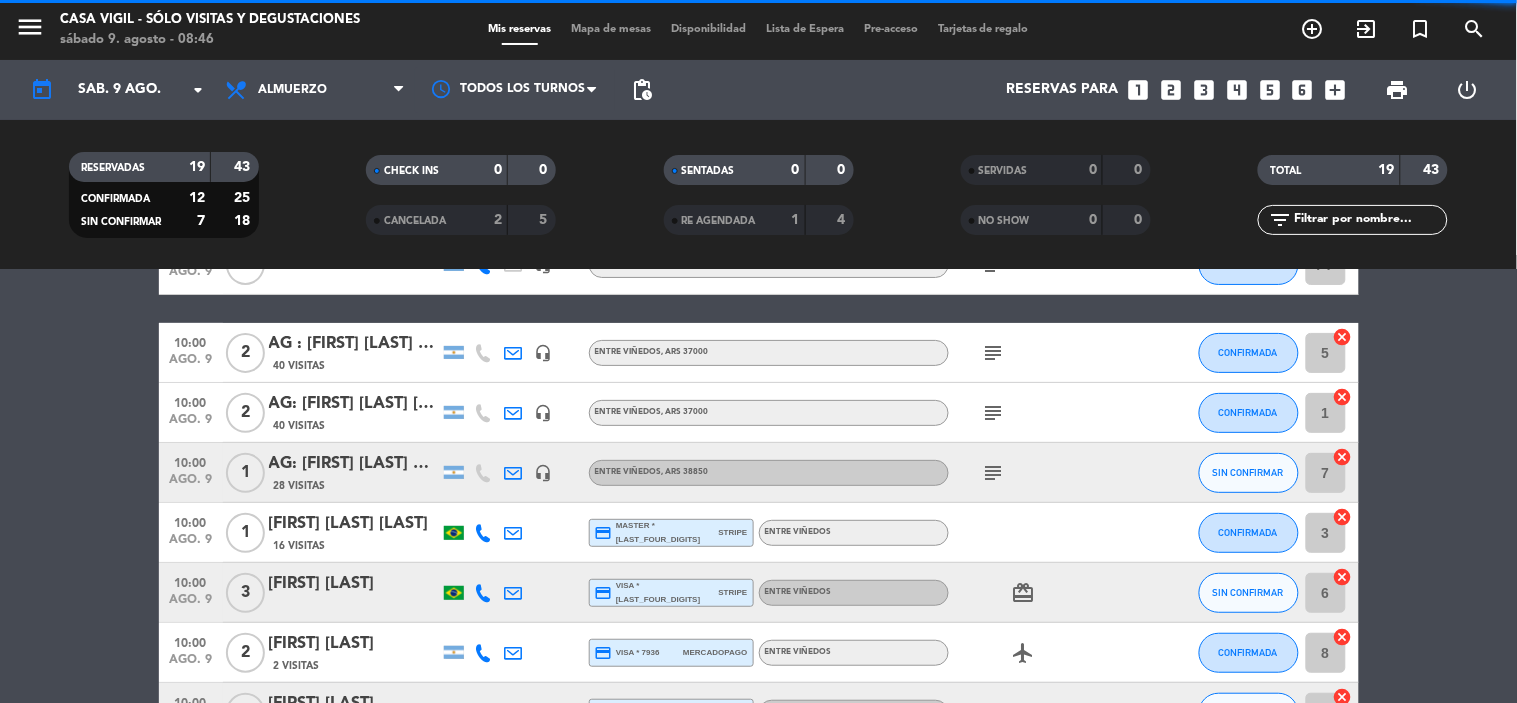 scroll, scrollTop: 0, scrollLeft: 0, axis: both 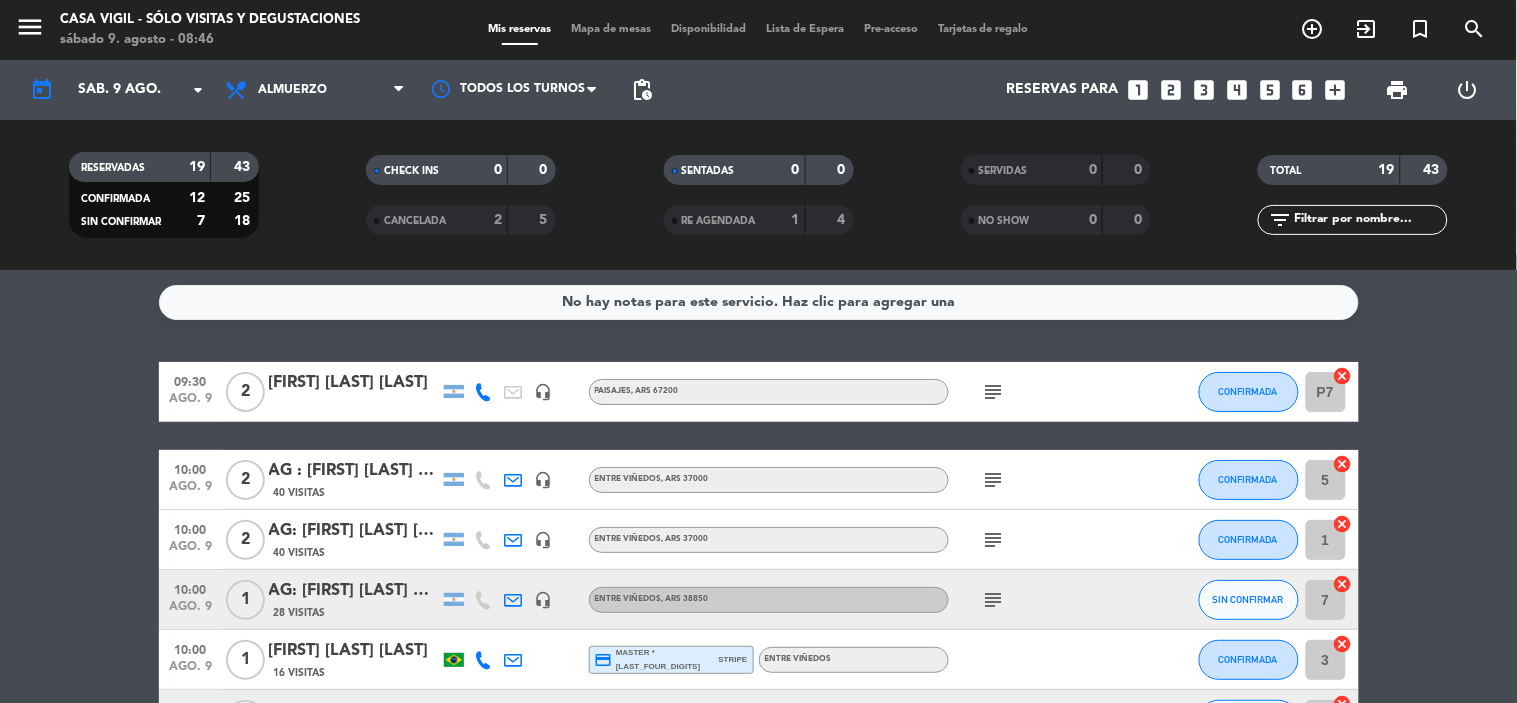 click on "AG : [FIRST] [LAST] [LAST]  X2  / SUNTRIP" 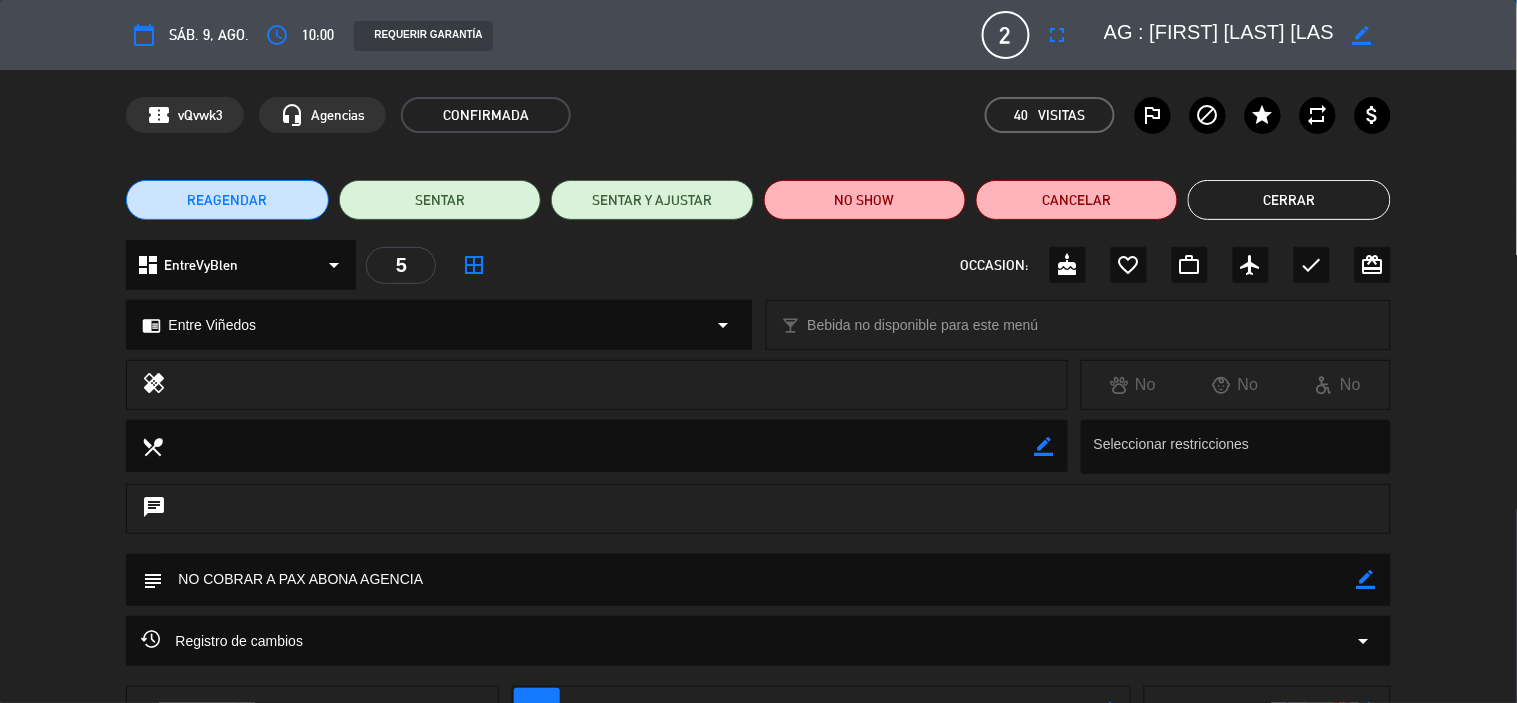 click 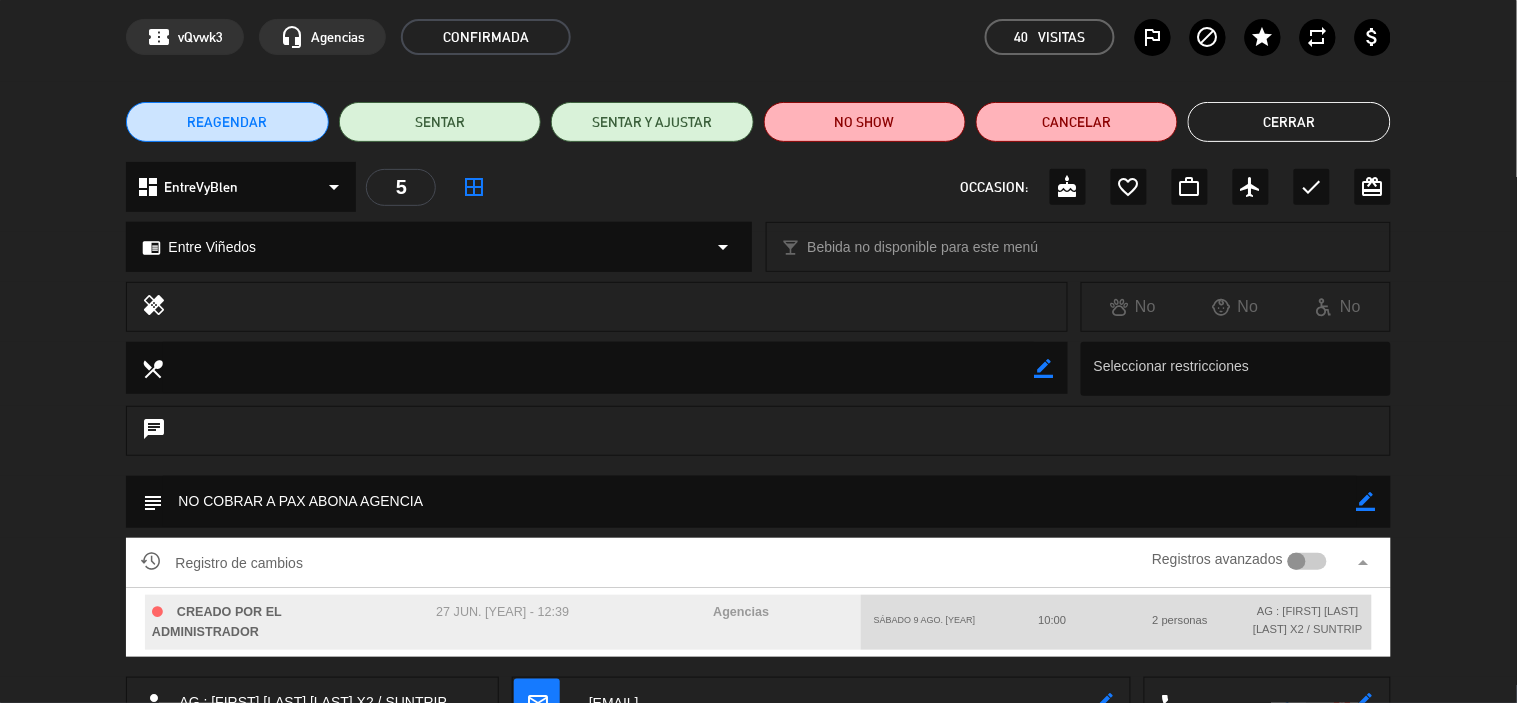 scroll, scrollTop: 111, scrollLeft: 0, axis: vertical 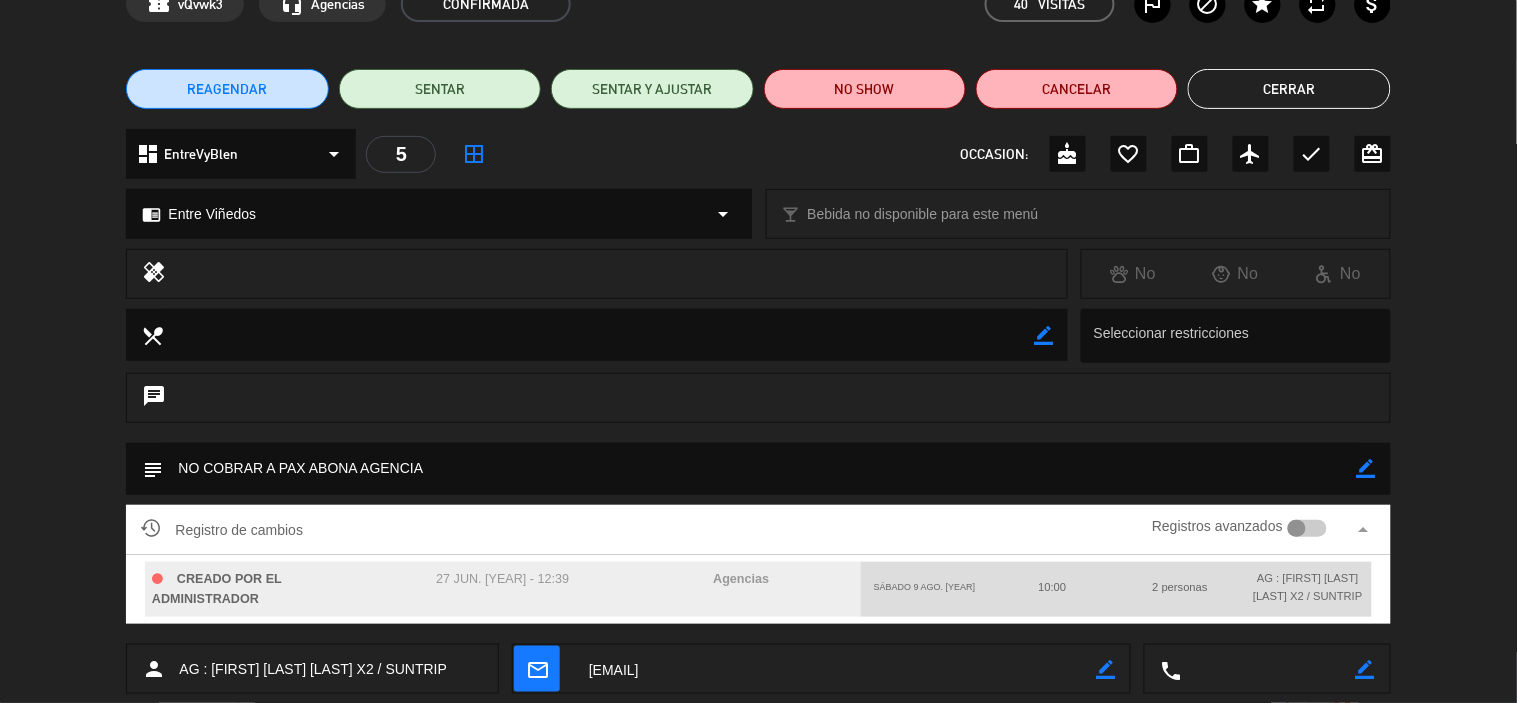 click on "Cerrar" 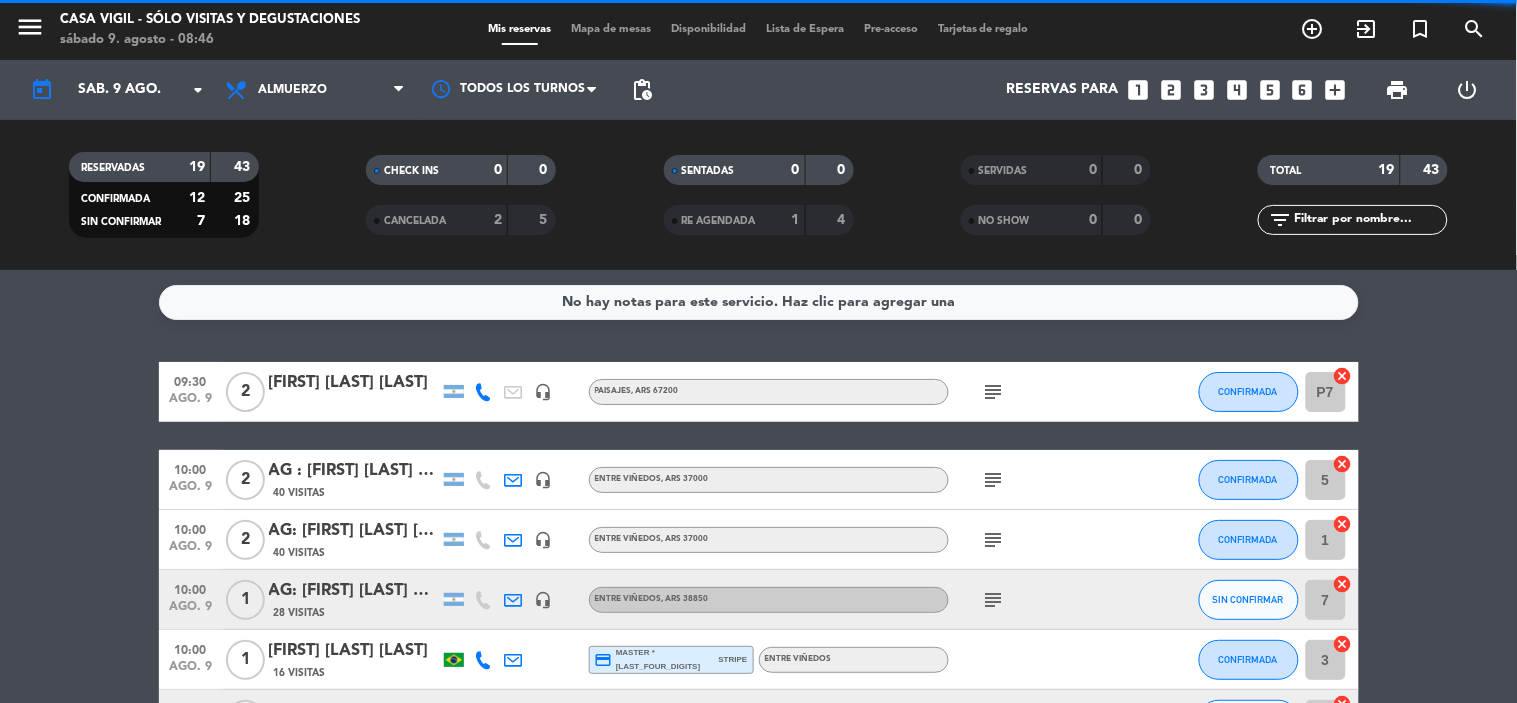 click on "AG:  [FIRST] [LAST] [LAST]  X 2 /  SUNTRIP" 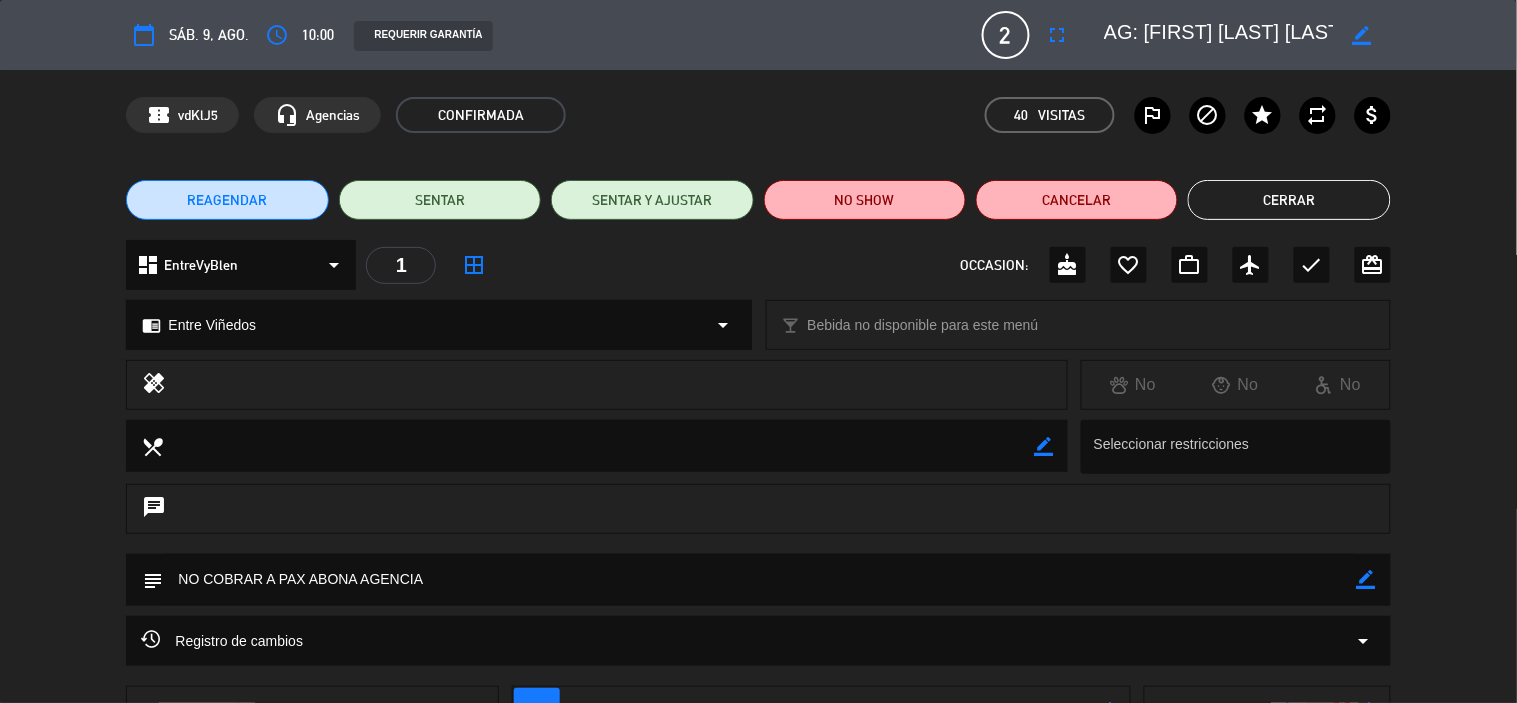 click 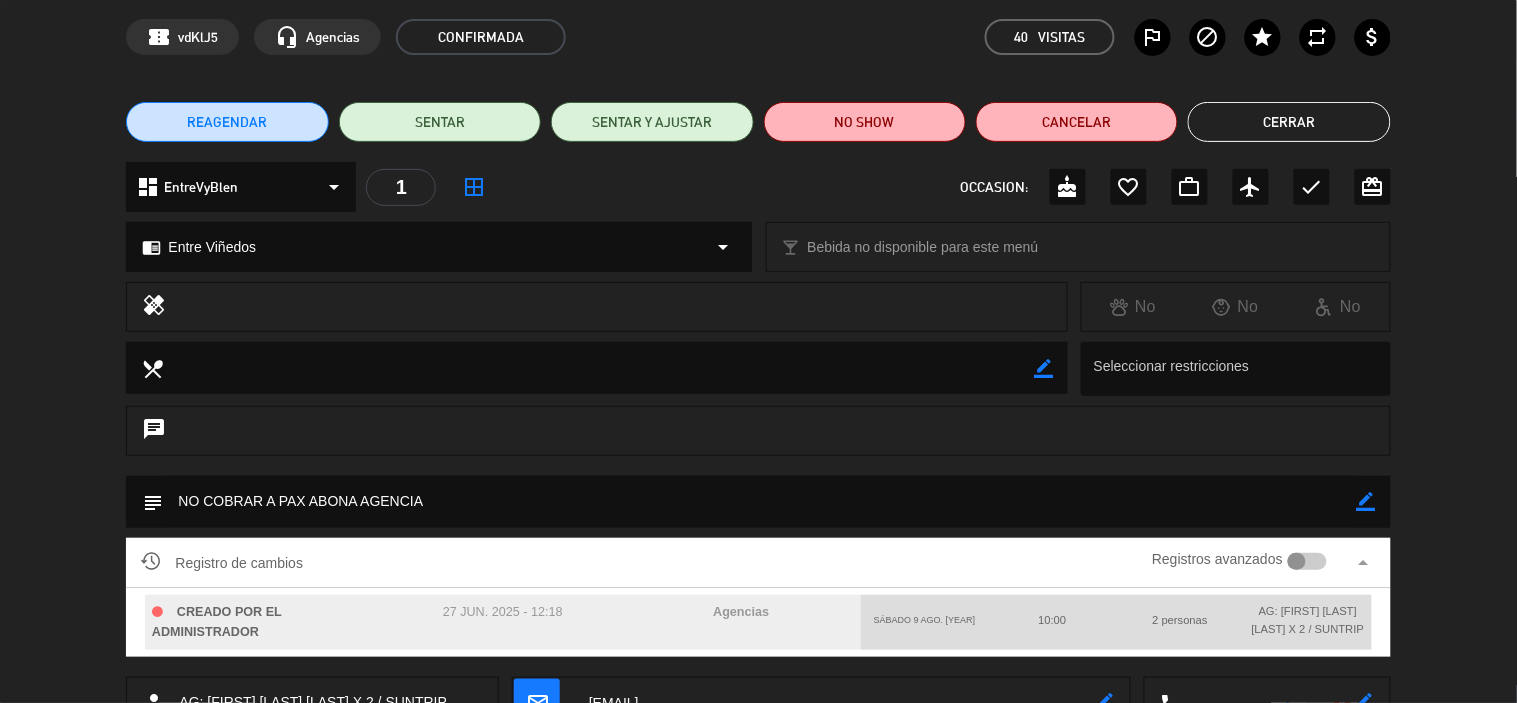 scroll, scrollTop: 111, scrollLeft: 0, axis: vertical 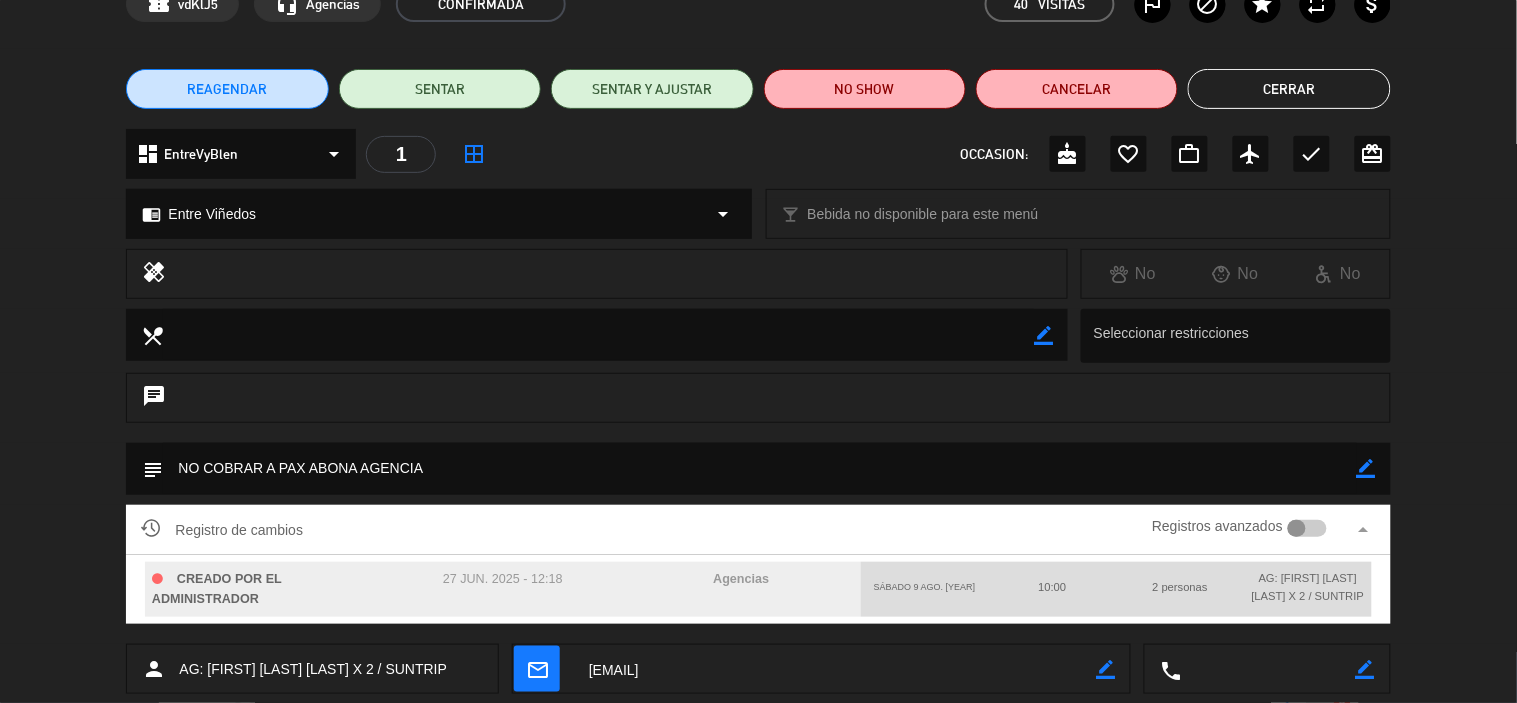 click on "Cerrar" 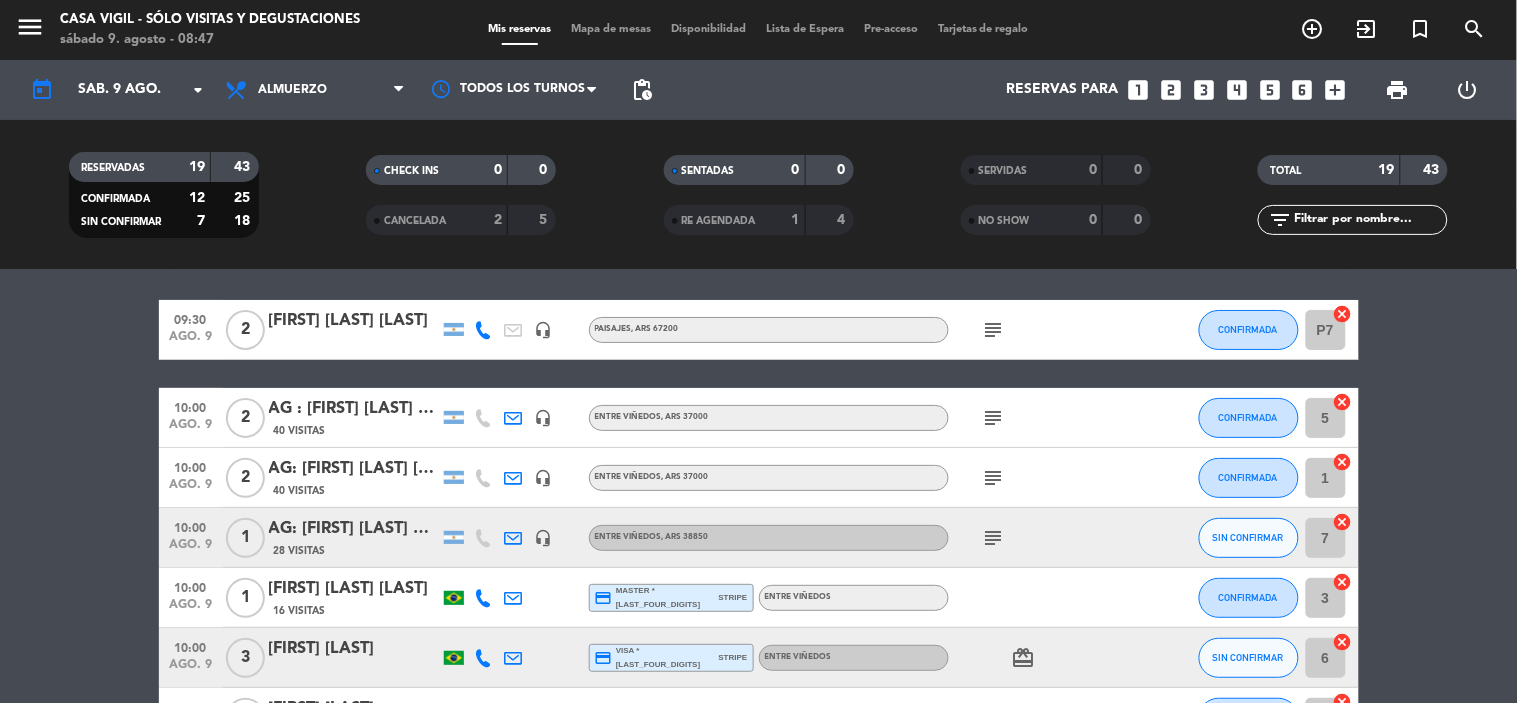 scroll, scrollTop: 0, scrollLeft: 0, axis: both 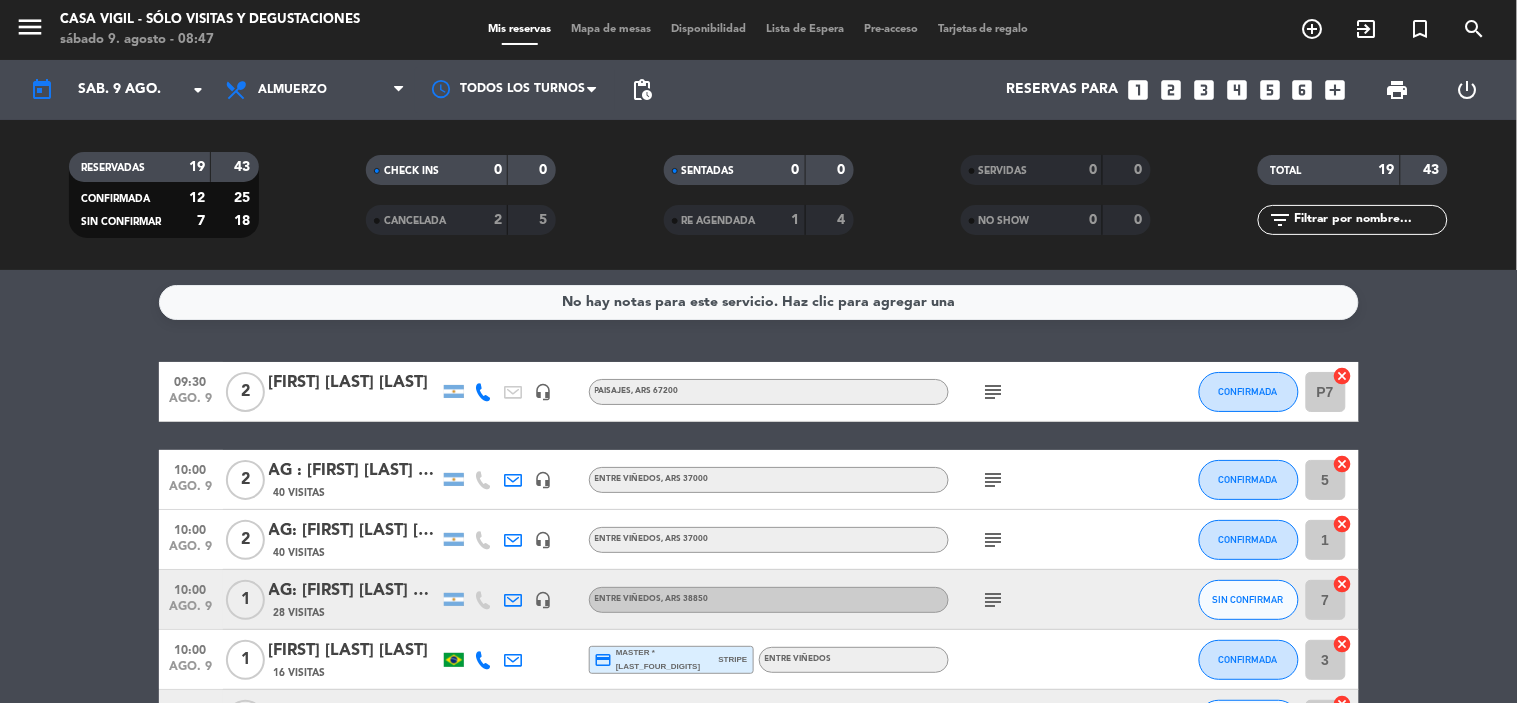 click on "AG: [FIRST] [LAST] X 1 / AYMARA" 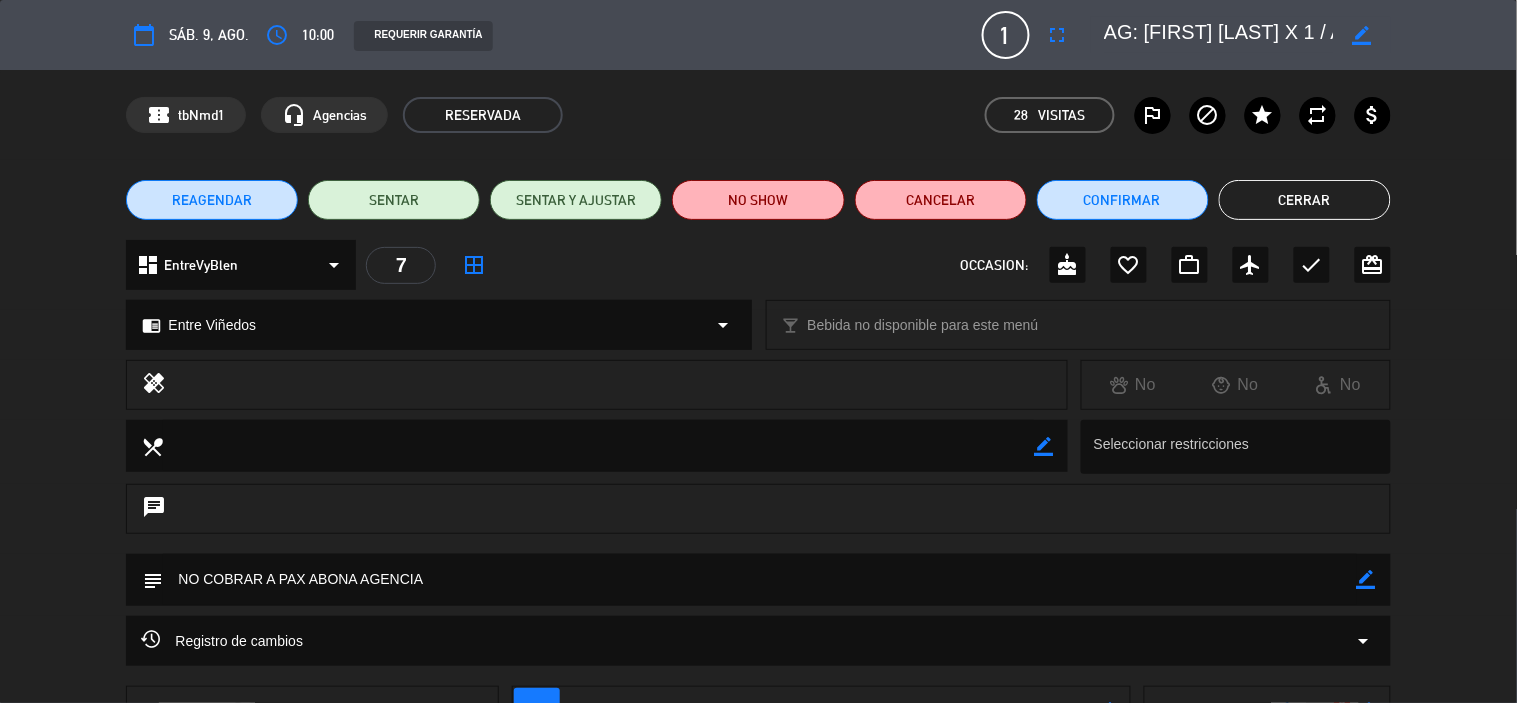 click 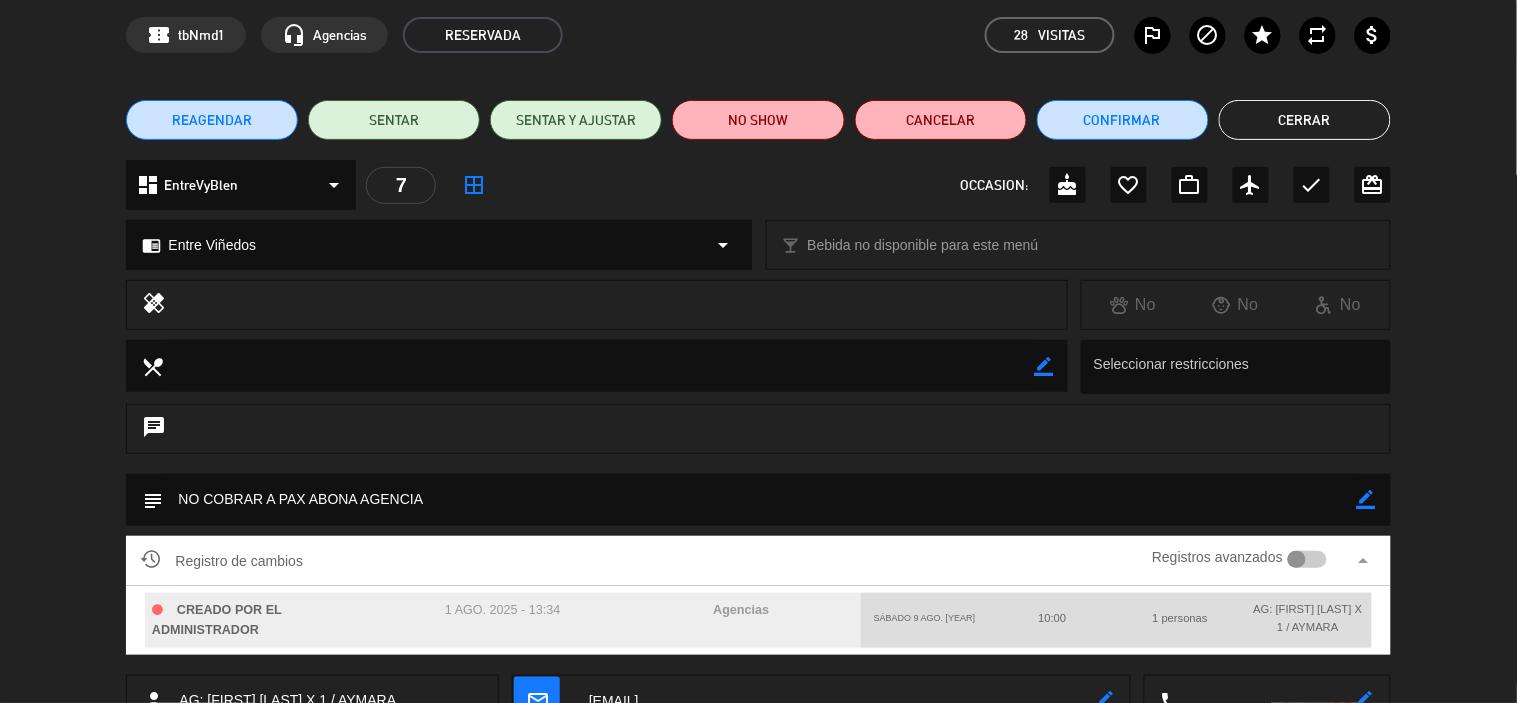 scroll, scrollTop: 0, scrollLeft: 0, axis: both 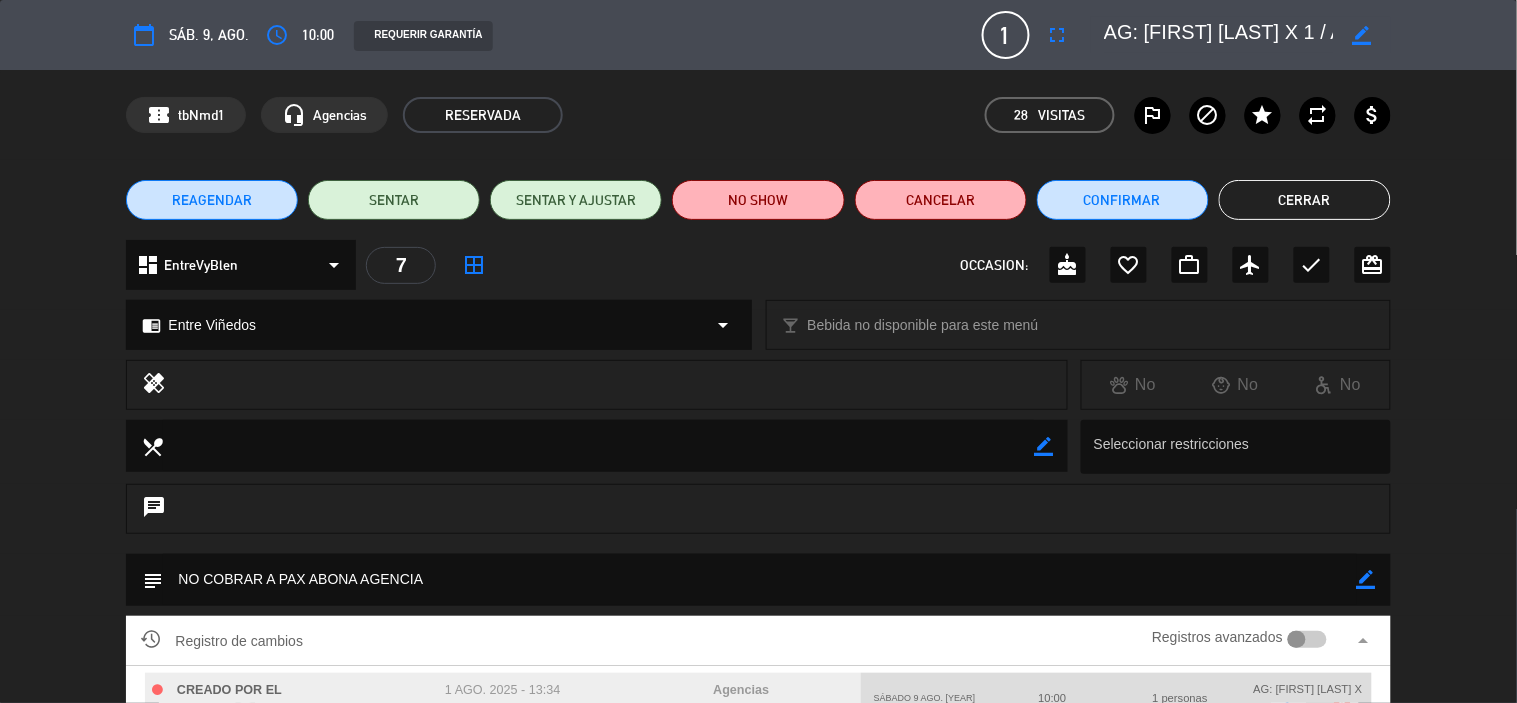 click on "Cerrar" 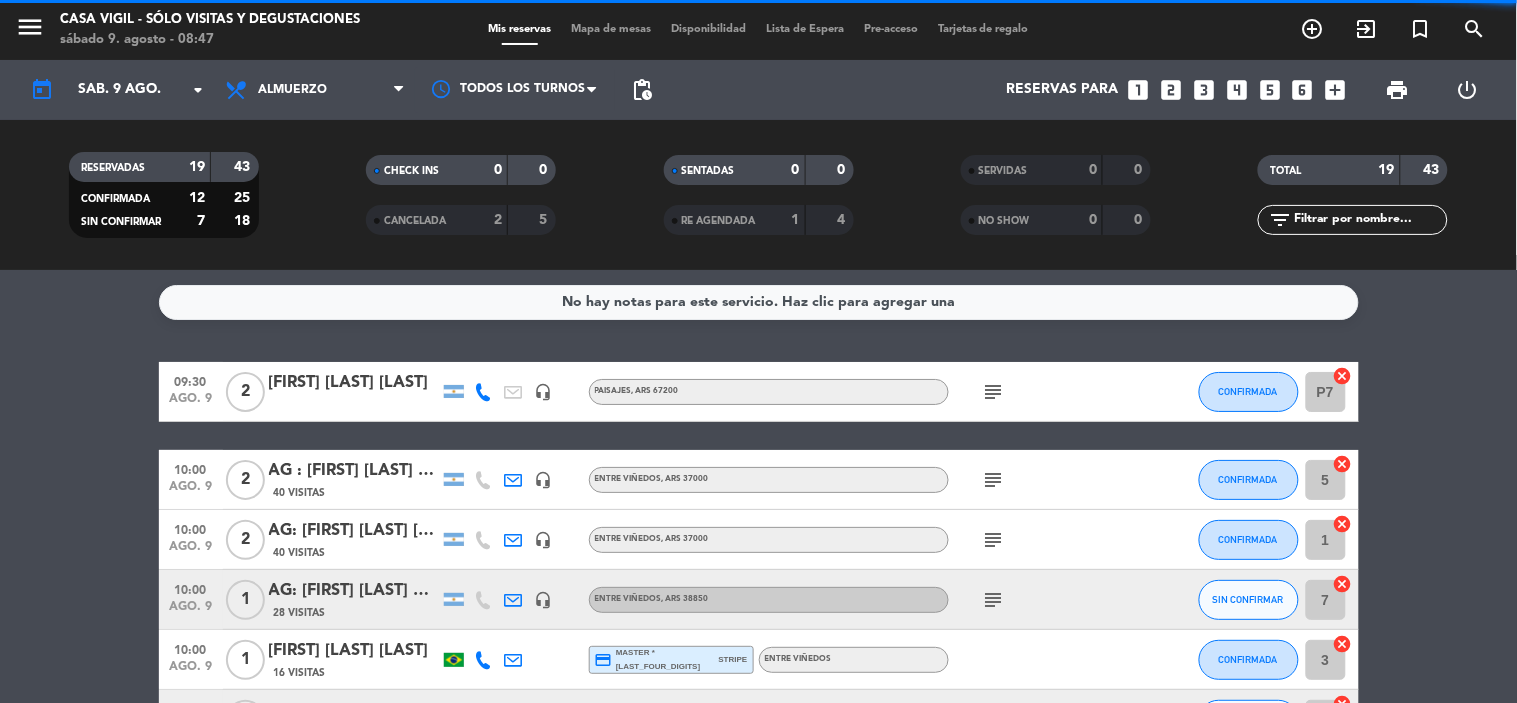scroll, scrollTop: 111, scrollLeft: 0, axis: vertical 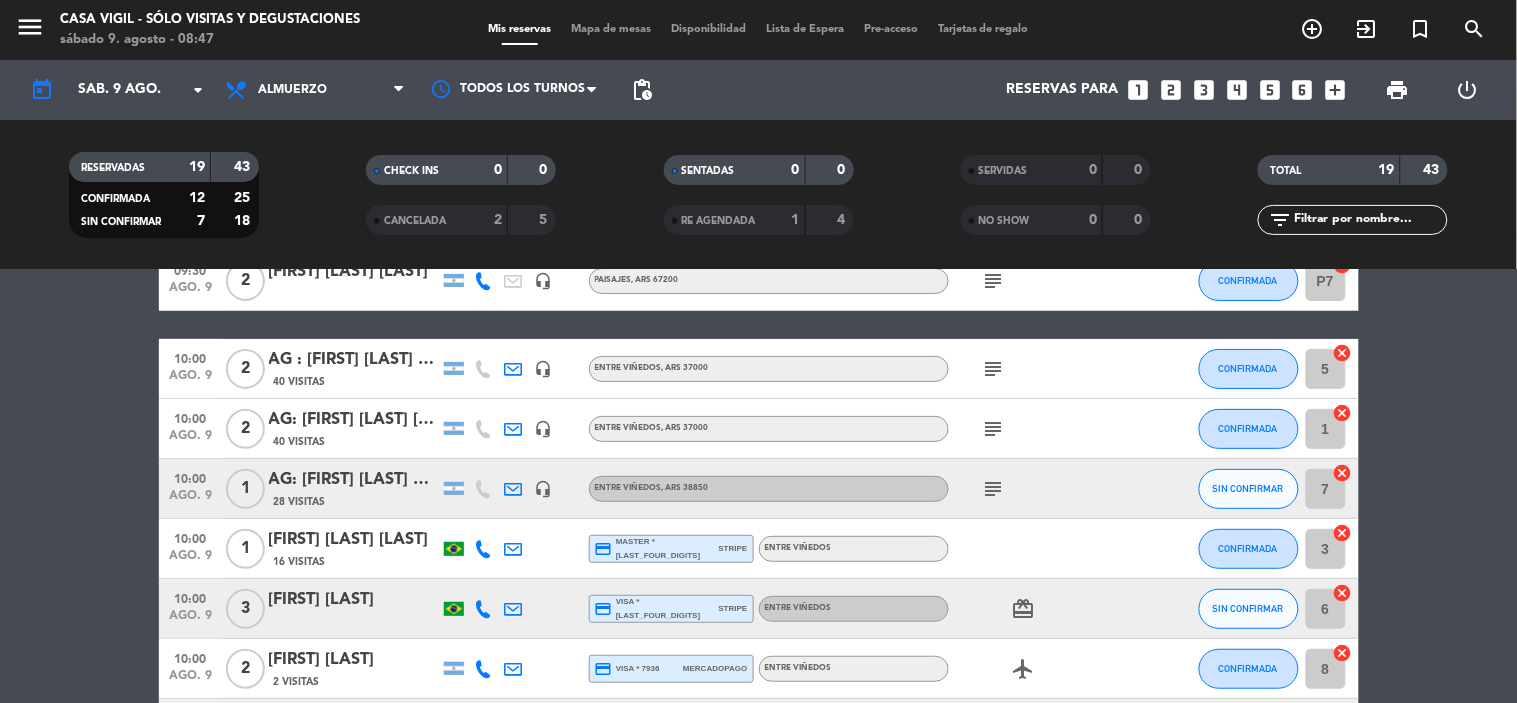 click on "[FIRST] [LAST] [LAST]" 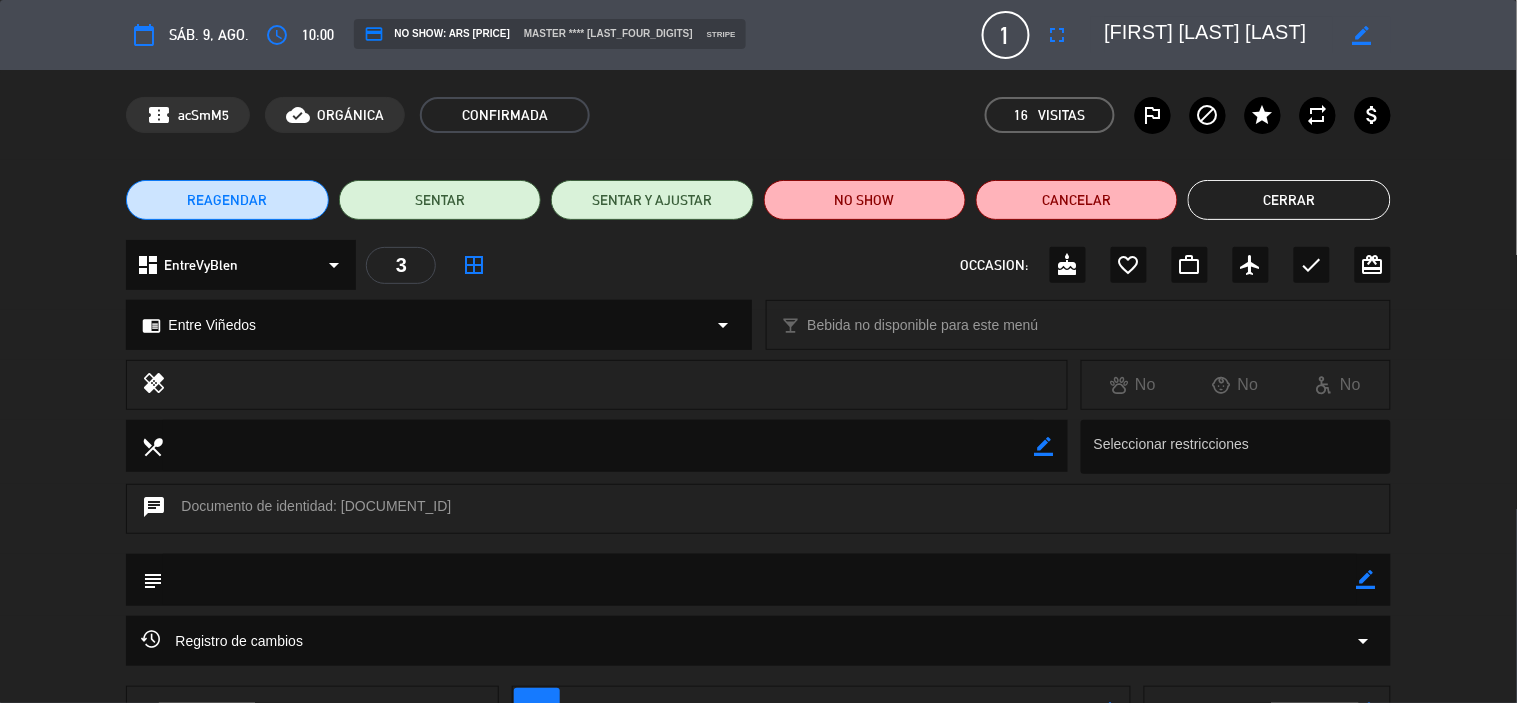 click 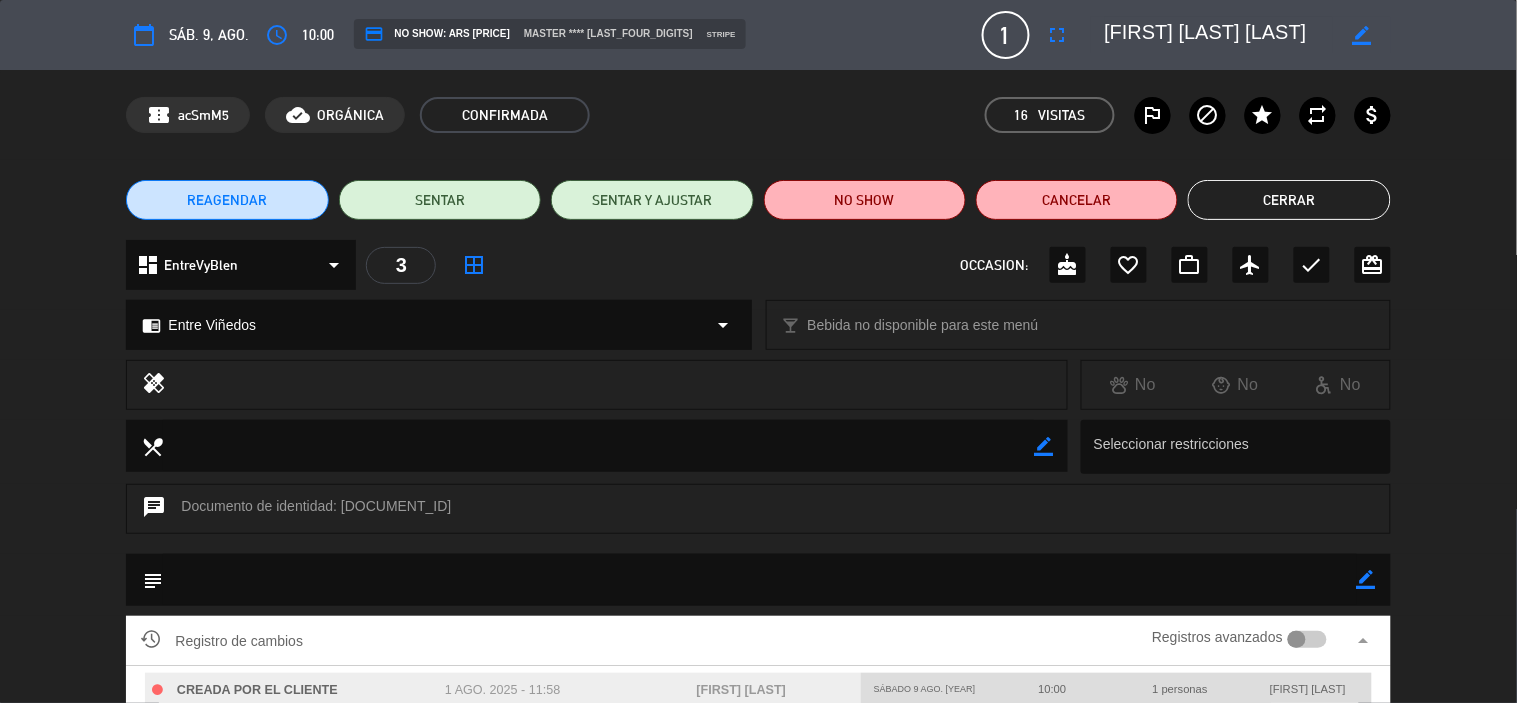 scroll, scrollTop: 111, scrollLeft: 0, axis: vertical 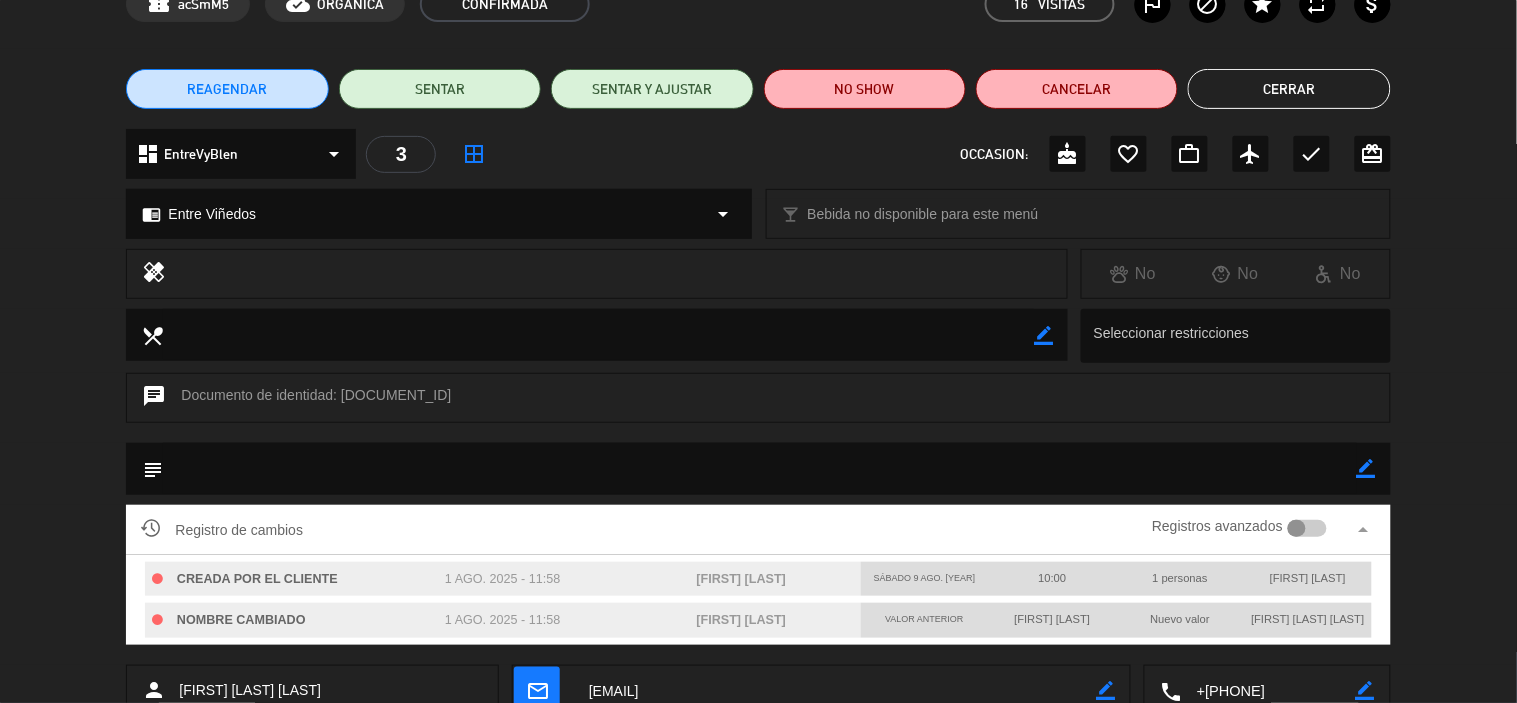 click on "Cerrar" 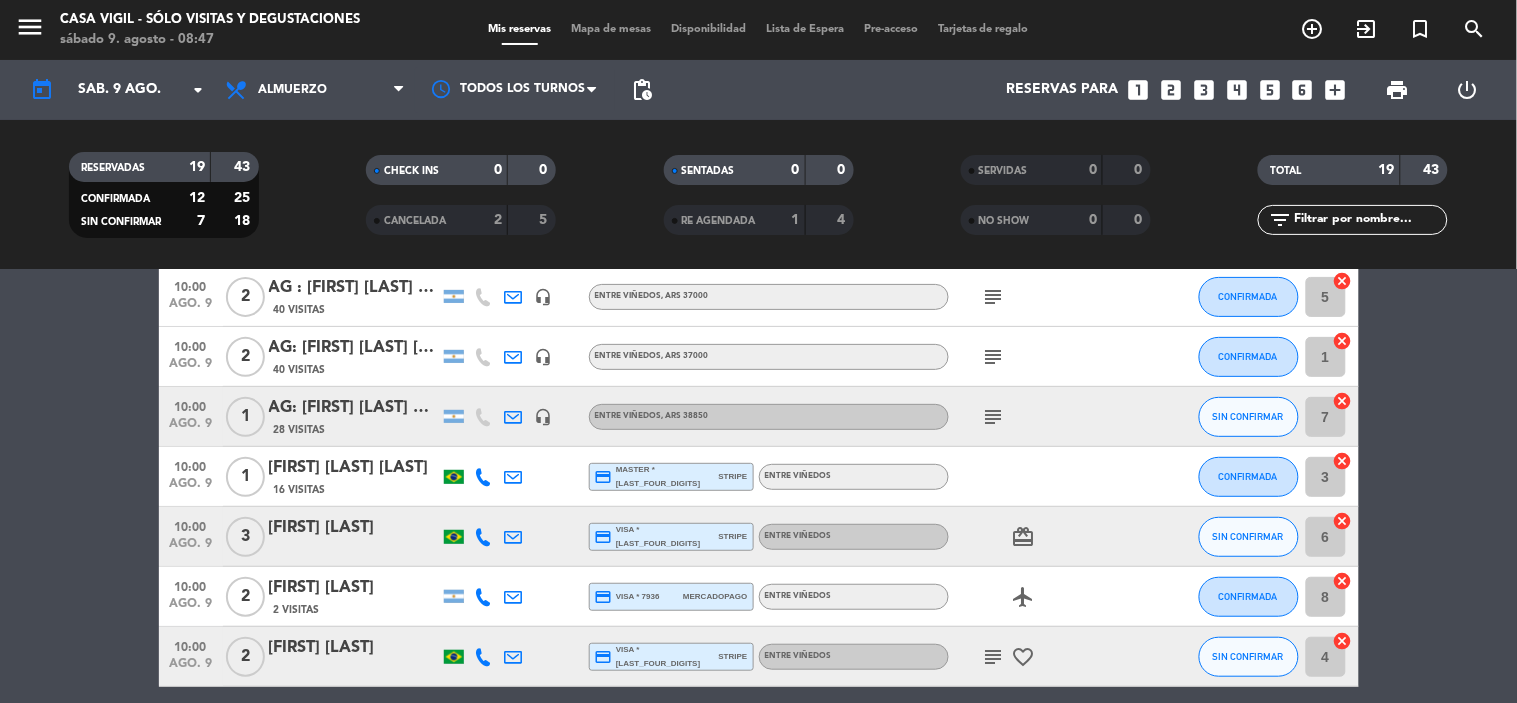 scroll, scrollTop: 222, scrollLeft: 0, axis: vertical 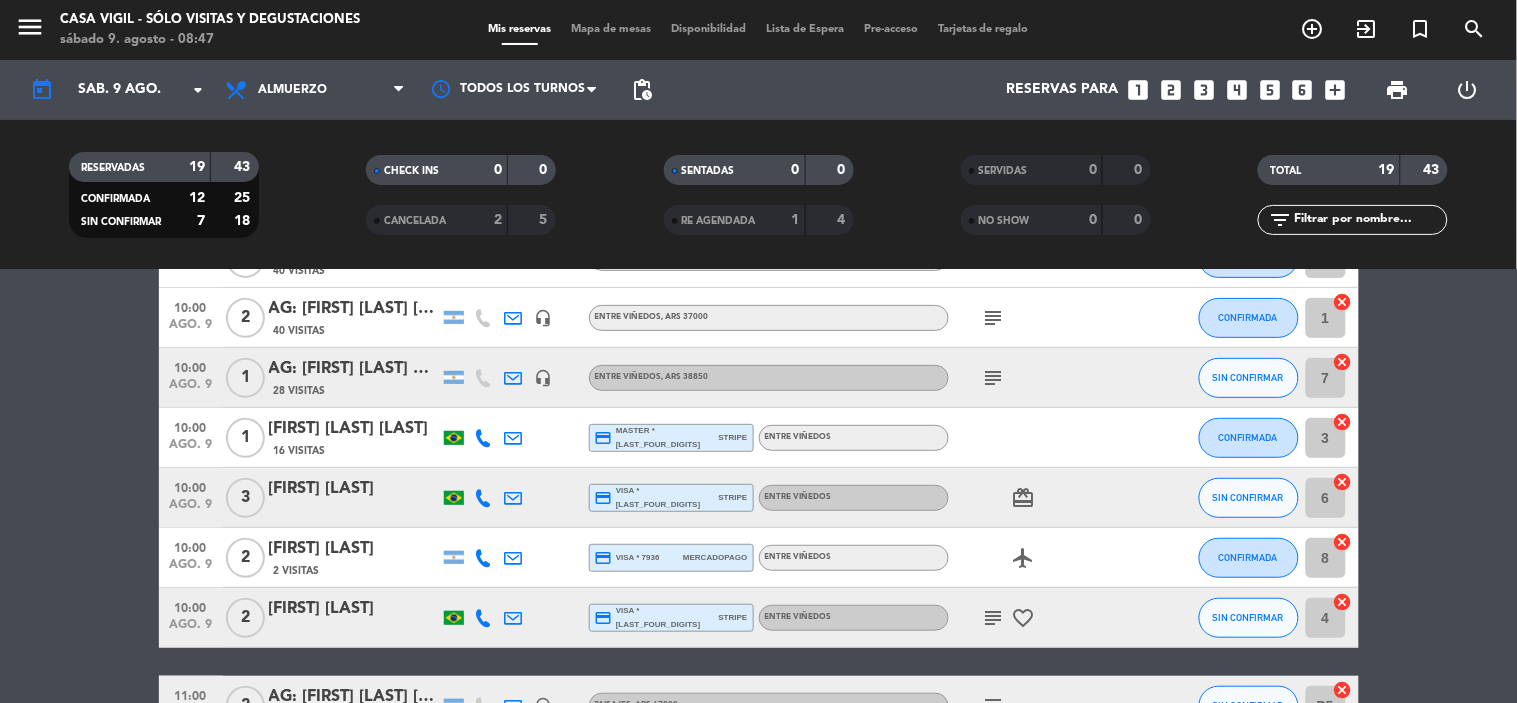 click on "[FIRST] [LAST]" 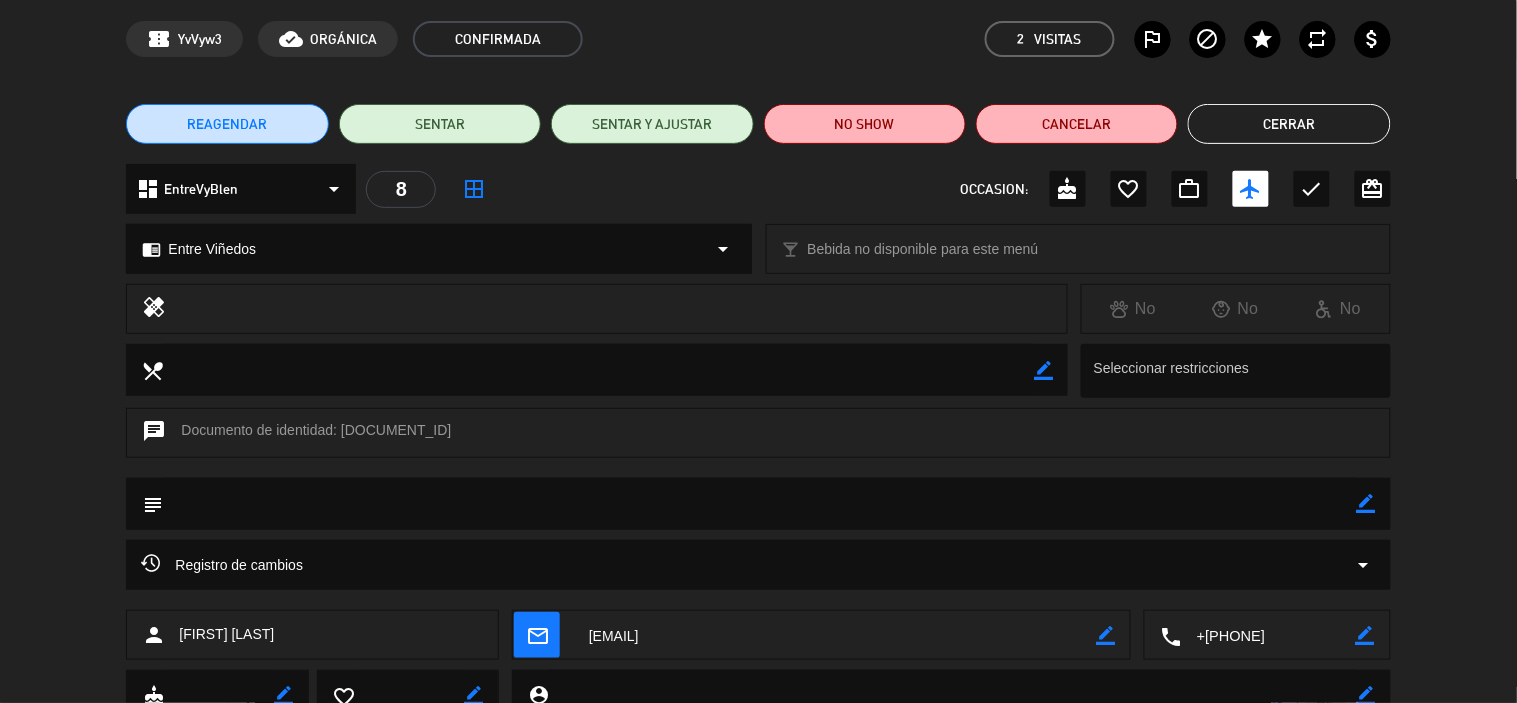 scroll, scrollTop: 111, scrollLeft: 0, axis: vertical 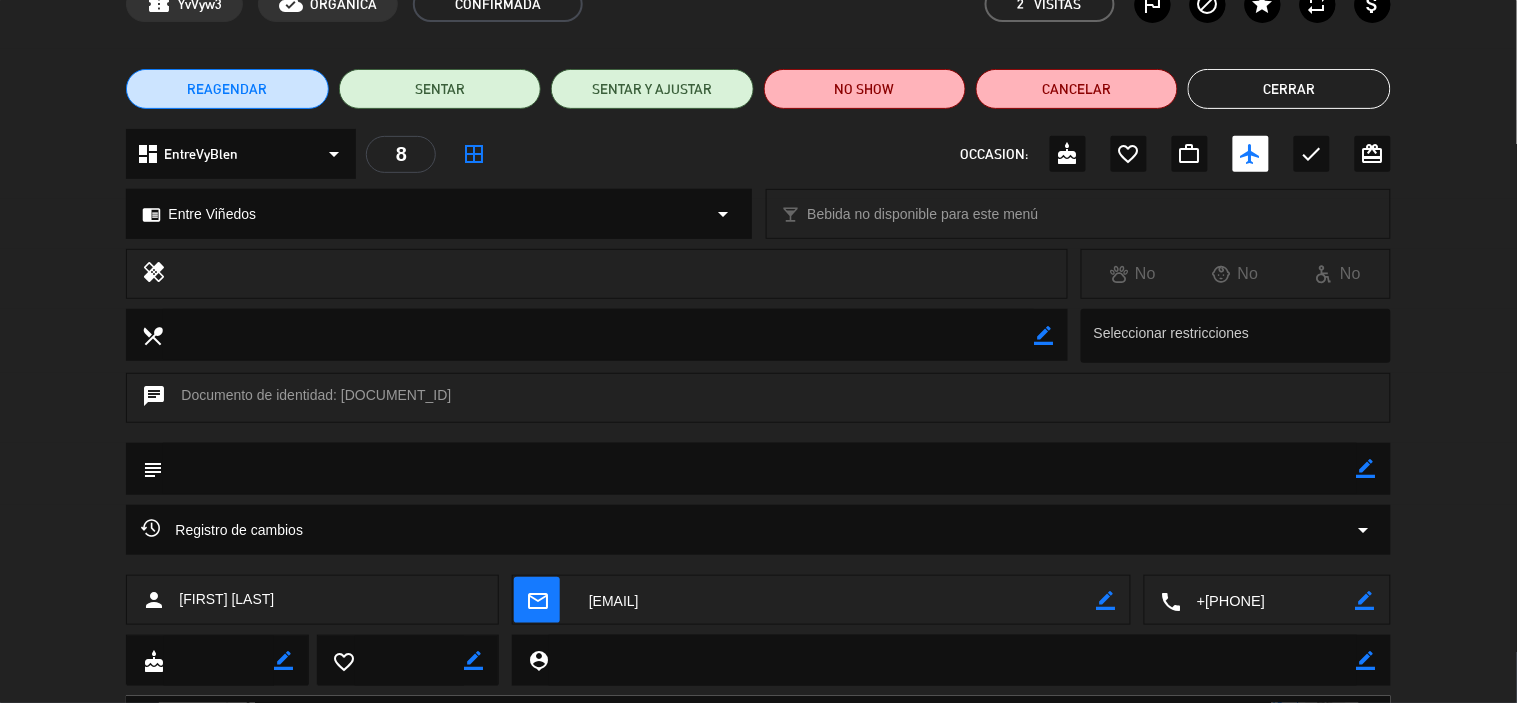 click 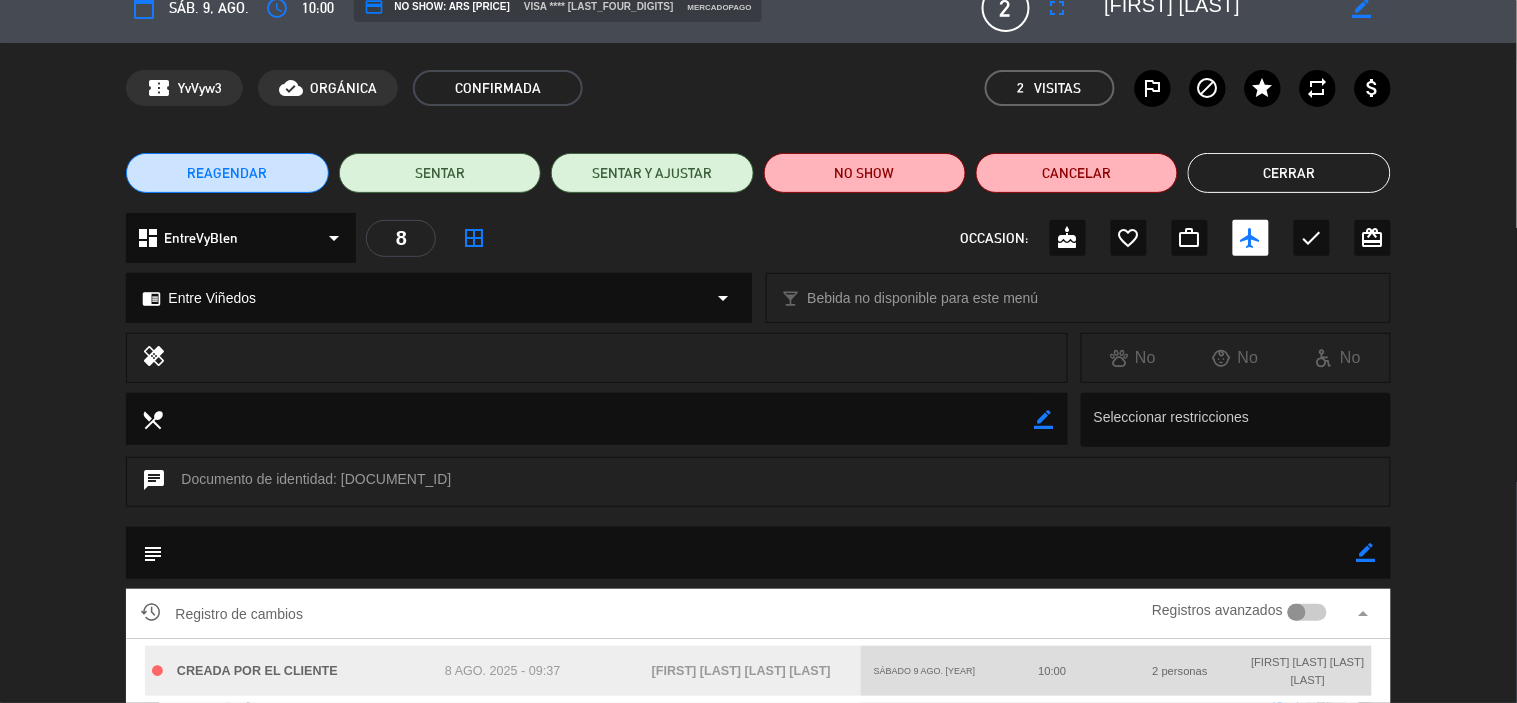 scroll, scrollTop: 0, scrollLeft: 0, axis: both 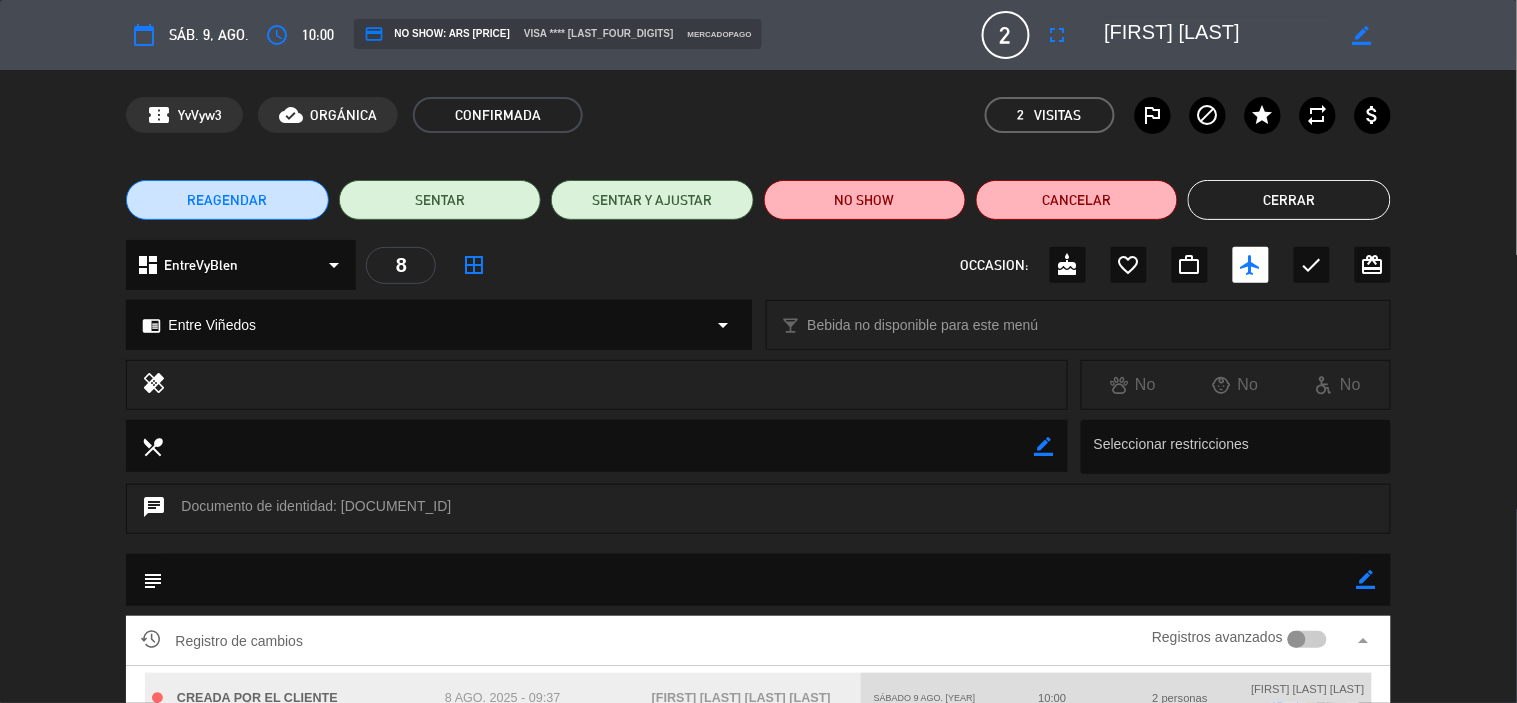 click on "Cerrar" 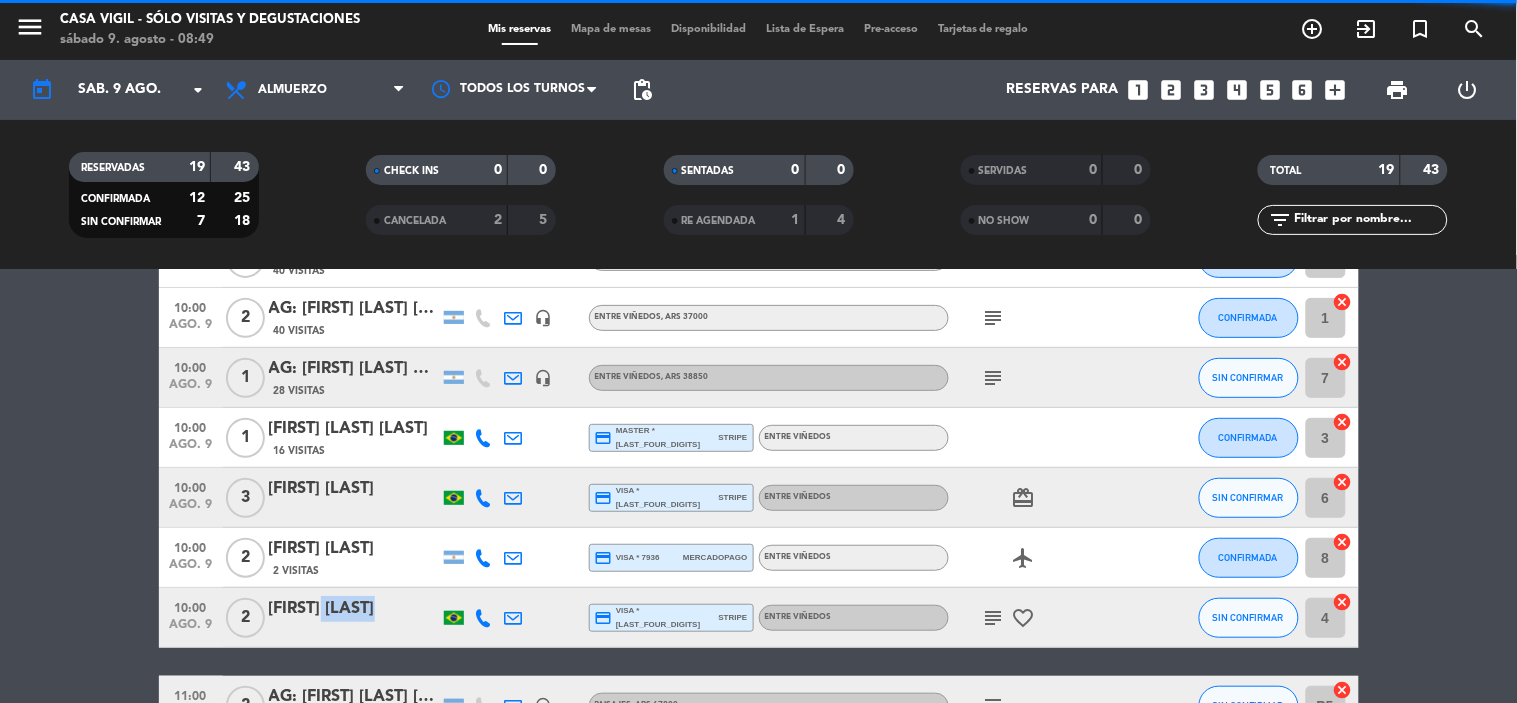 click on "[FIRST] [LAST]" 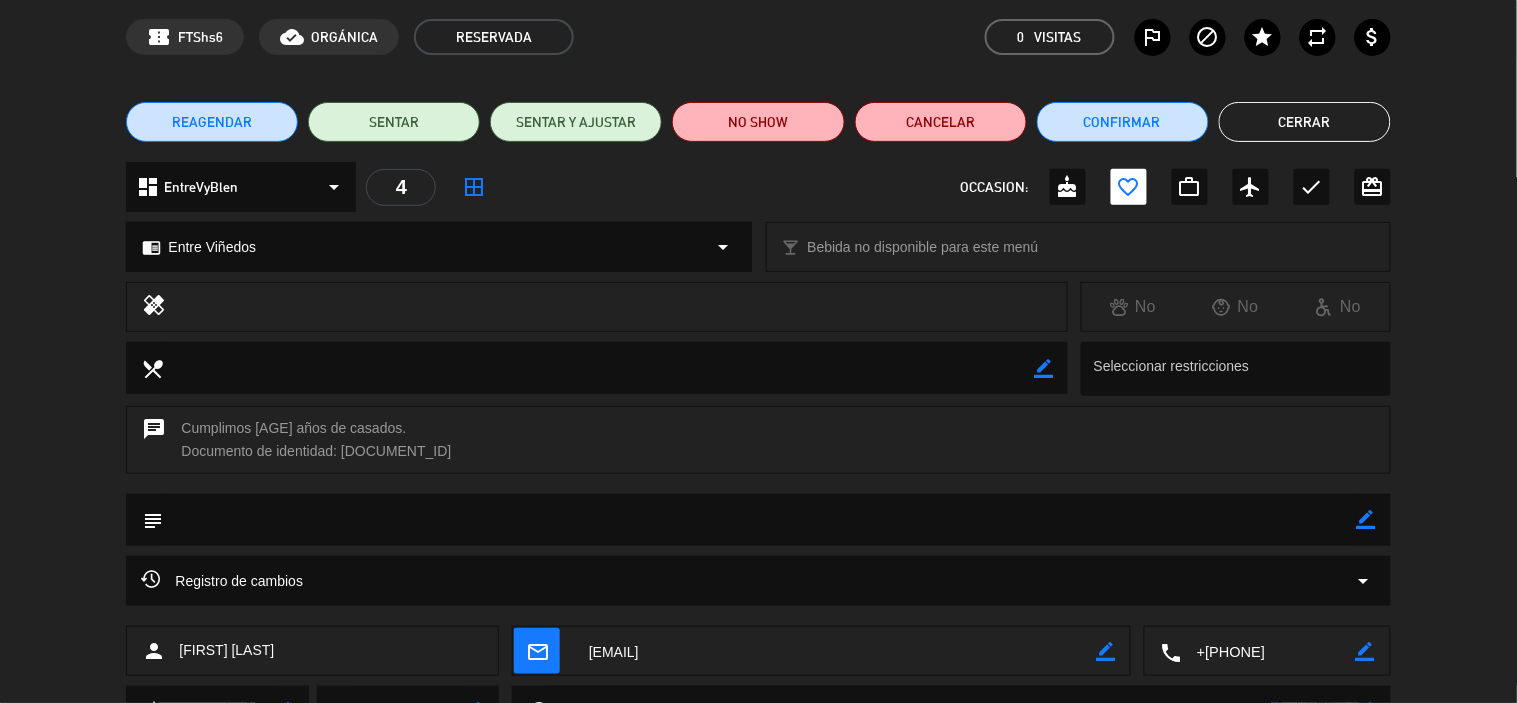scroll, scrollTop: 111, scrollLeft: 0, axis: vertical 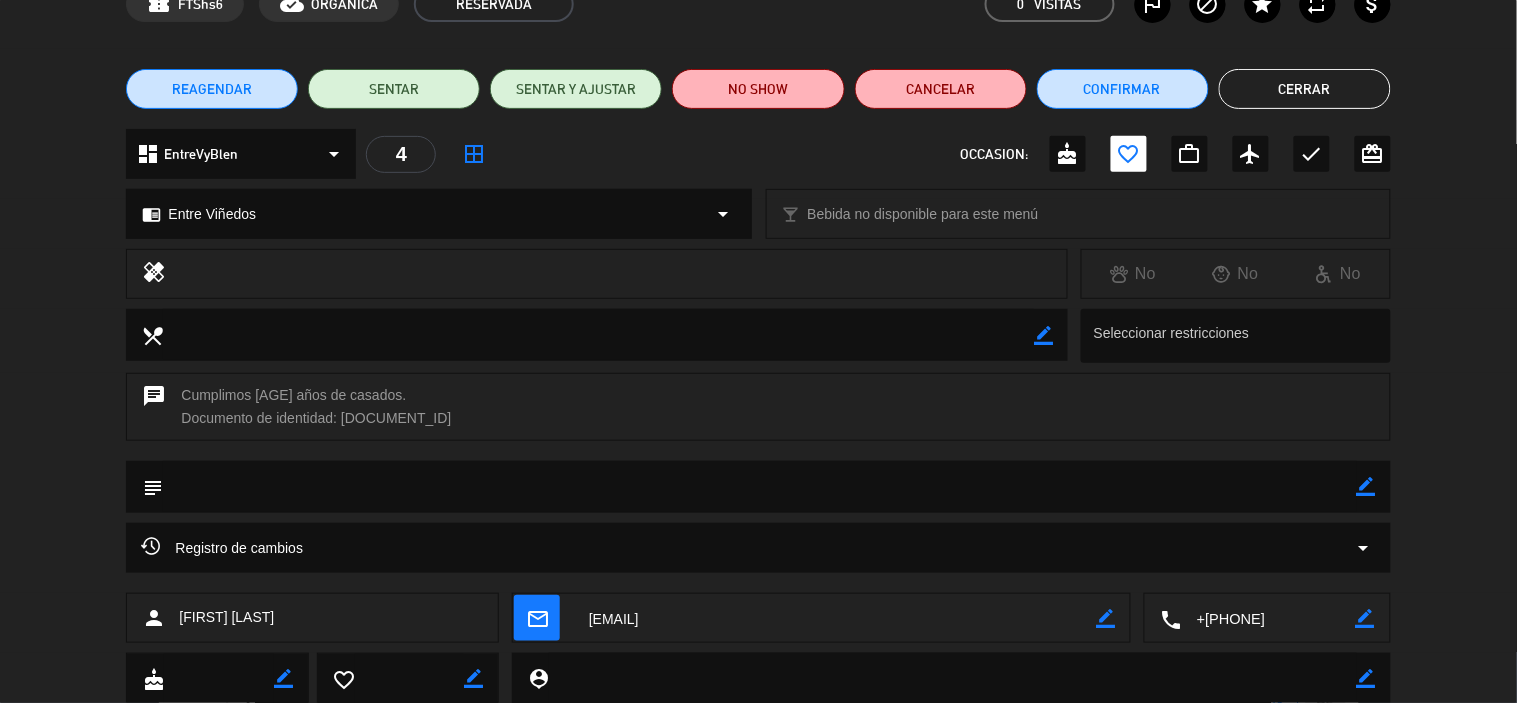 click 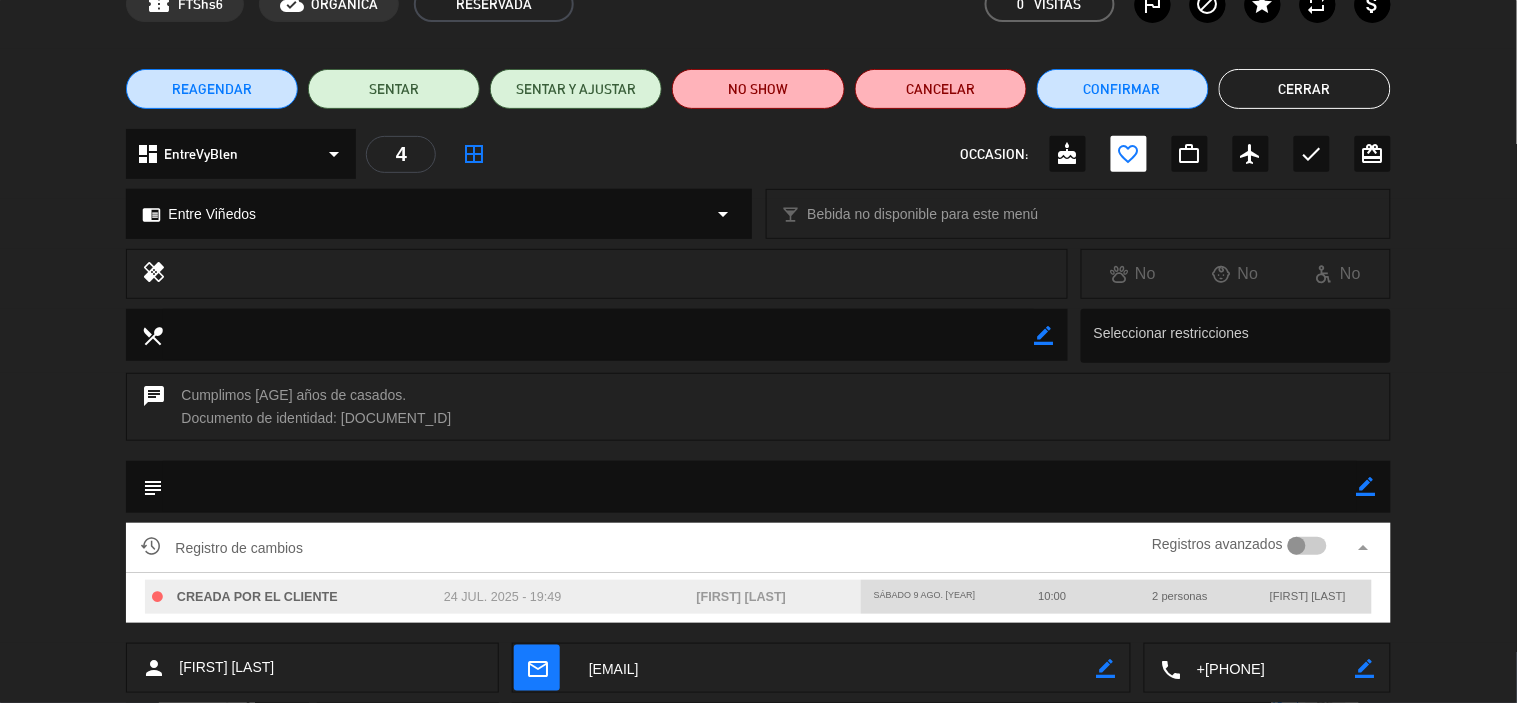 click 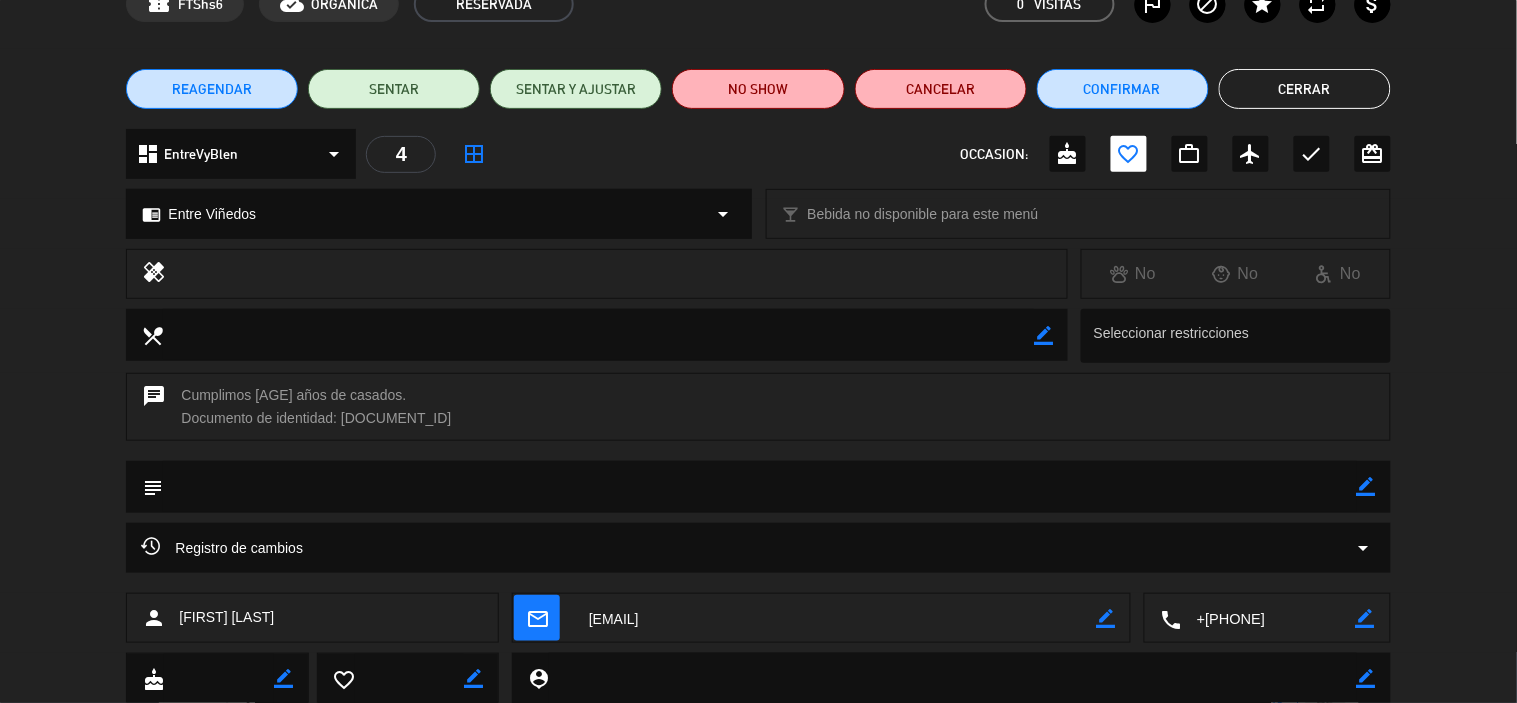 click on "Cerrar" 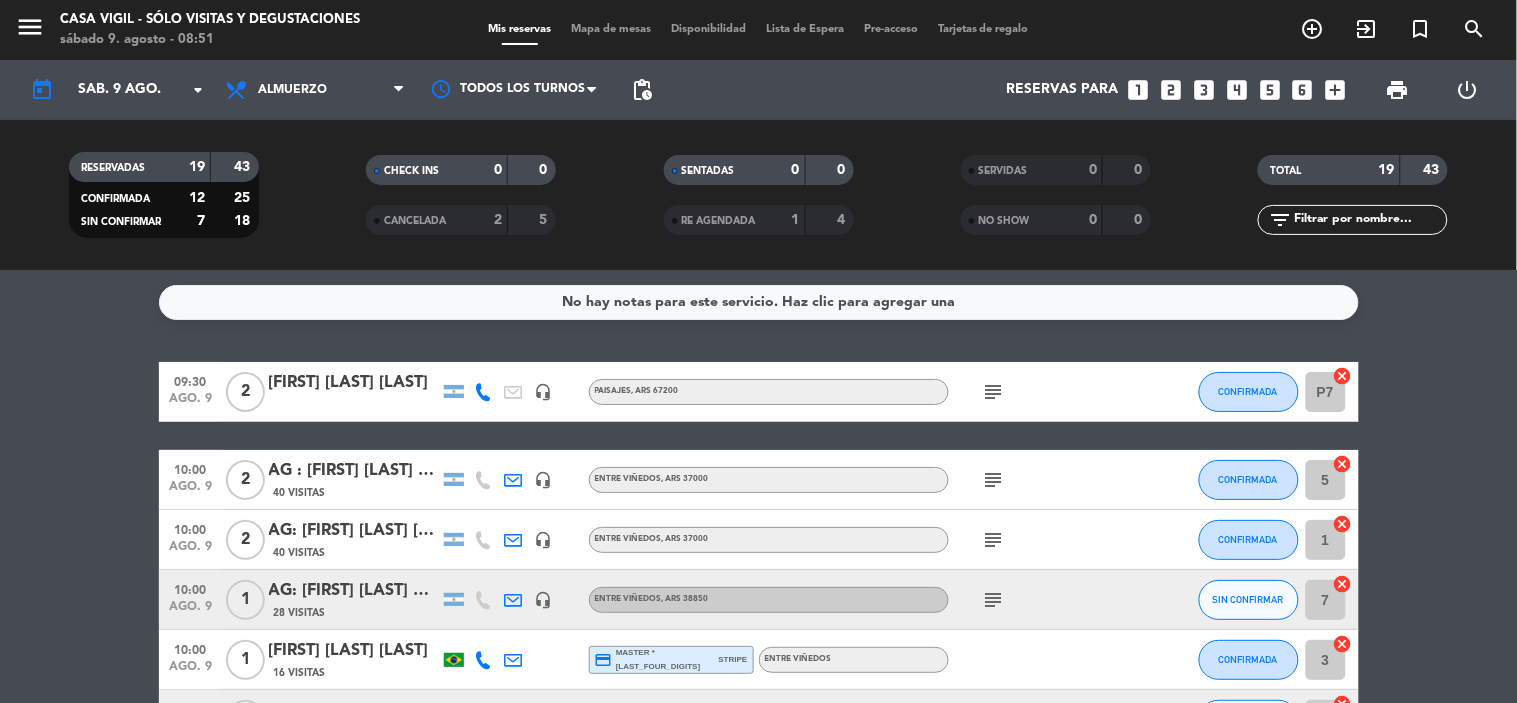 scroll, scrollTop: 111, scrollLeft: 0, axis: vertical 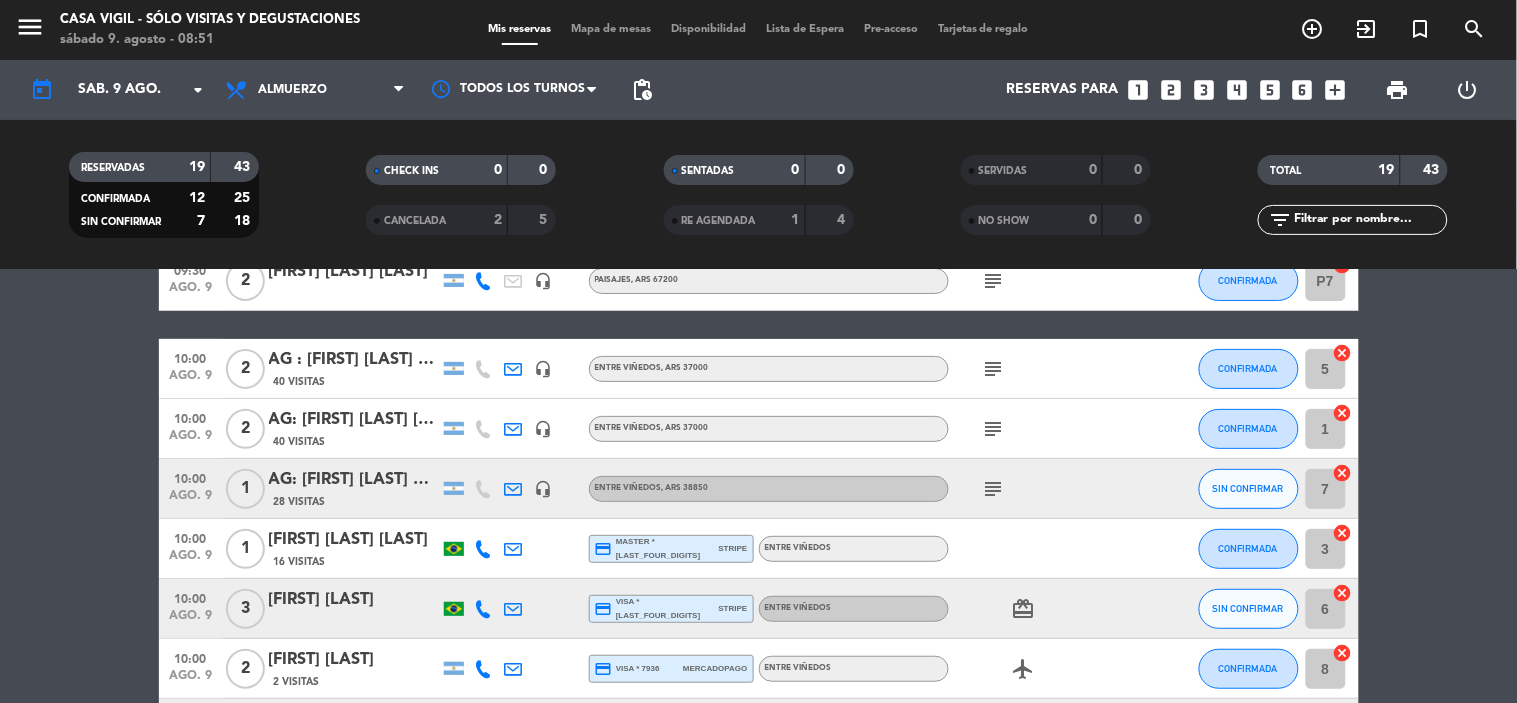 click on "40 Visitas" 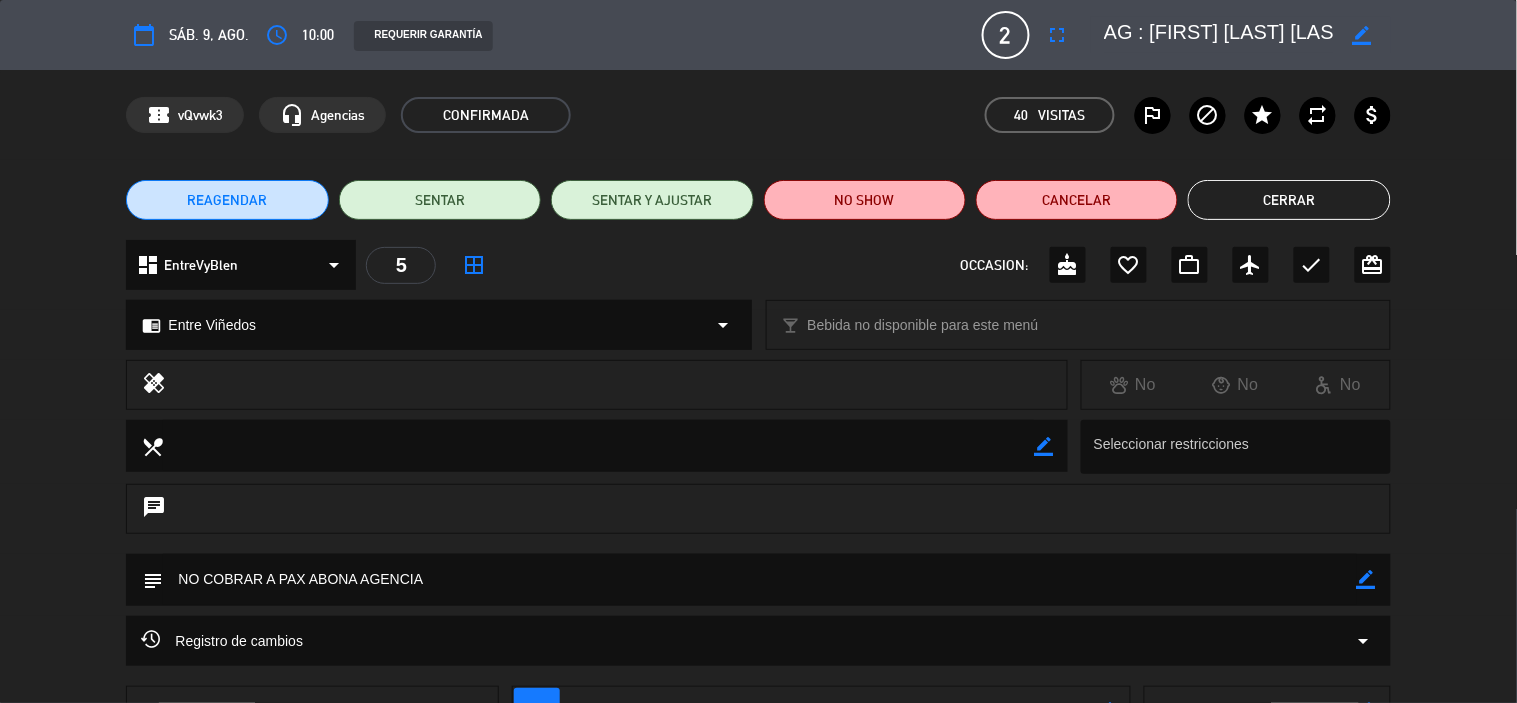 click 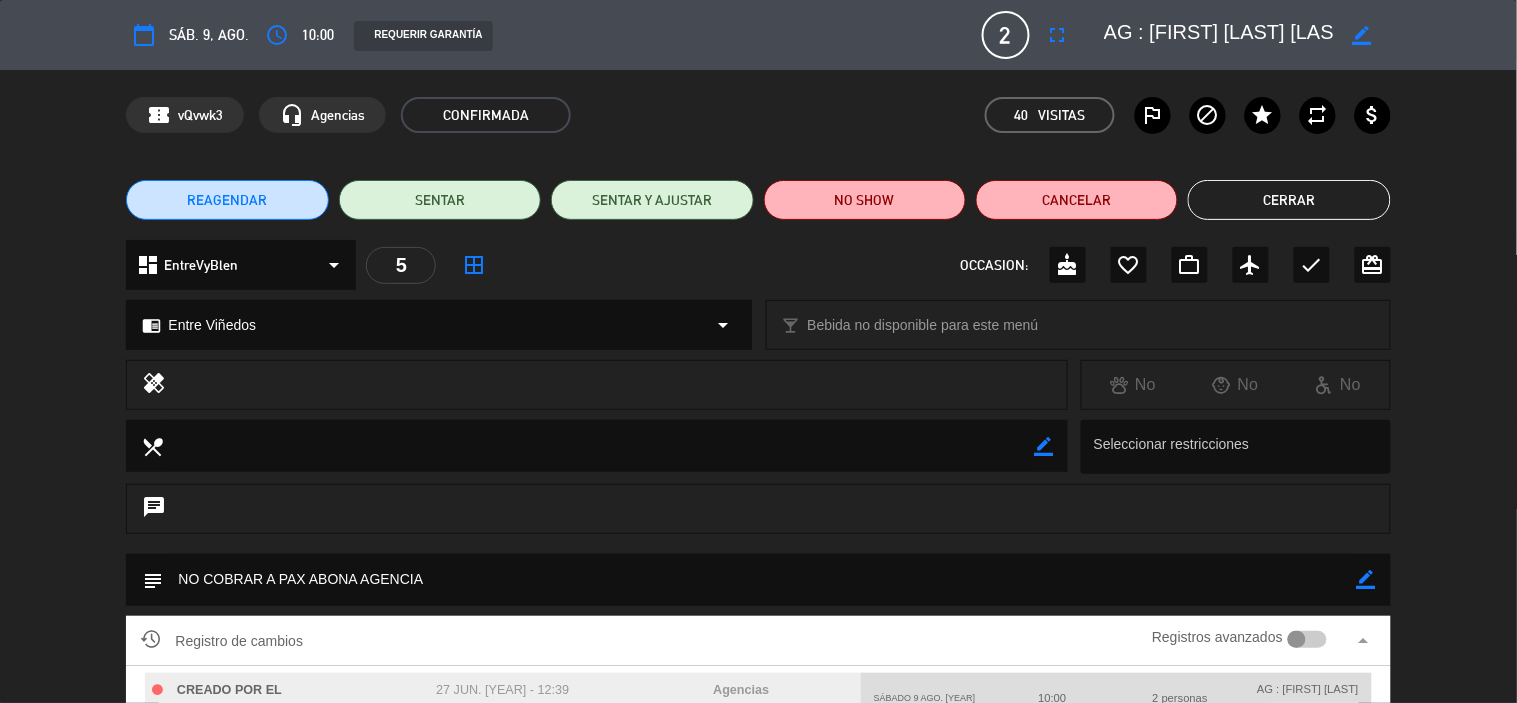 click 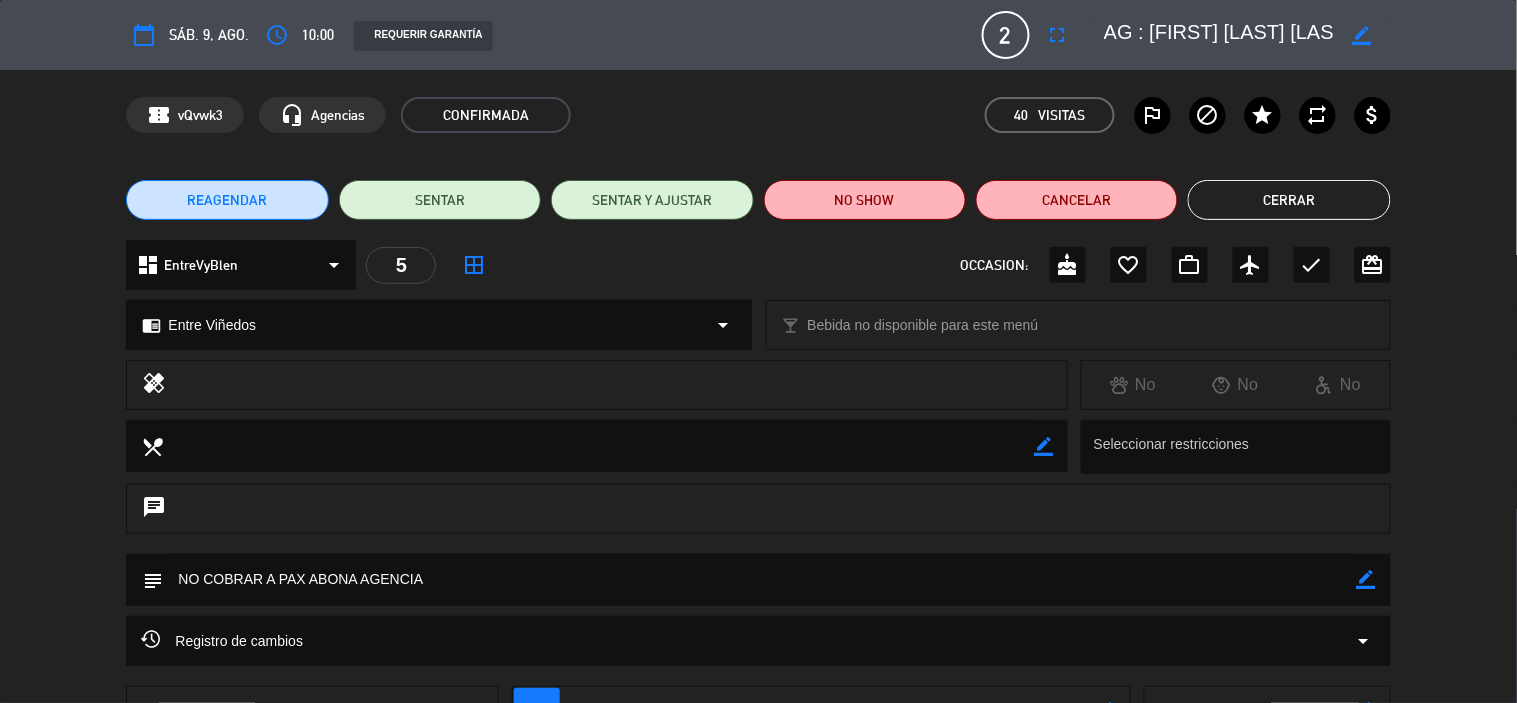 click on "Cerrar" 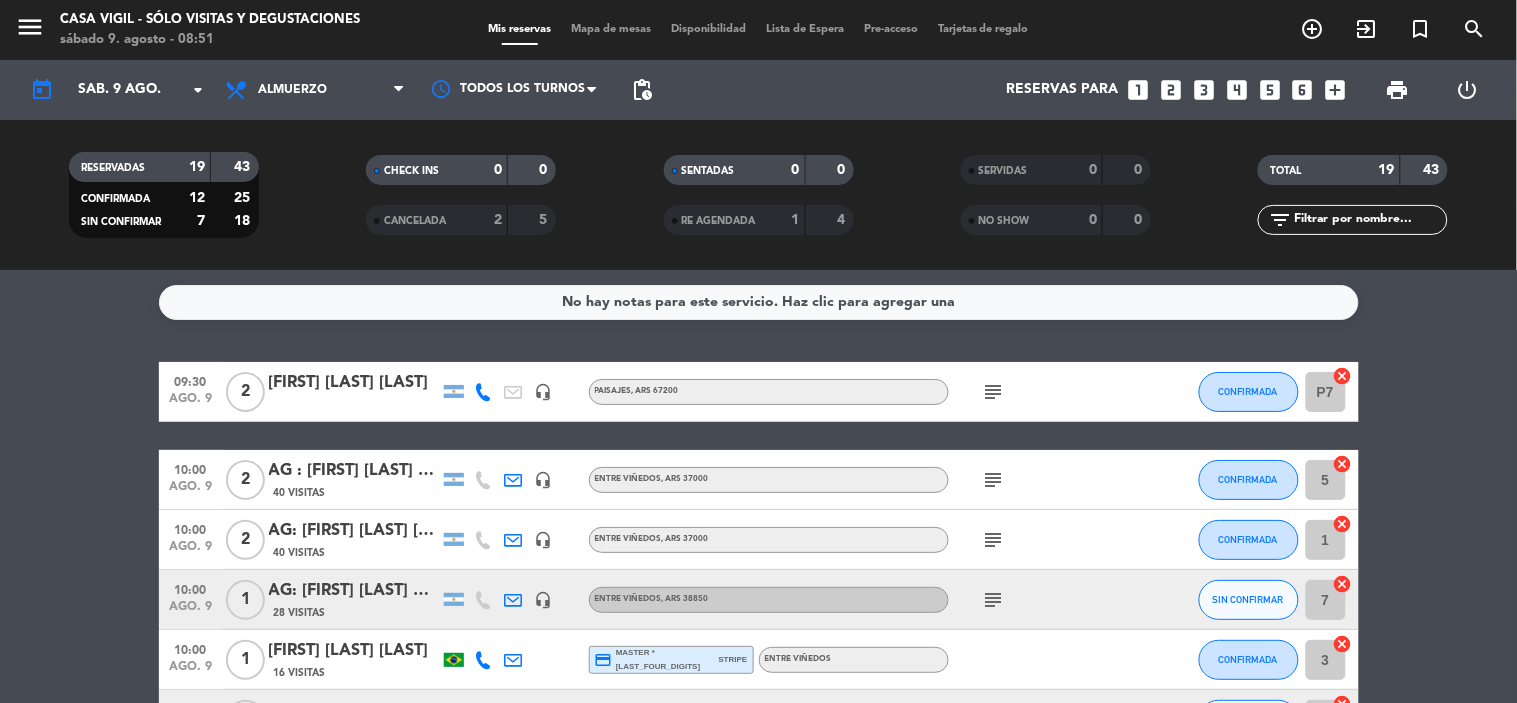 scroll, scrollTop: 111, scrollLeft: 0, axis: vertical 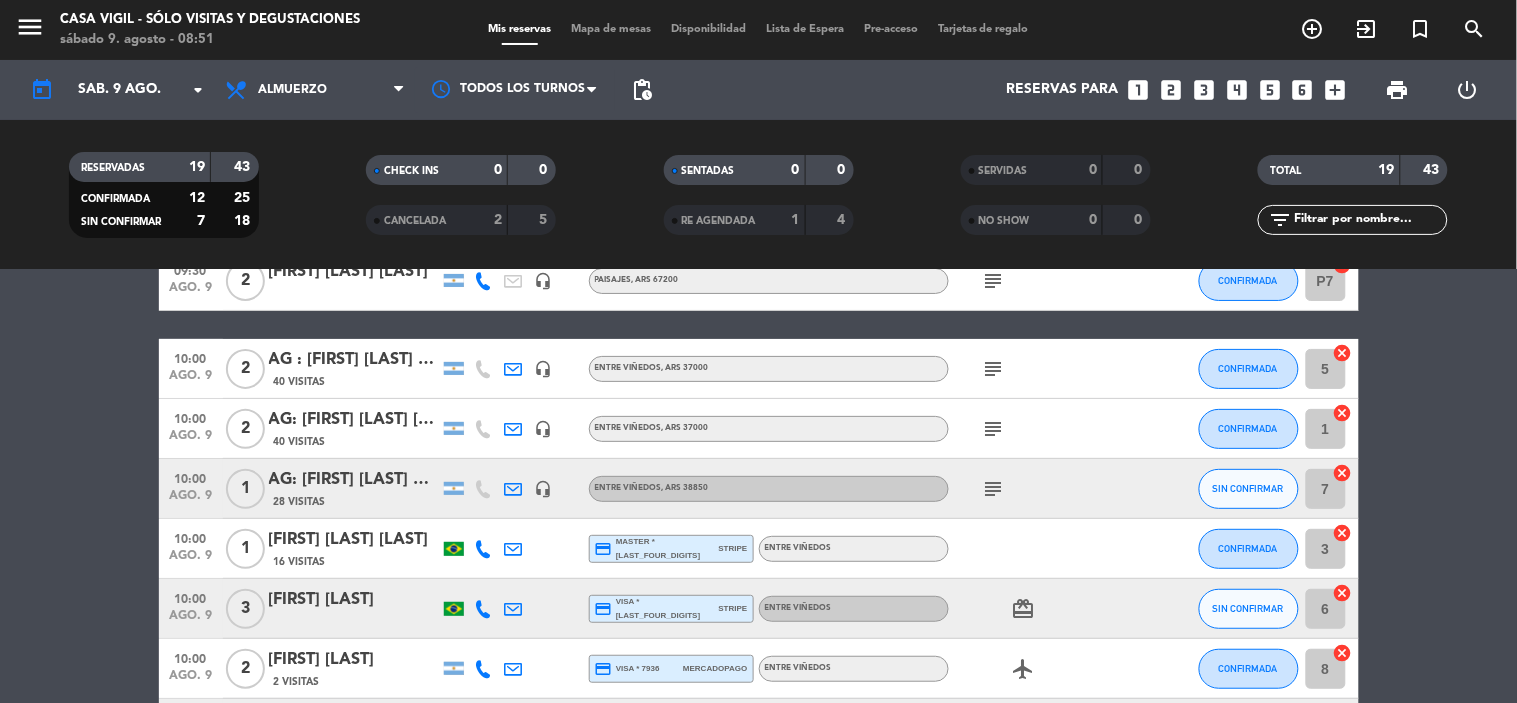 click on "AG:  [FIRST] [LAST] [LAST]  X 2 /  SUNTRIP" 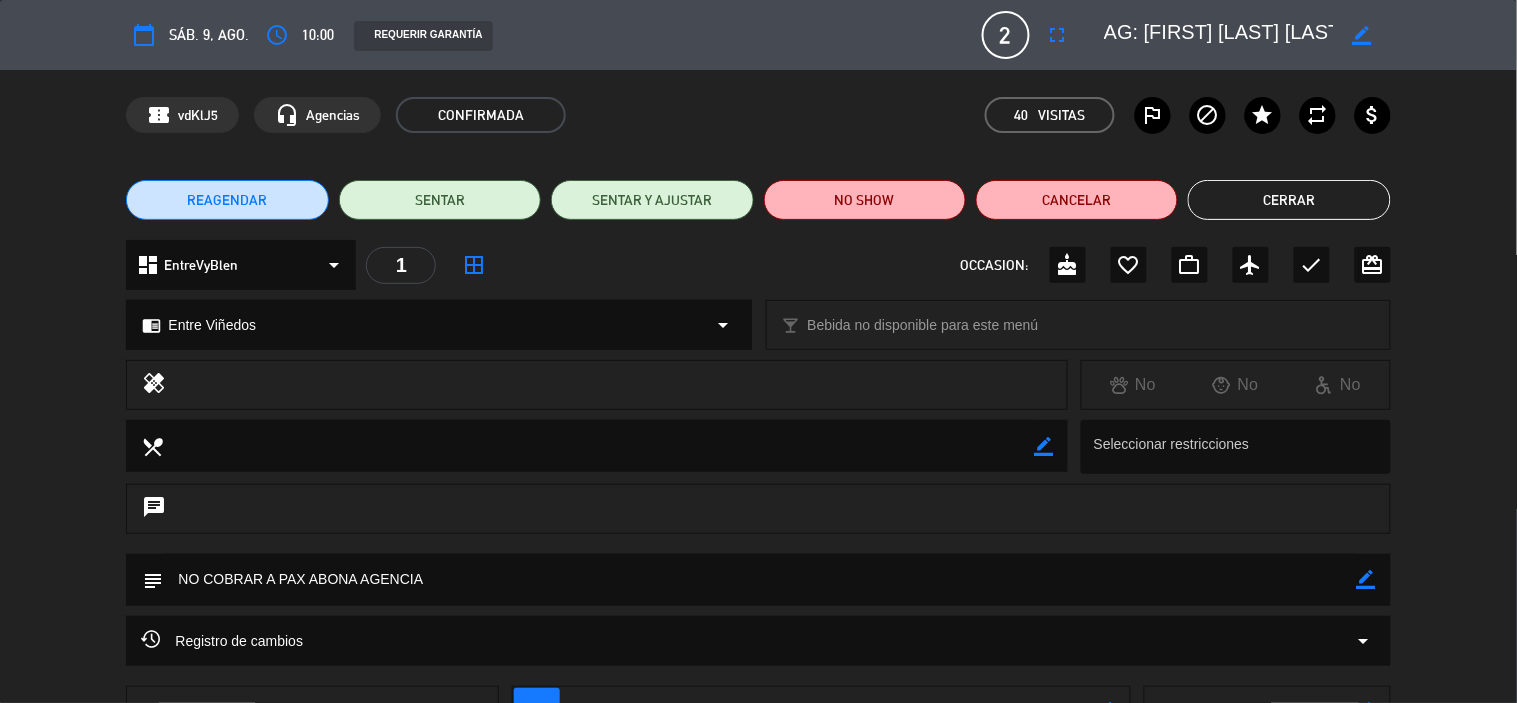 click on "Cerrar" 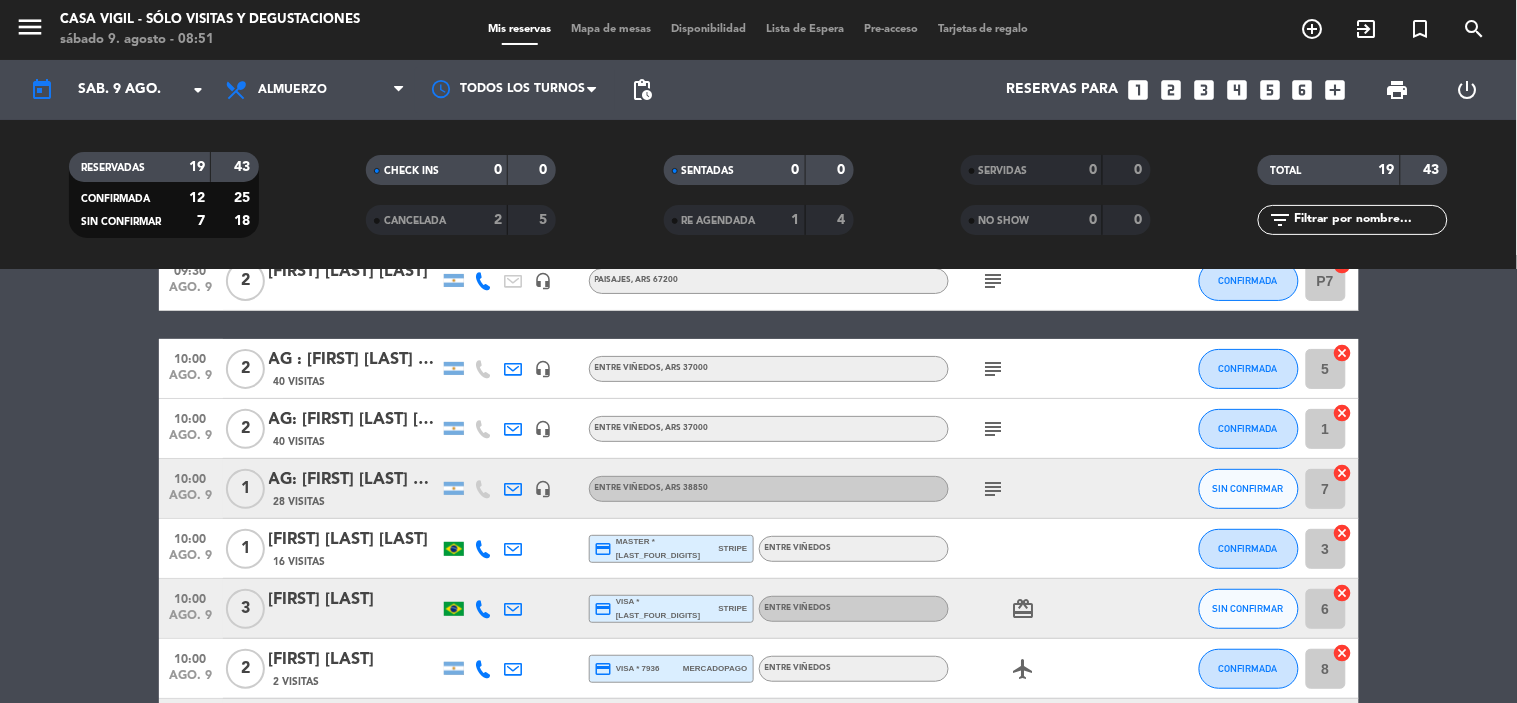 click on "AG : [FIRST] [LAST] [LAST]  X2  / SUNTRIP" 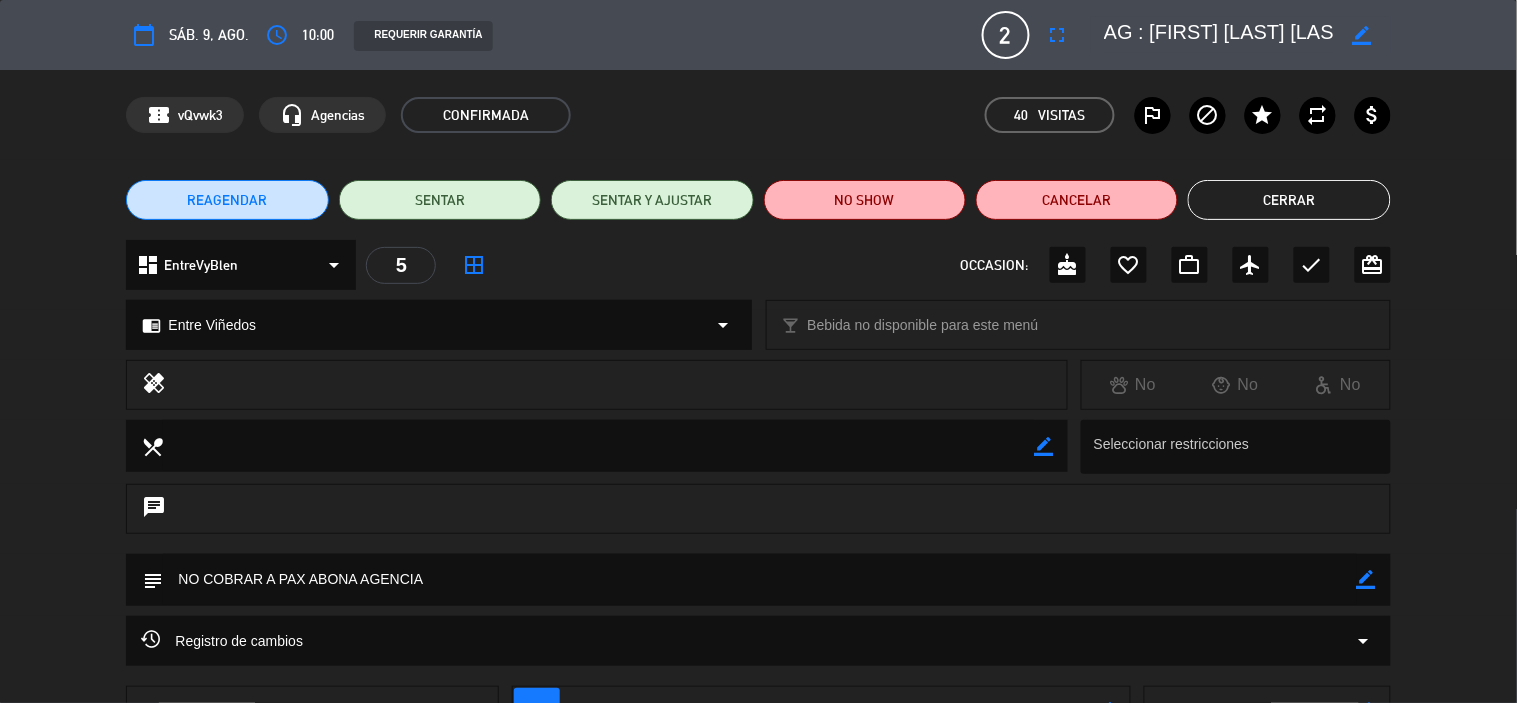 click on "Cerrar" 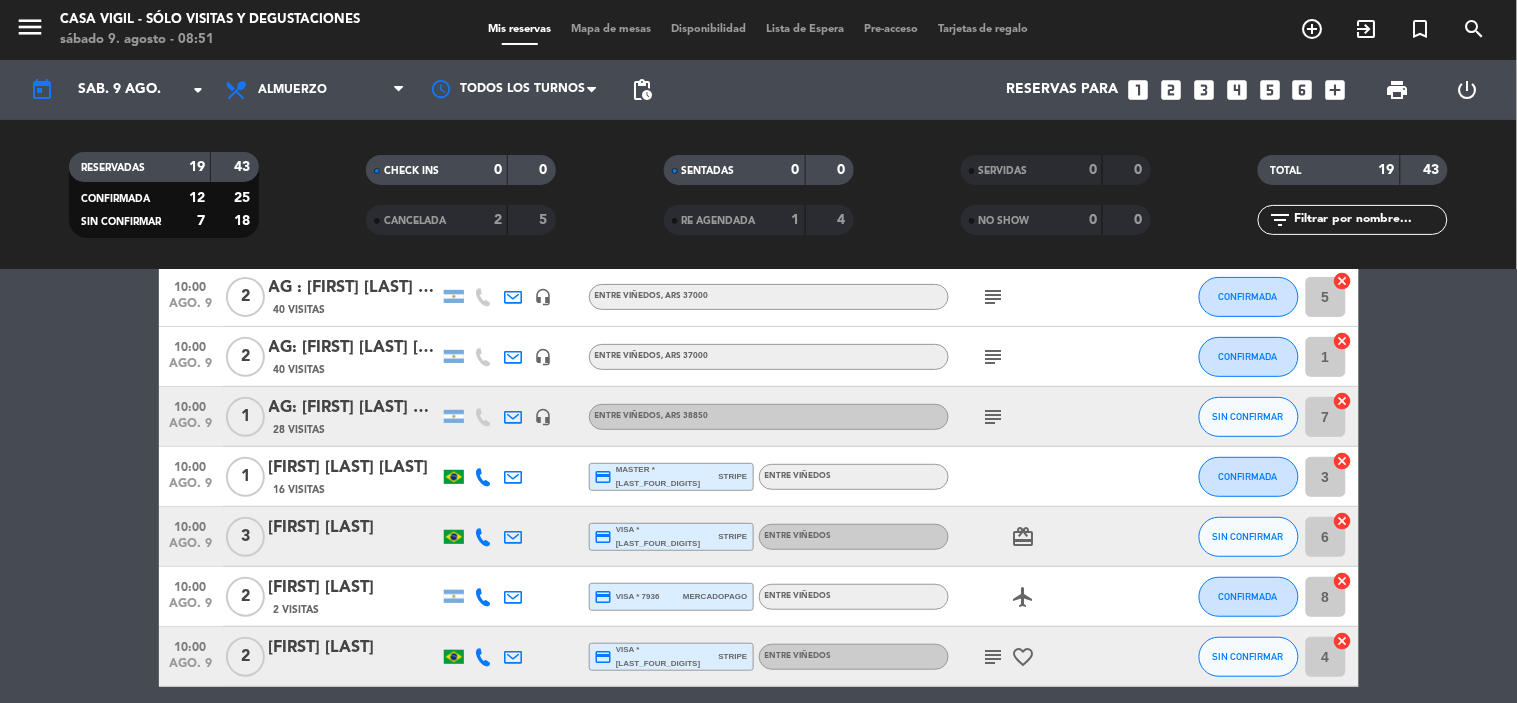 scroll, scrollTop: 222, scrollLeft: 0, axis: vertical 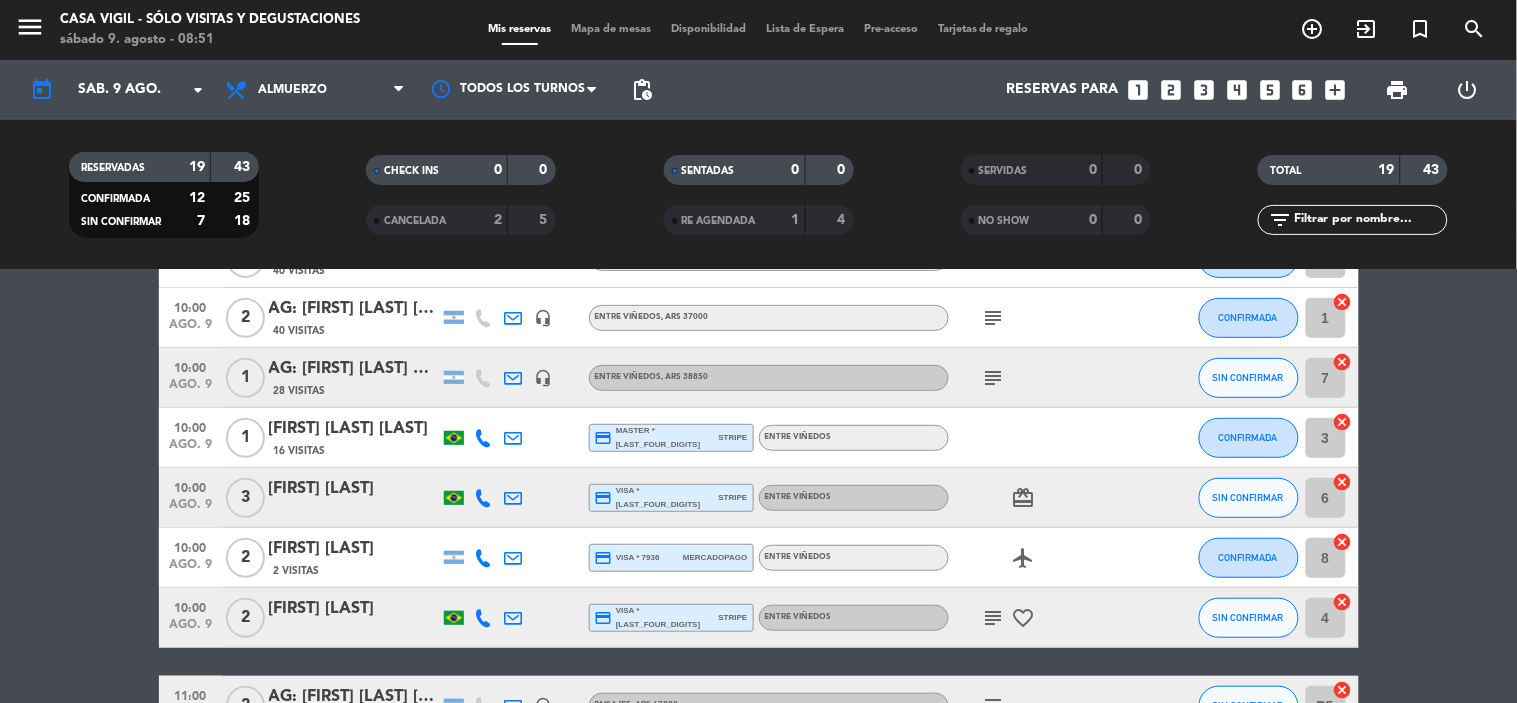 click on "AG: [FIRST] [LAST] X 1 / AYMARA" 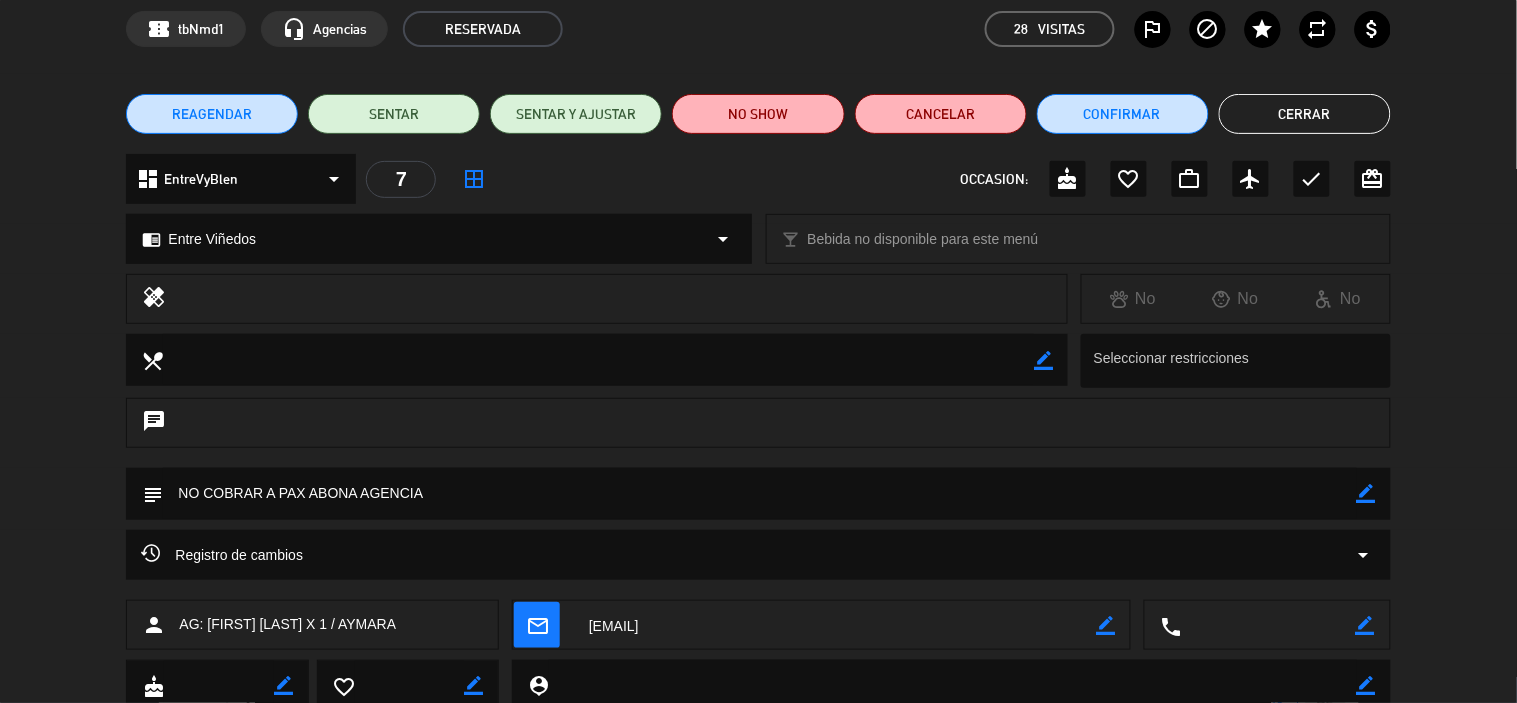 scroll, scrollTop: 111, scrollLeft: 0, axis: vertical 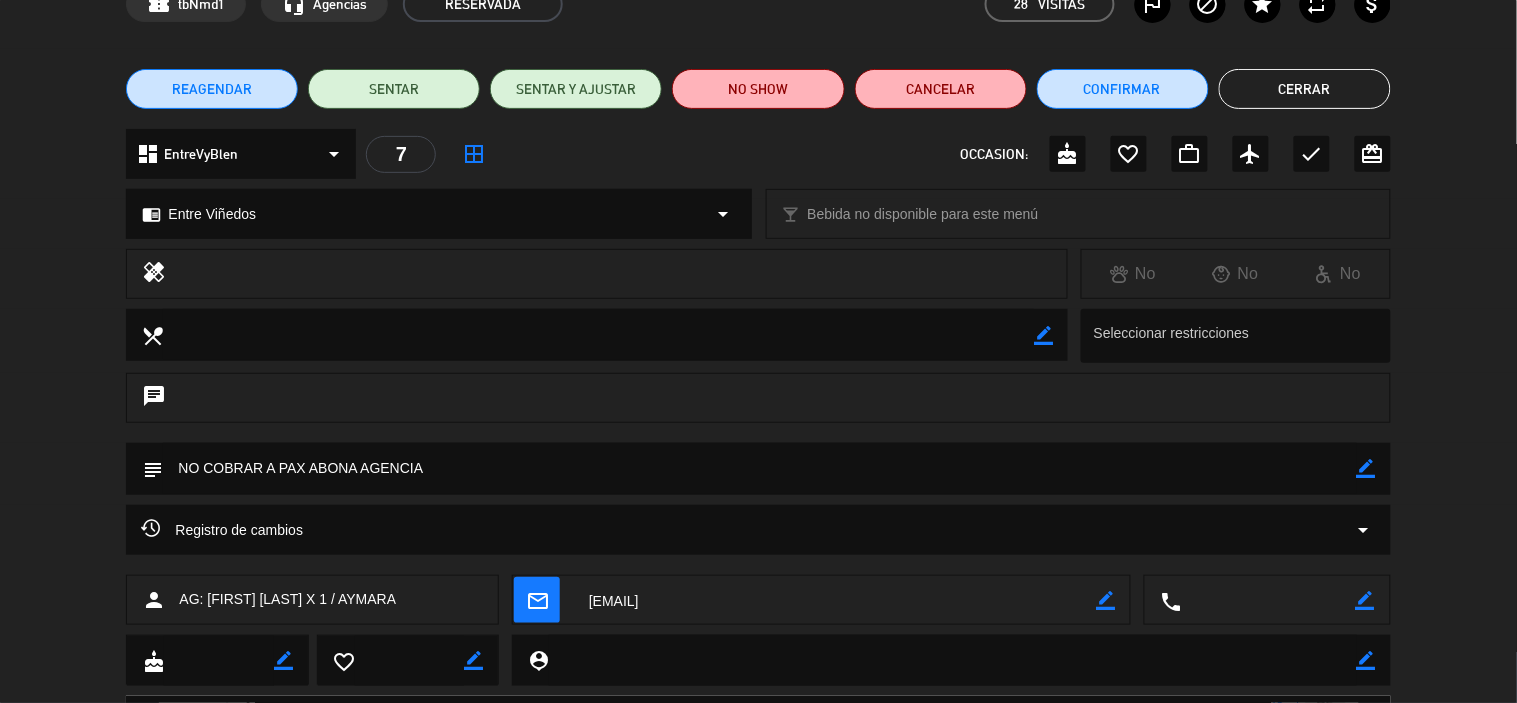 click 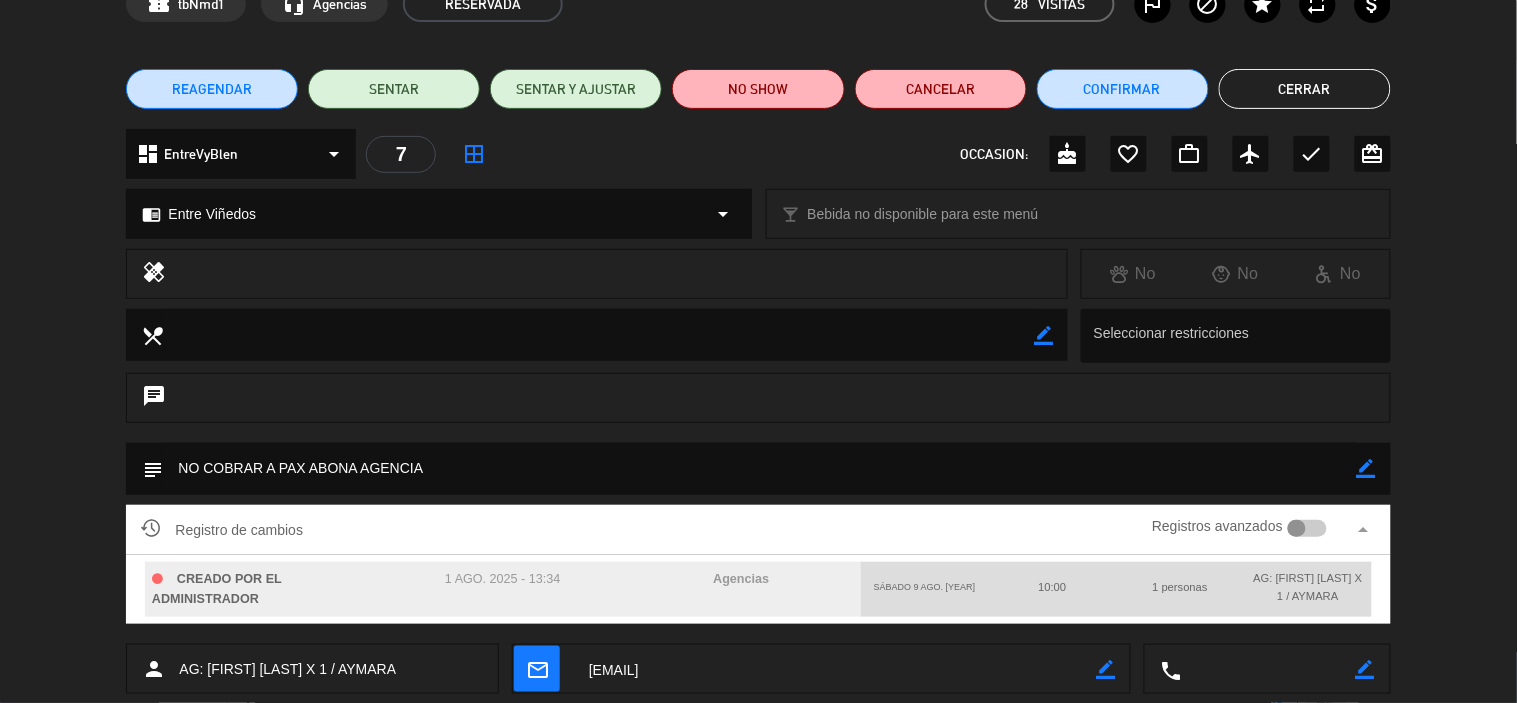 click on "Cerrar" 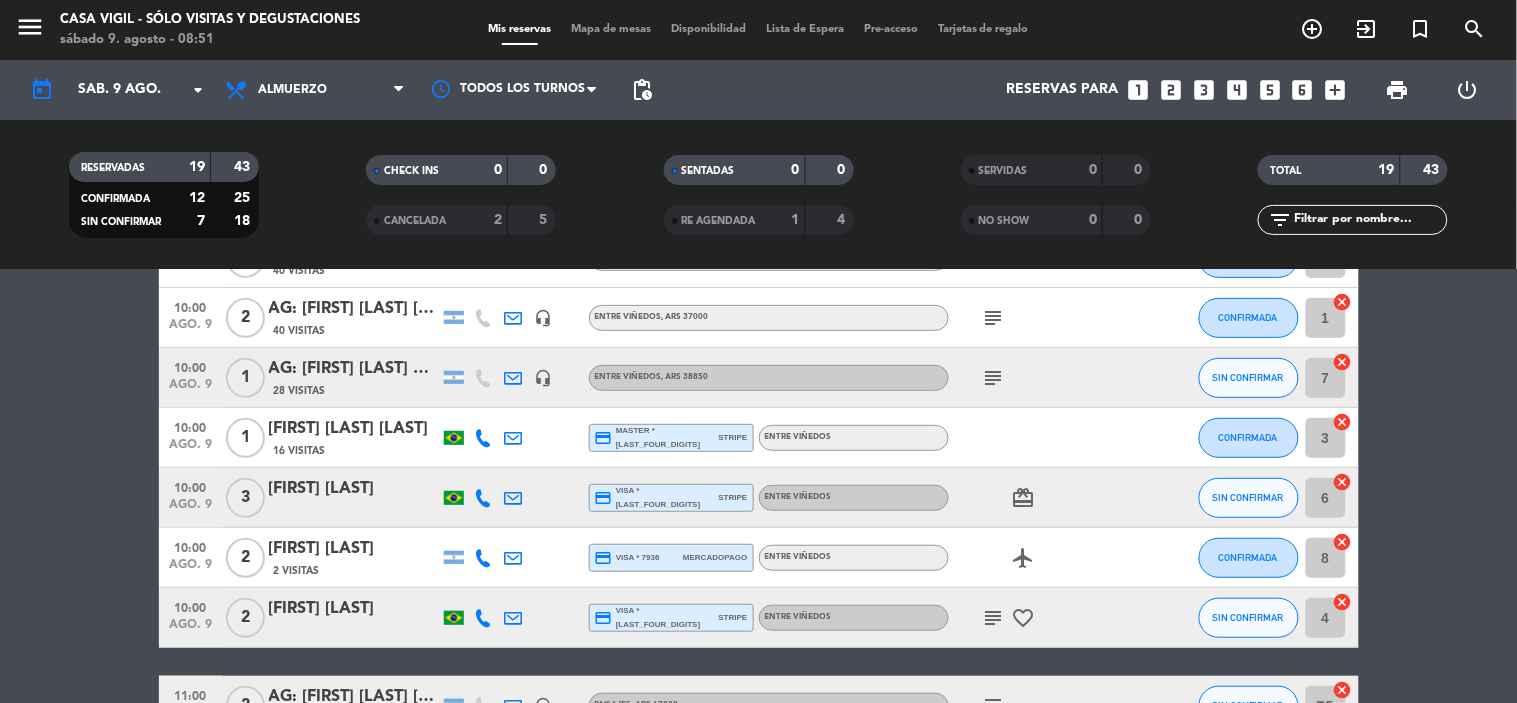 click on "16 Visitas" 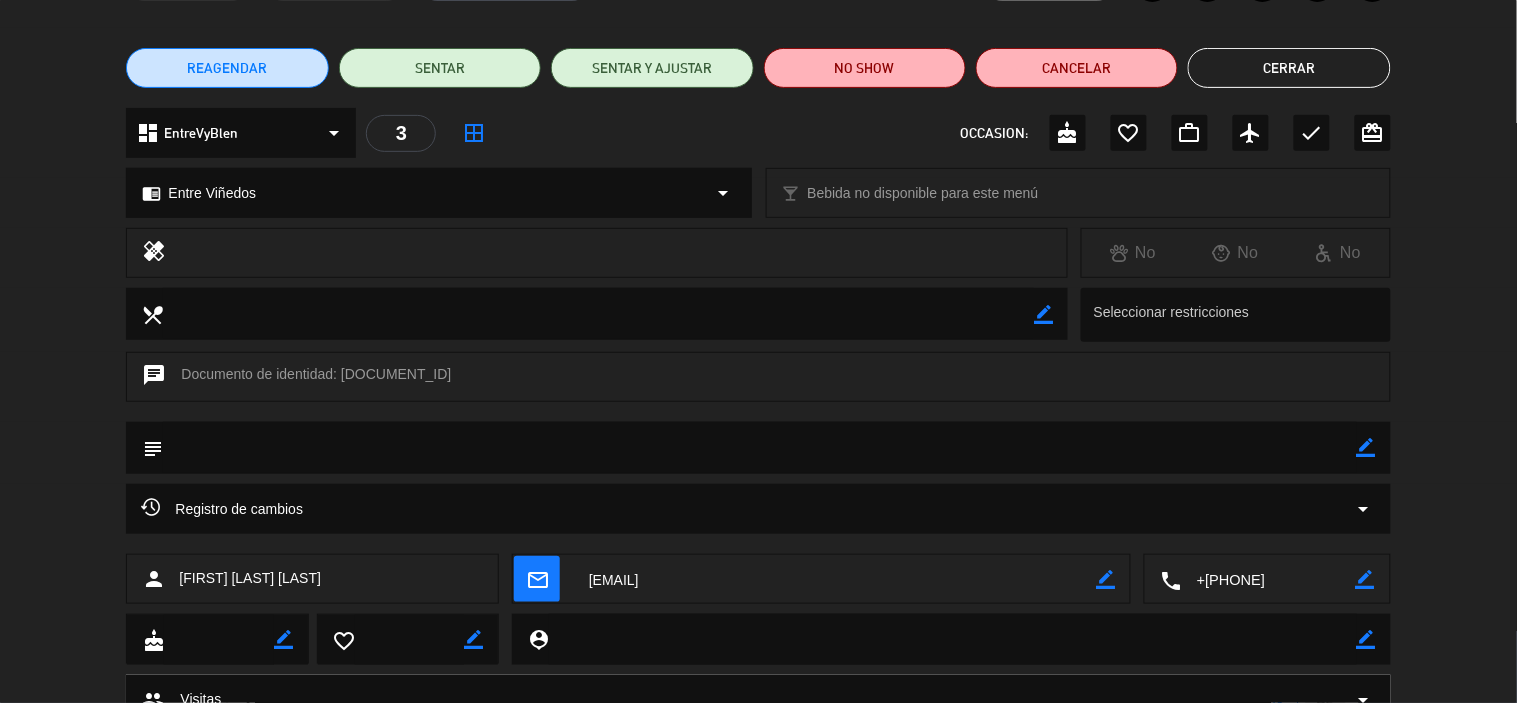 scroll, scrollTop: 214, scrollLeft: 0, axis: vertical 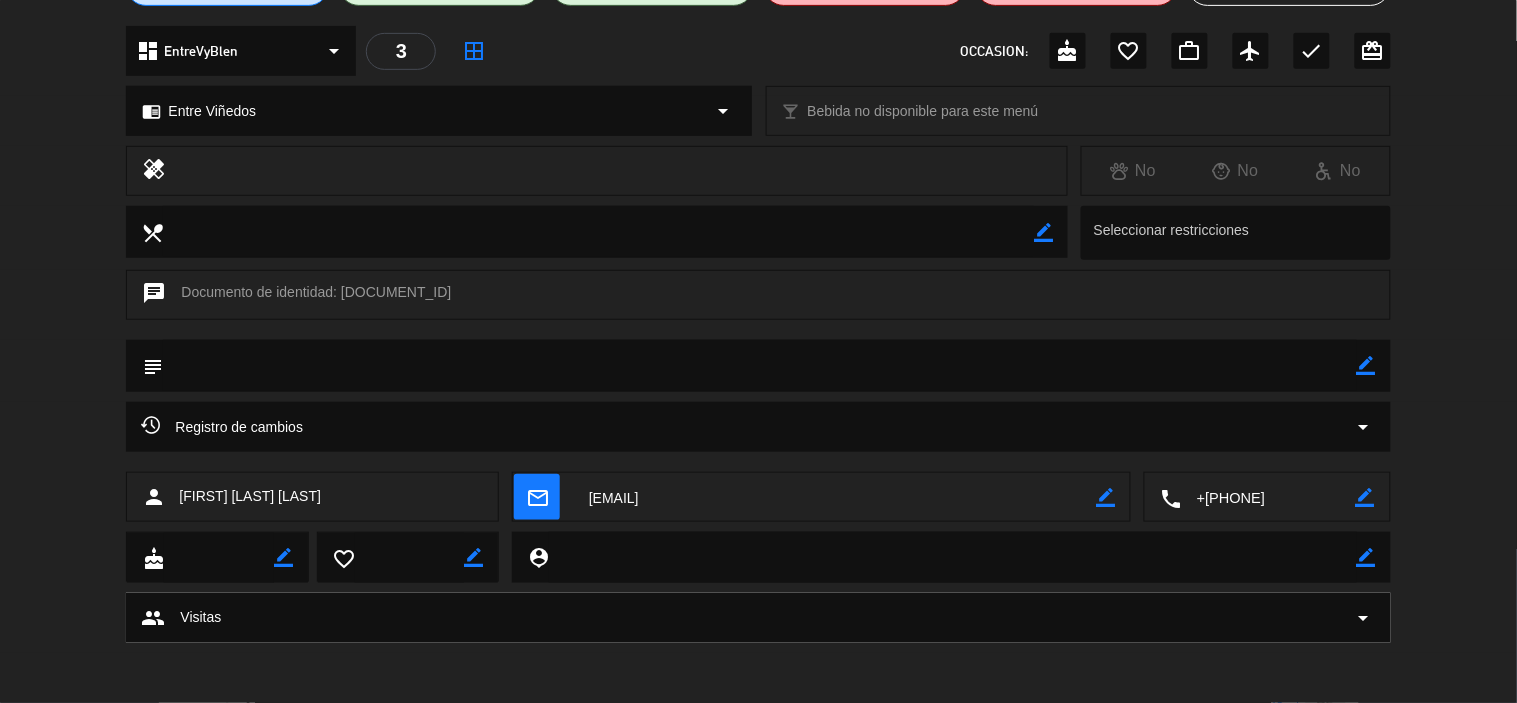 click 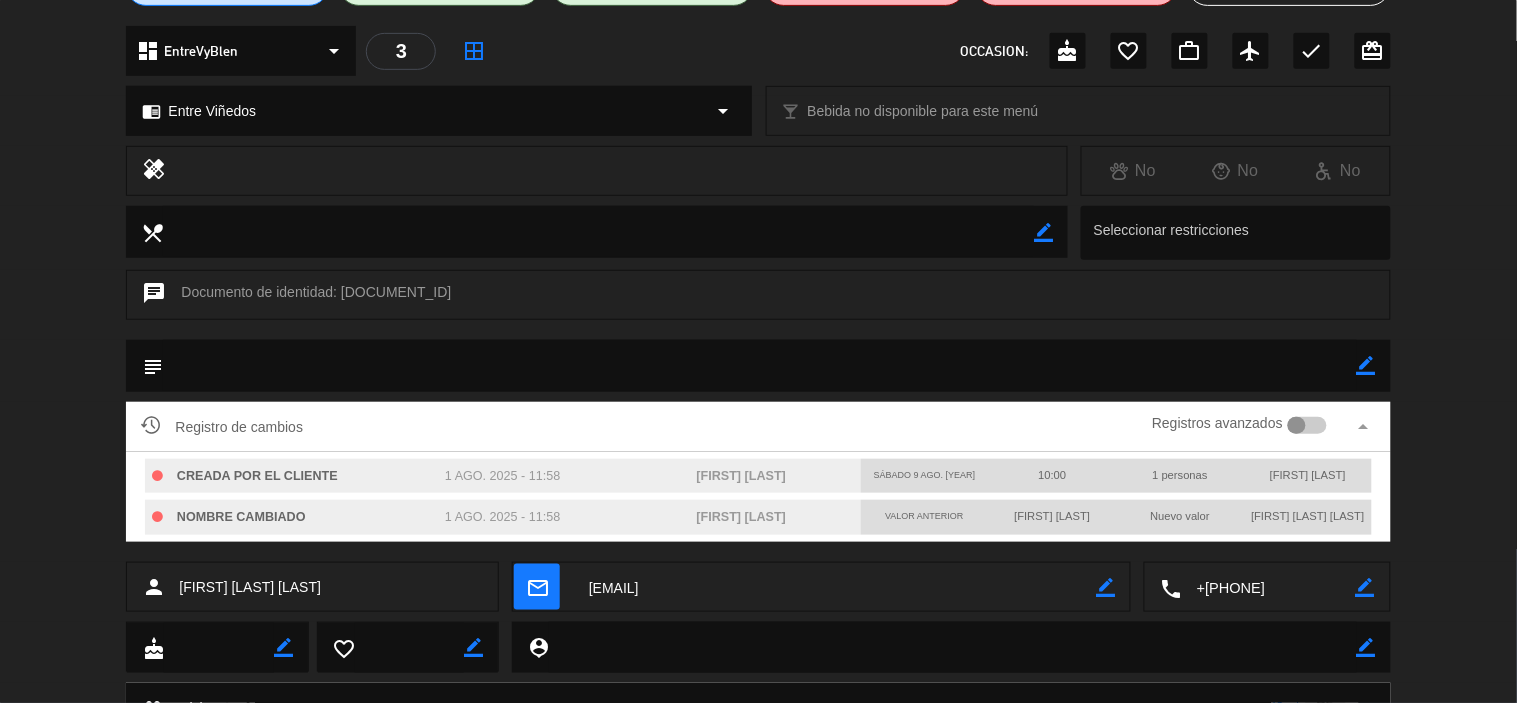 click 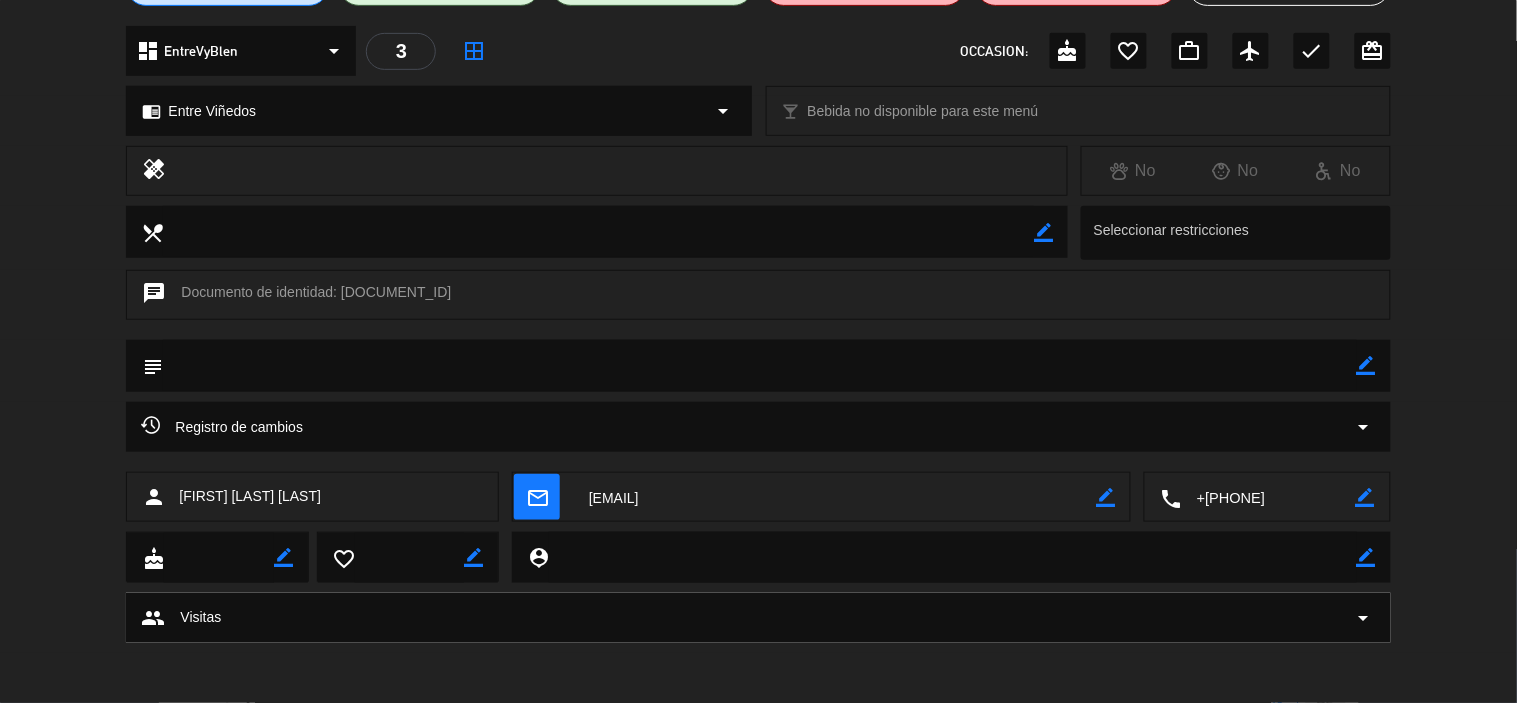 scroll, scrollTop: 0, scrollLeft: 0, axis: both 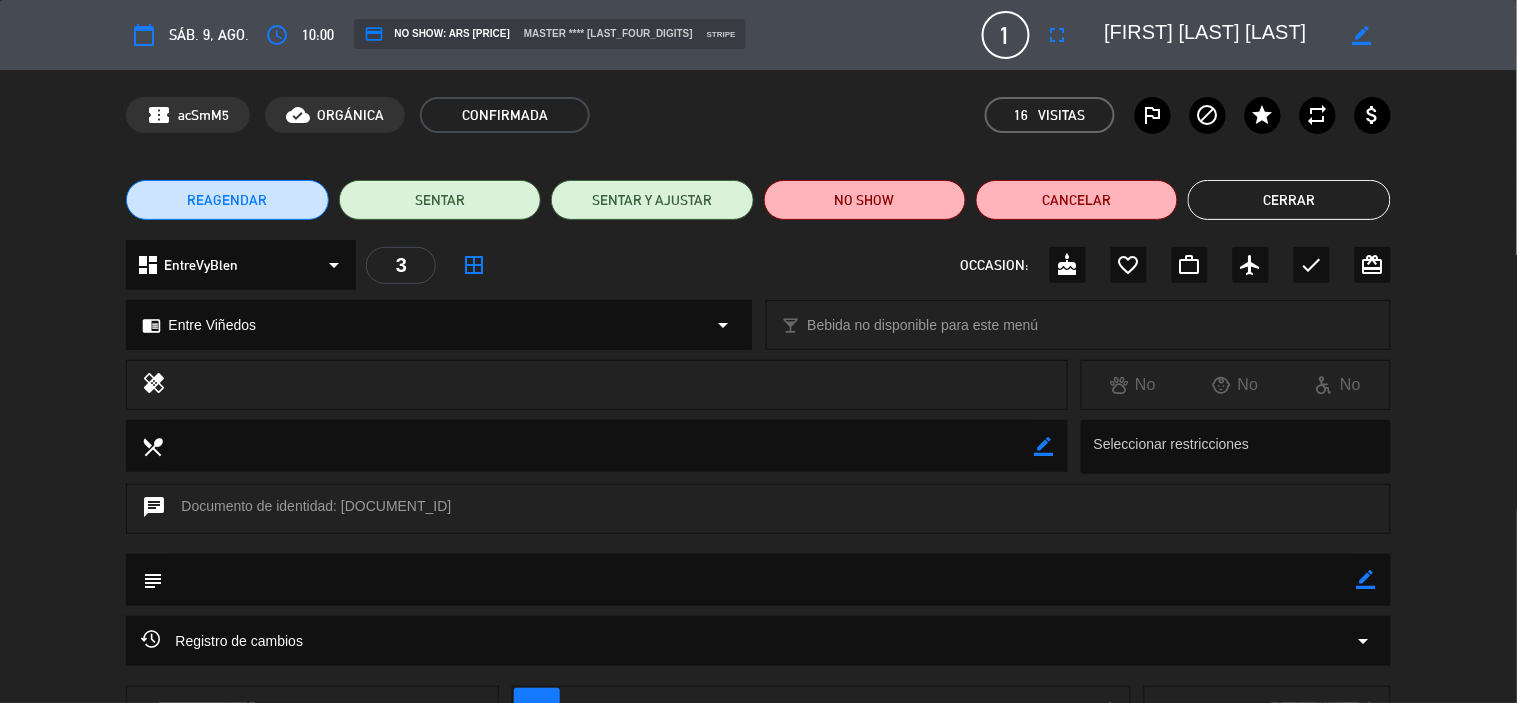 click on "Cerrar" 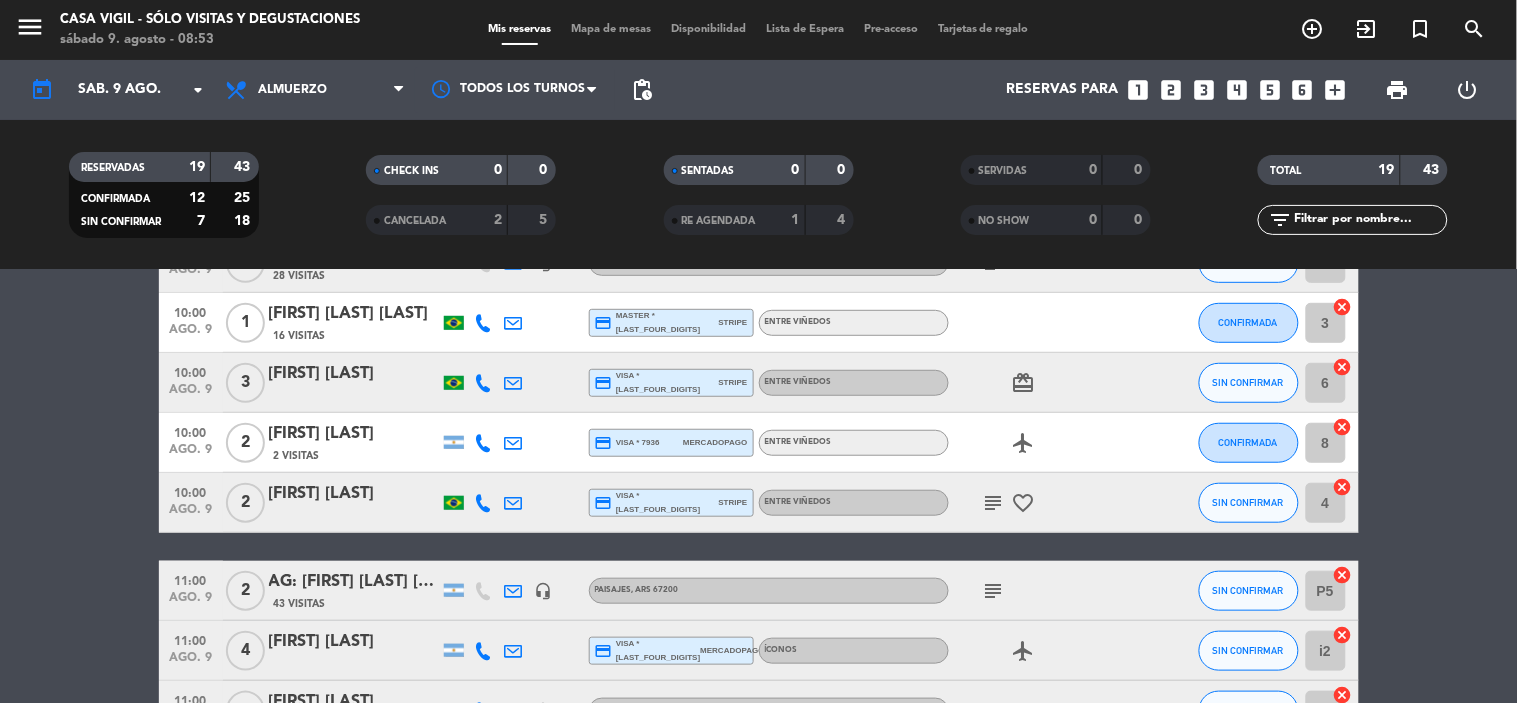 scroll, scrollTop: 0, scrollLeft: 0, axis: both 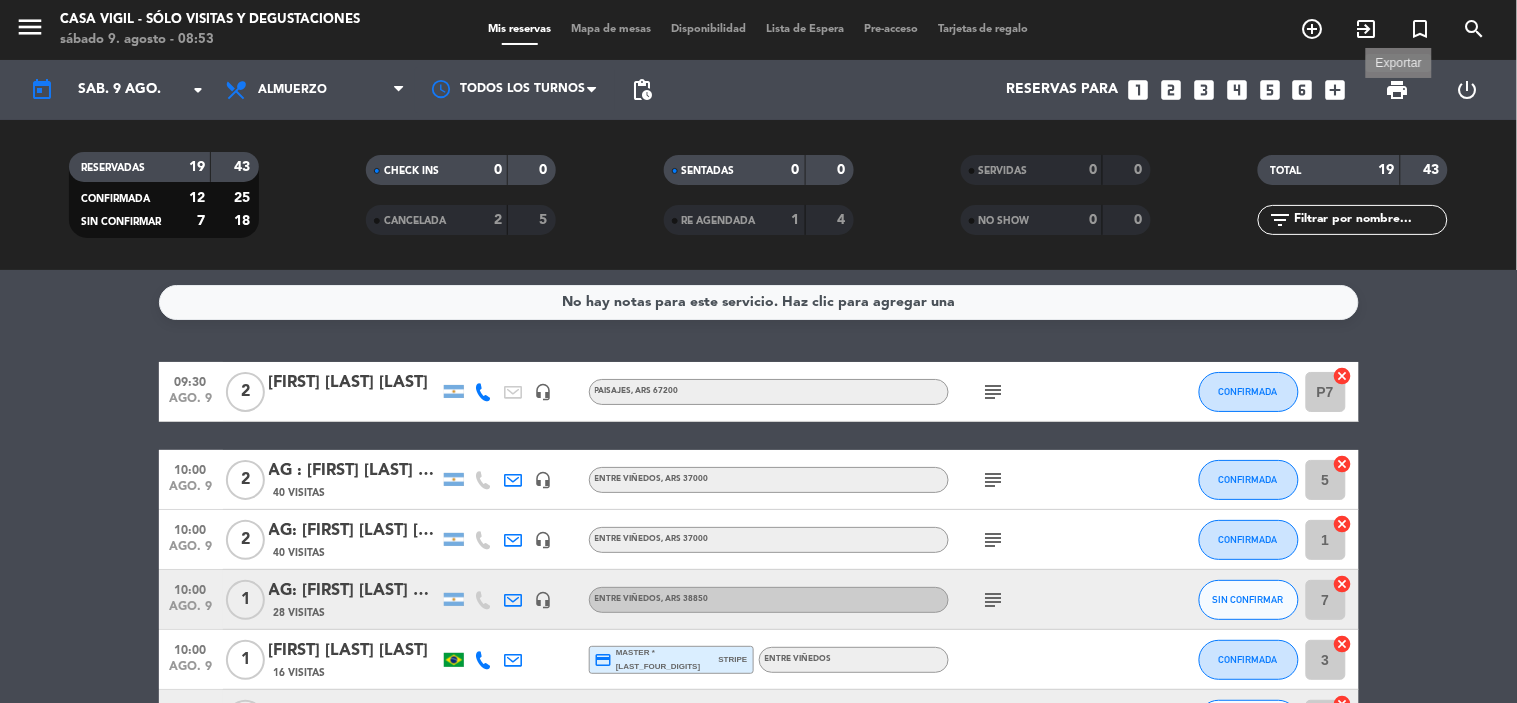 click on "print" at bounding box center (1398, 90) 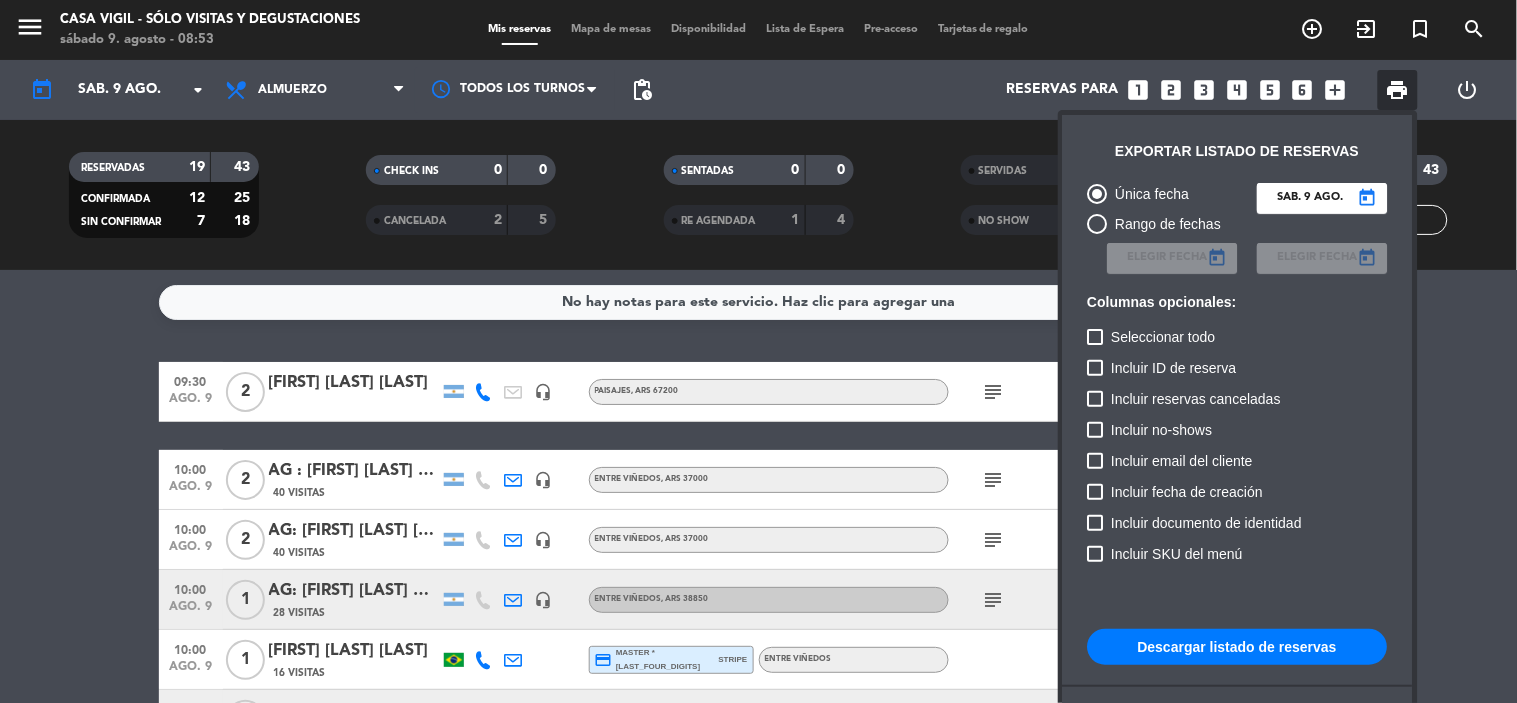click on "Descargar listado de reservas" at bounding box center (1238, 647) 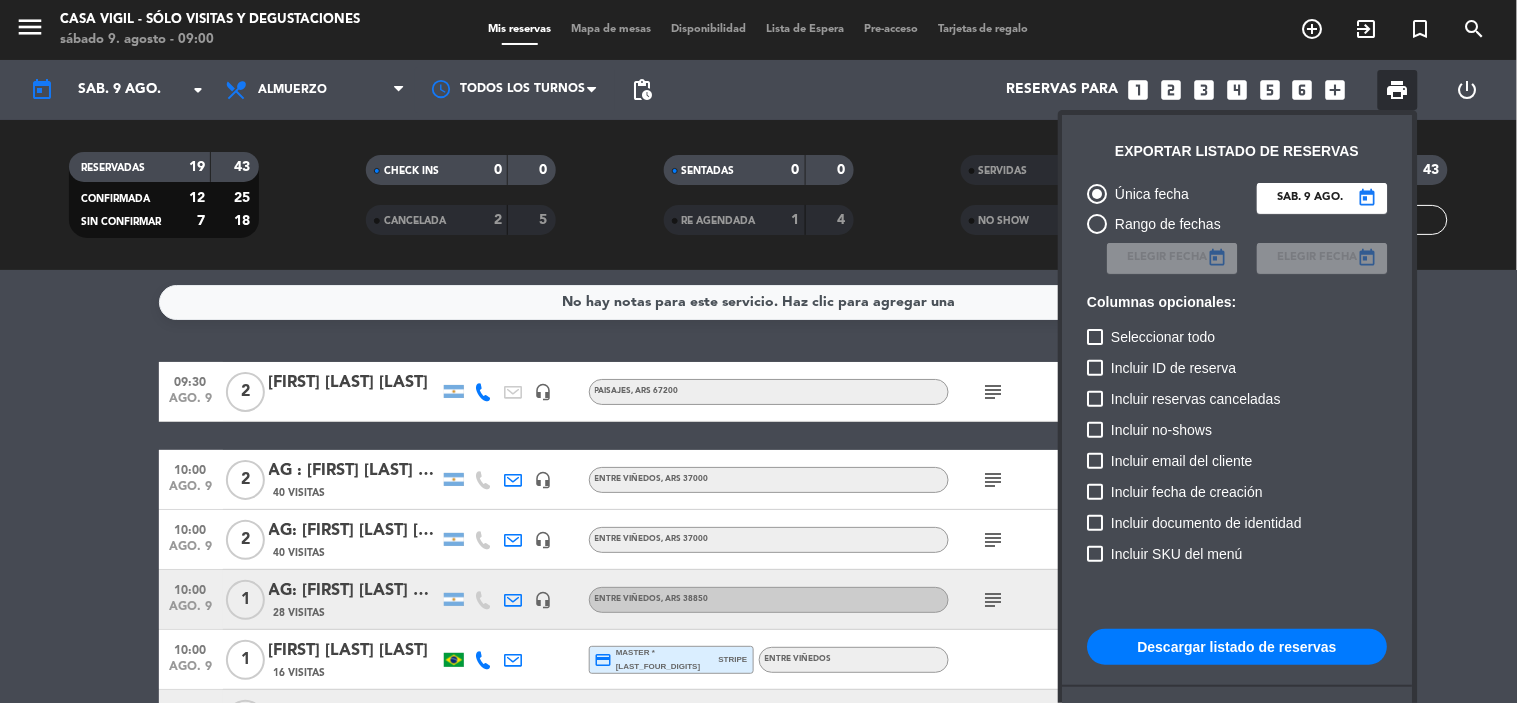 click at bounding box center (758, 351) 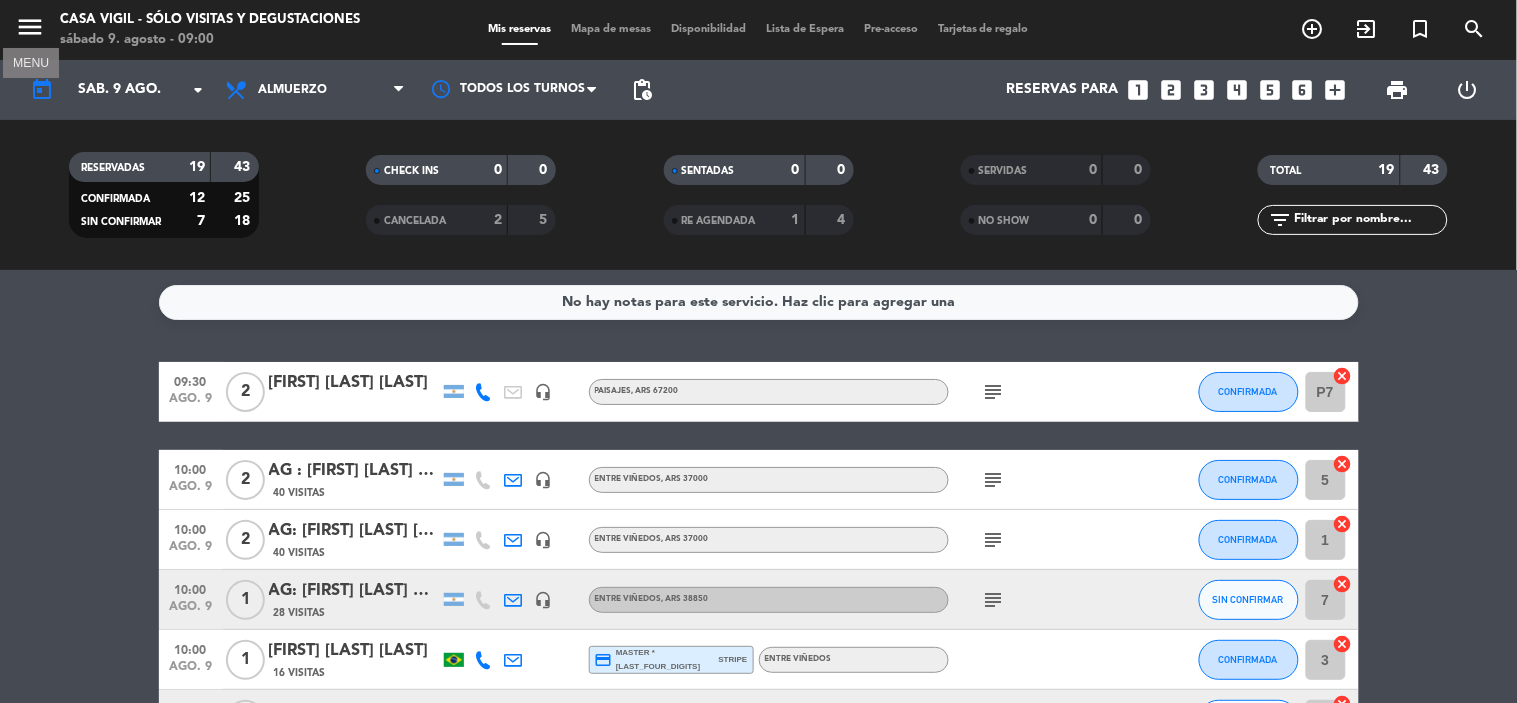 click on "menu" at bounding box center (30, 27) 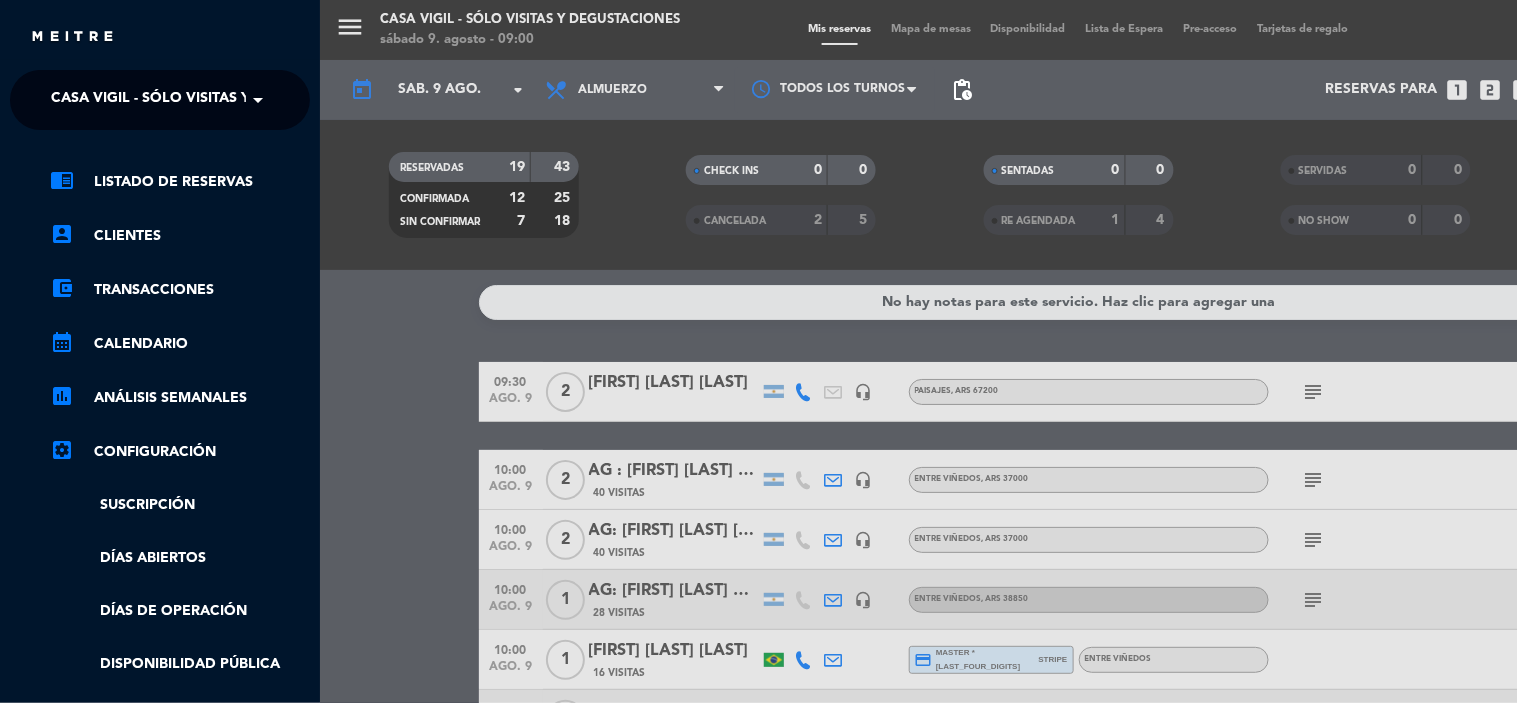click 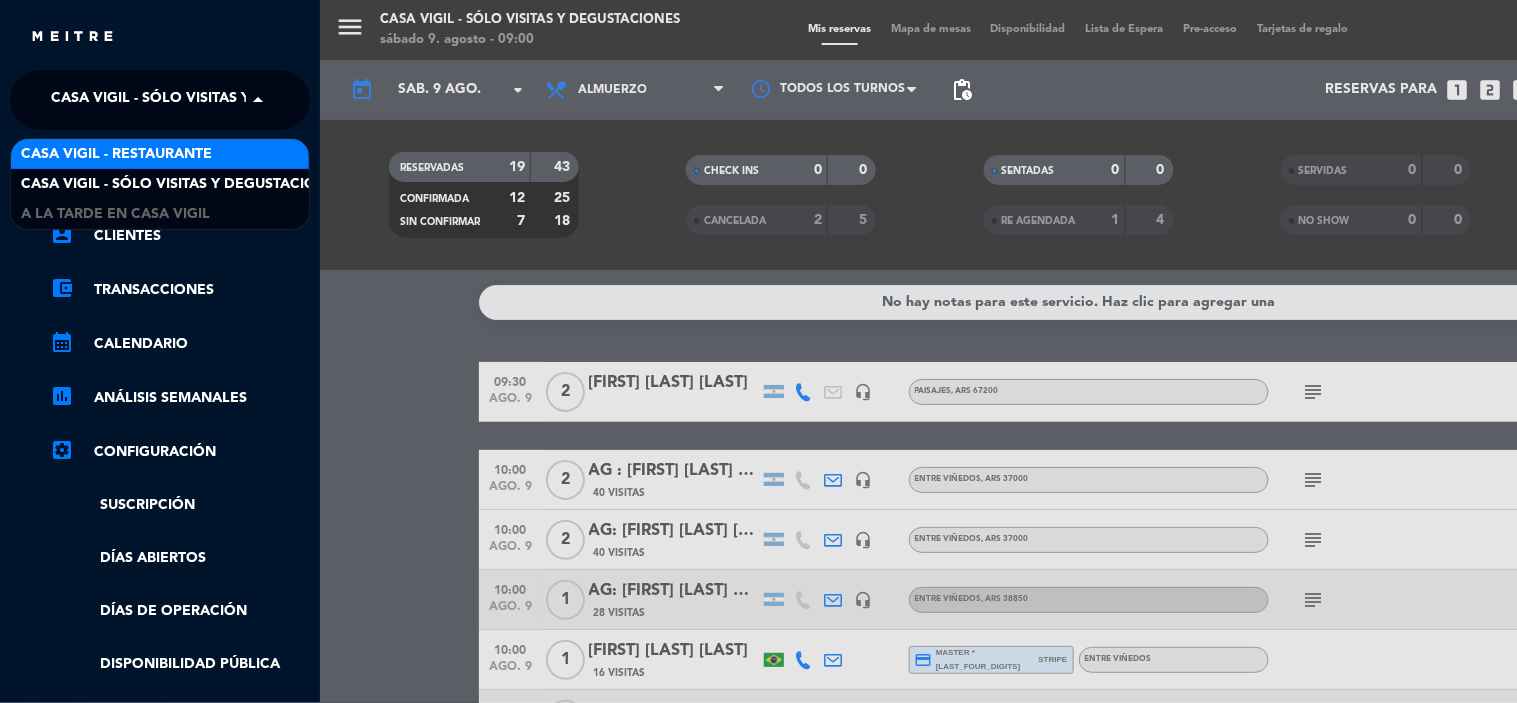 click on "Casa Vigil - Restaurante" at bounding box center (160, 154) 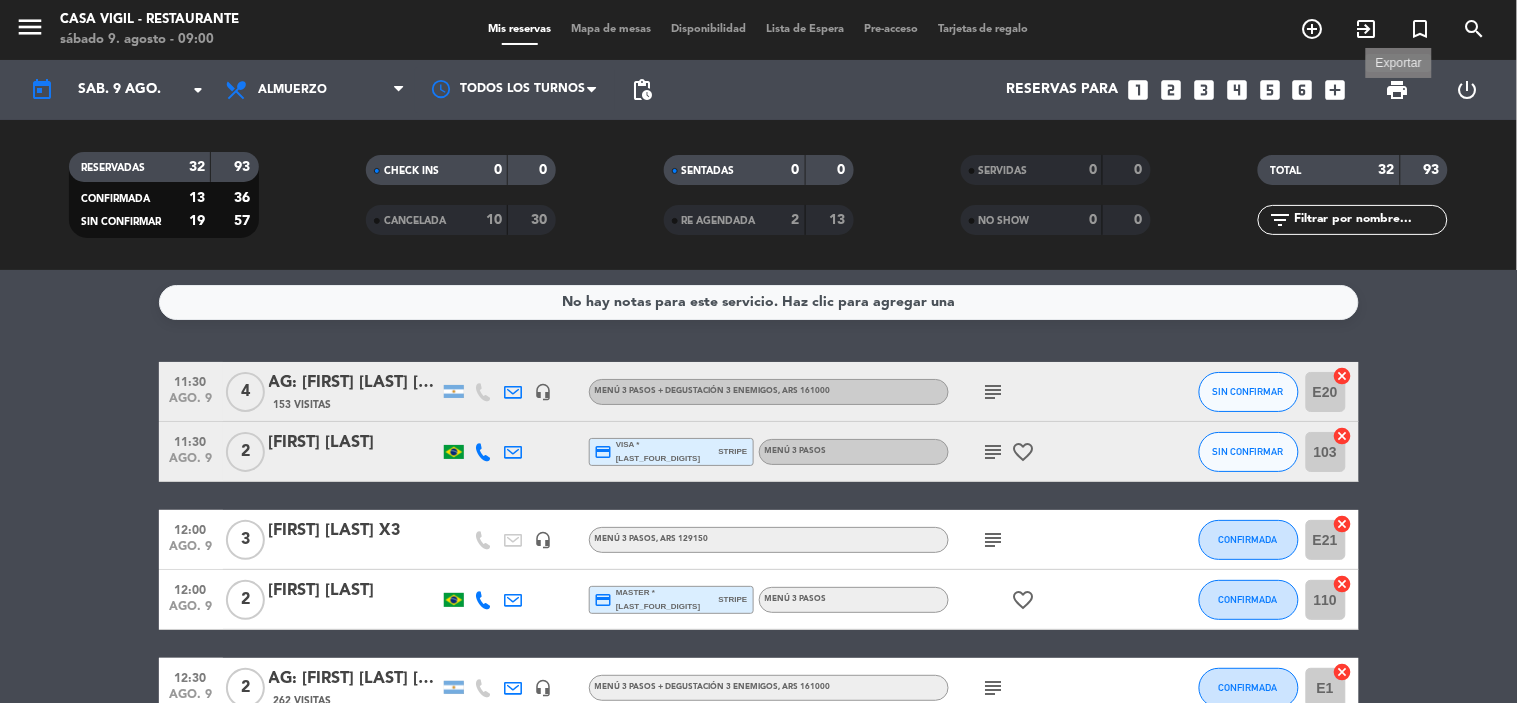 click on "print" at bounding box center (1398, 90) 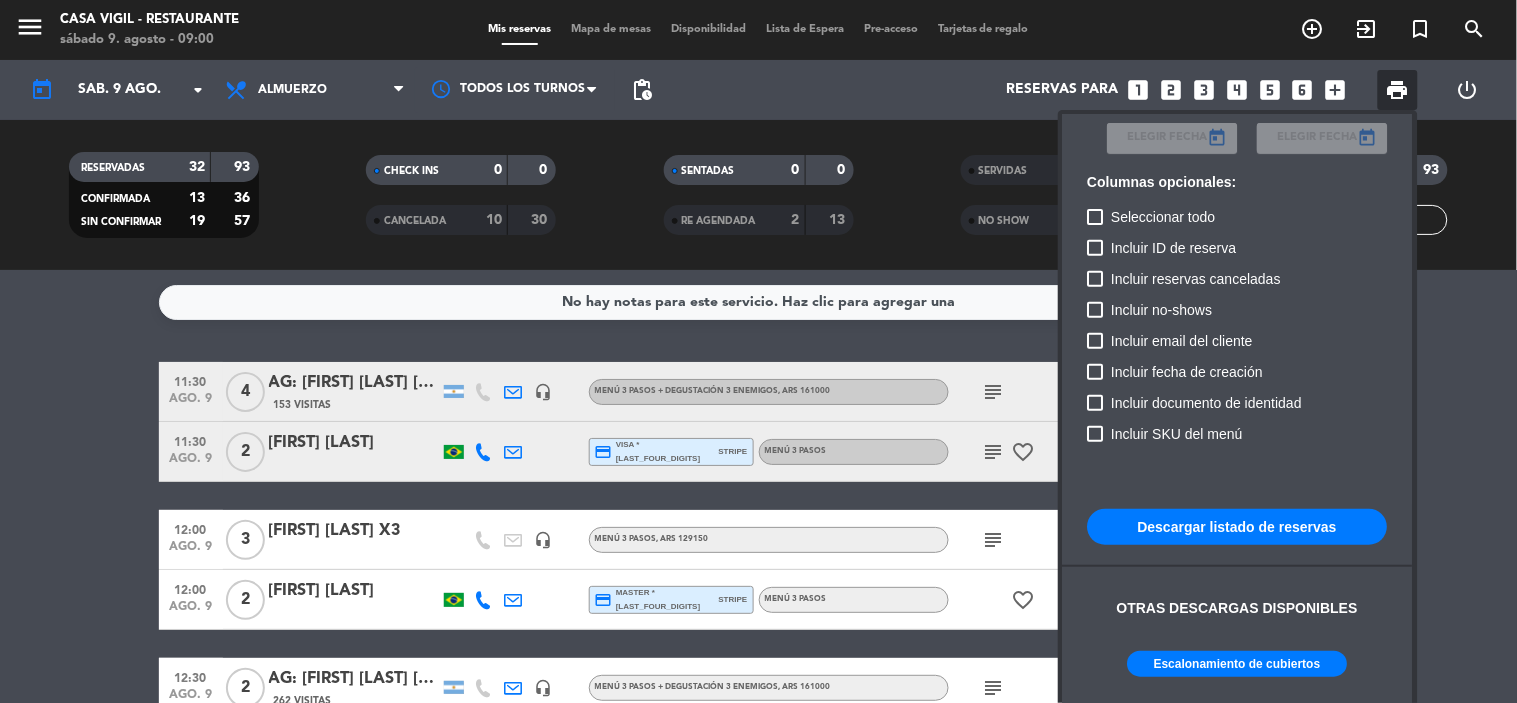 scroll, scrollTop: 121, scrollLeft: 0, axis: vertical 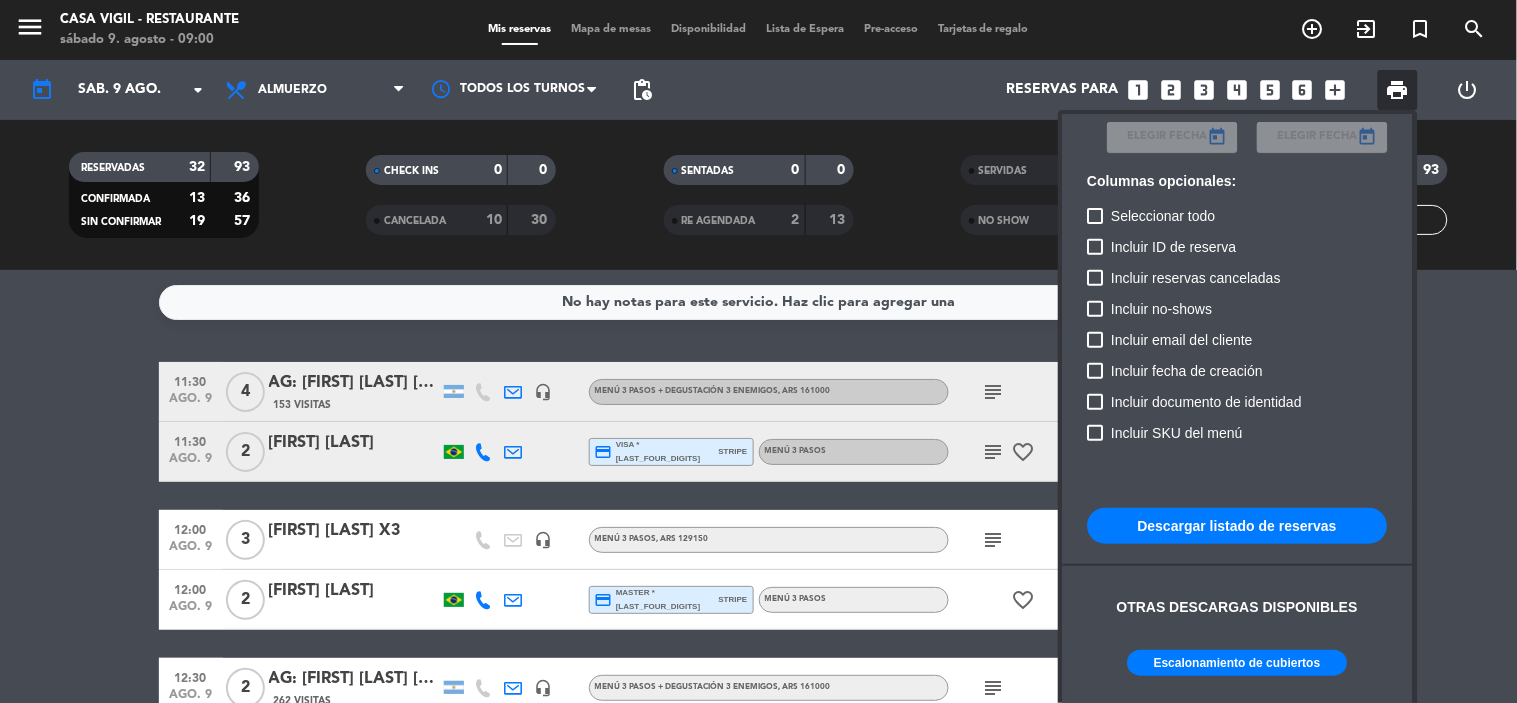 click on "Descargar listado de reservas" at bounding box center [1238, 526] 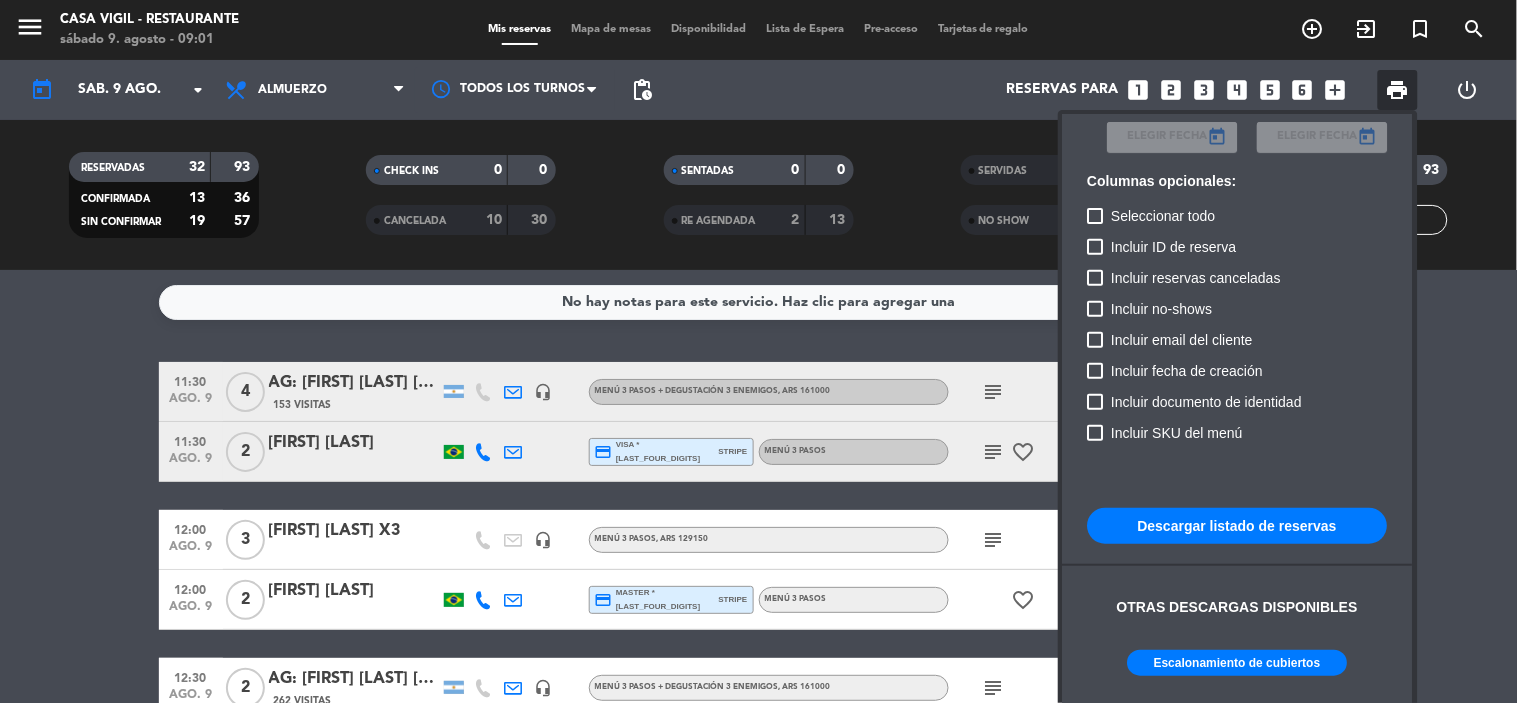 click at bounding box center [758, 351] 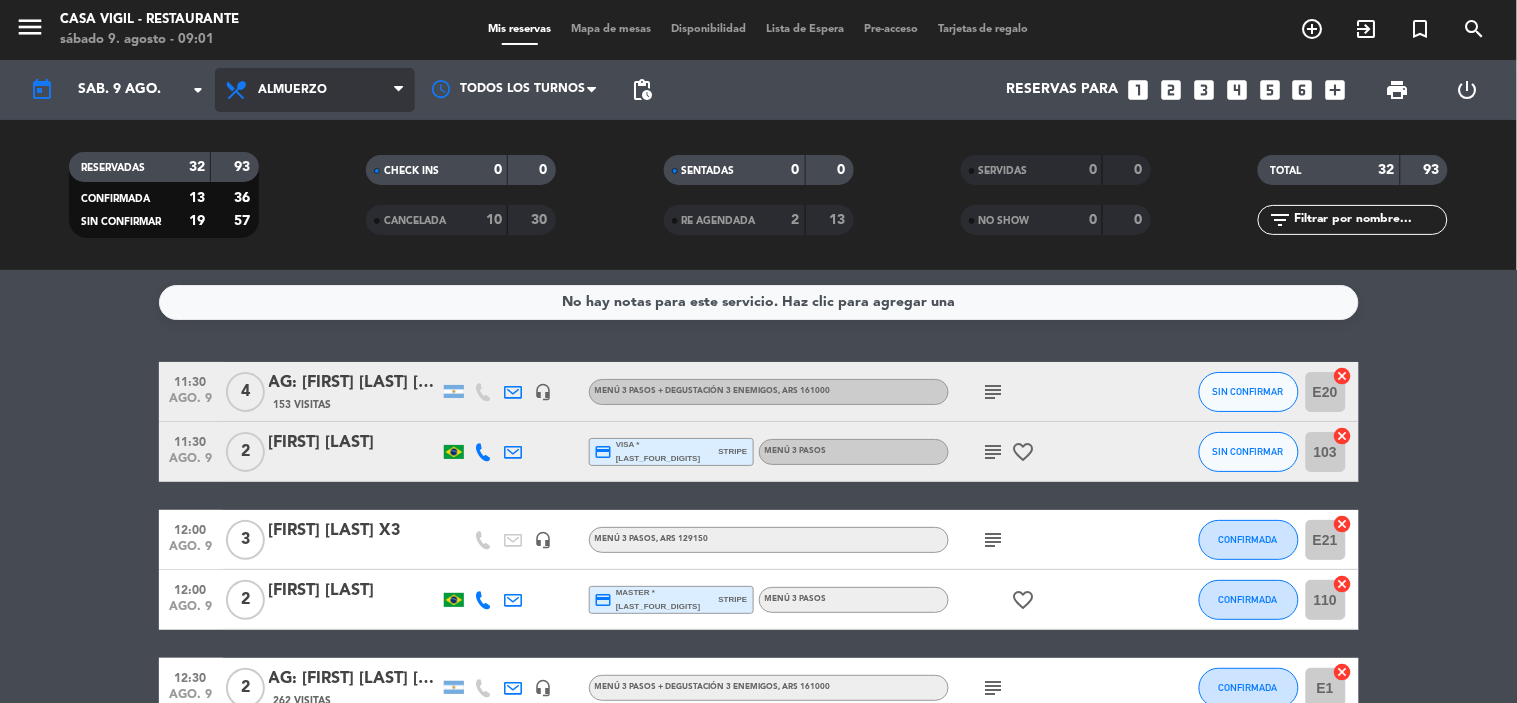 click on "Almuerzo" at bounding box center (315, 90) 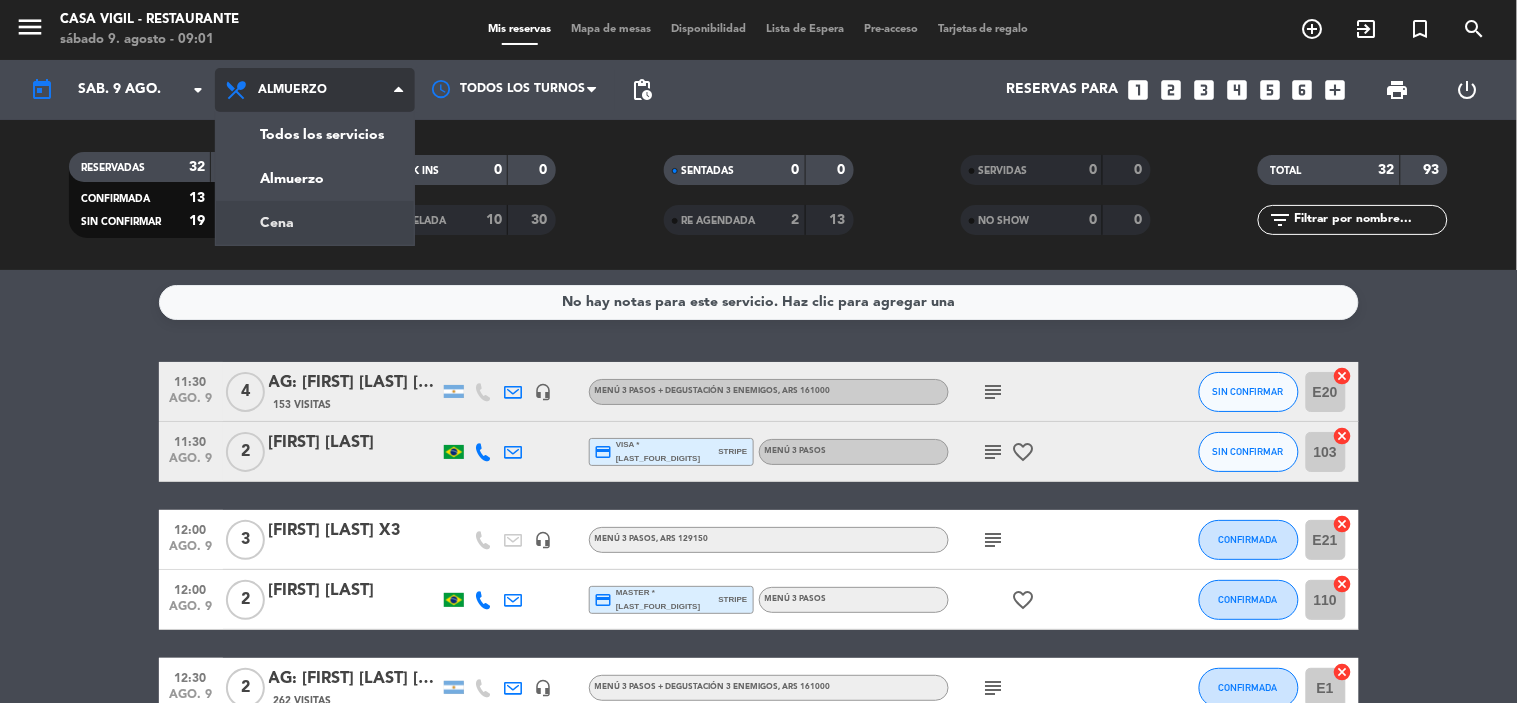 click on "menu  Casa Vigil - Restaurante   sábado 9. agosto - 09:01   Mis reservas   Mapa de mesas   Disponibilidad   Lista de Espera   Pre-acceso   Tarjetas de regalo  add_circle_outline exit_to_app turned_in_not search today    sáb. 9 ago. arrow_drop_down  Todos los servicios  Almuerzo  Cena  Almuerzo  Todos los servicios  Almuerzo  Cena Todos los turnos pending_actions  Reservas para   looks_one   looks_two   looks_3   looks_4   looks_5   looks_6   add_box  print  power_settings_new   RESERVADAS   32   93   CONFIRMADA   13   36   SIN CONFIRMAR   19   57   CHECK INS   0   0   CANCELADA   10   30   SENTADAS   0   0   RE AGENDADA   2   13   SERVIDAS   0   0   NO SHOW   0   0   TOTAL   32   93  filter_list" 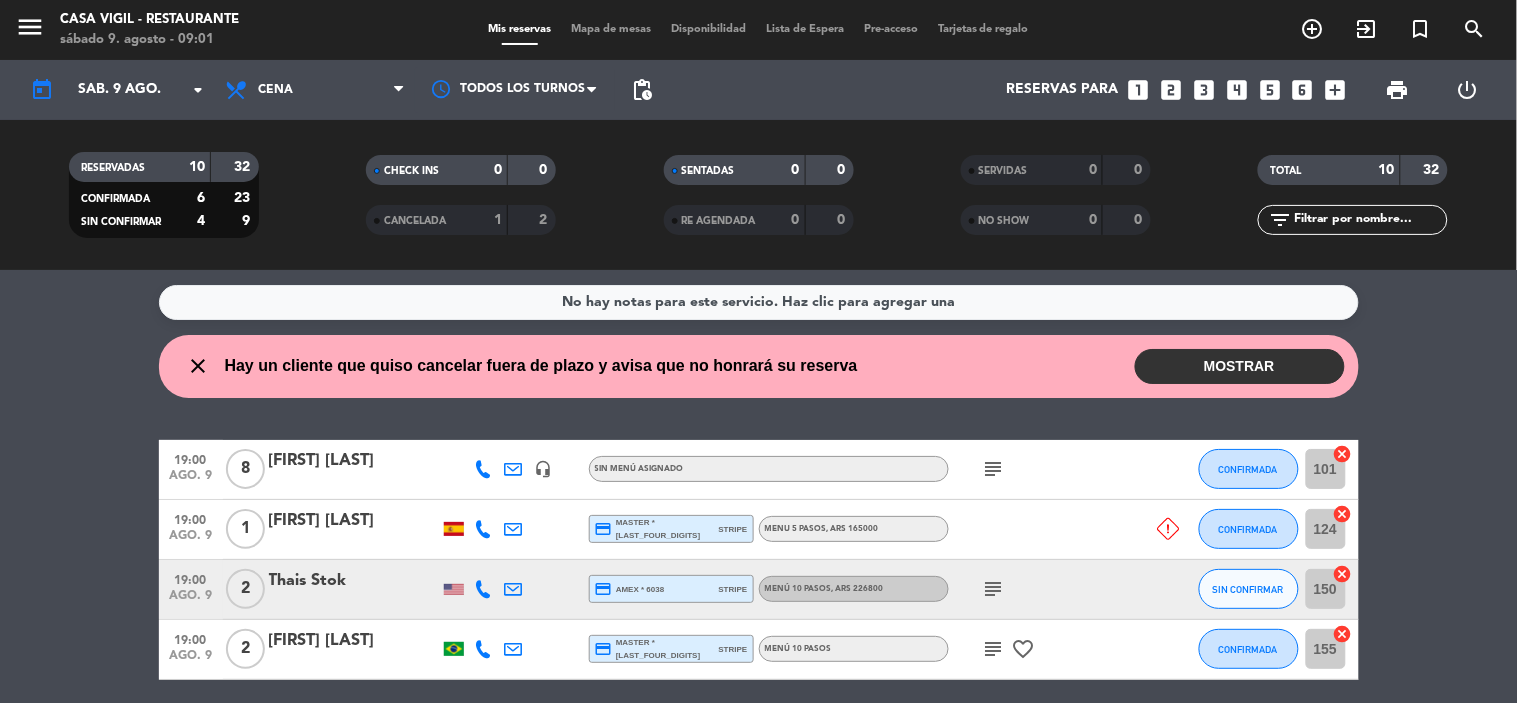 click 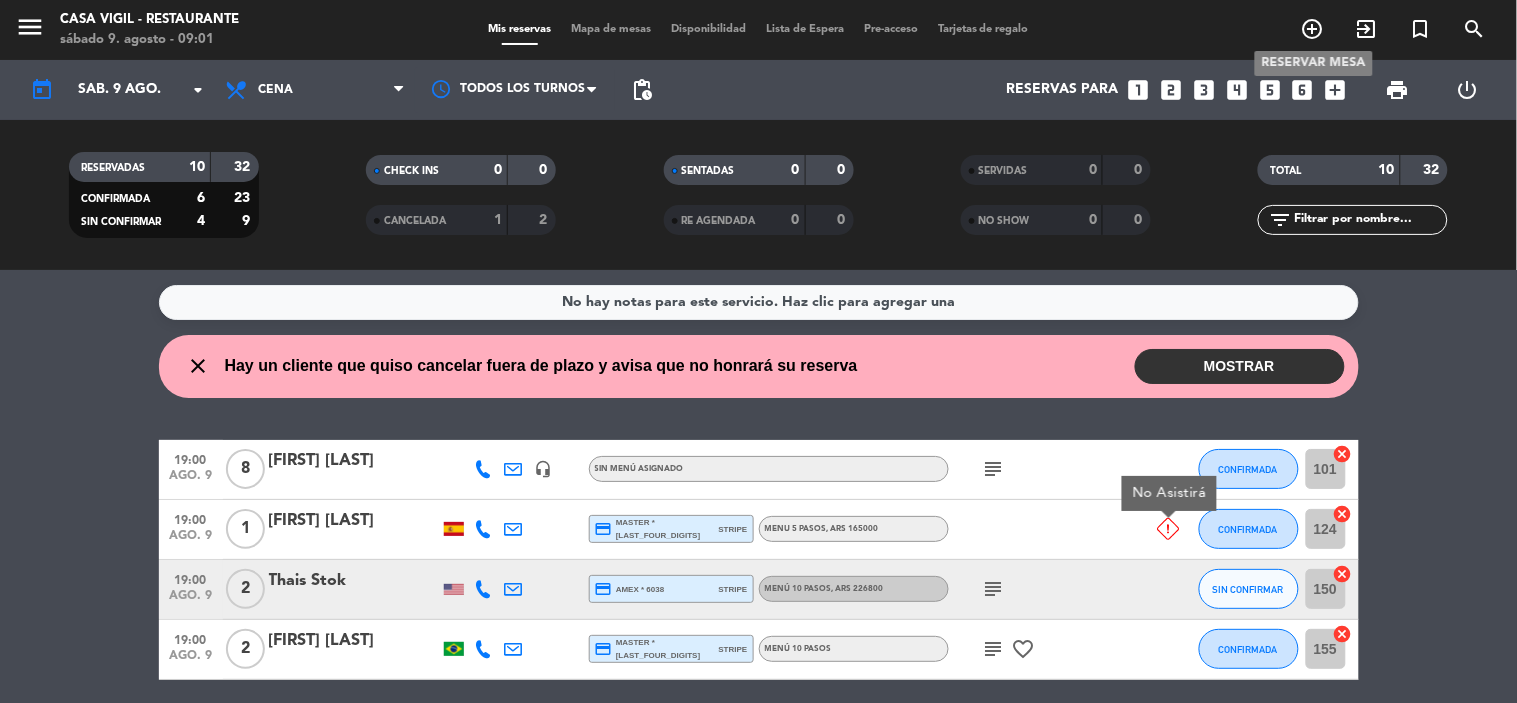 click on "add_circle_outline" at bounding box center [1313, 29] 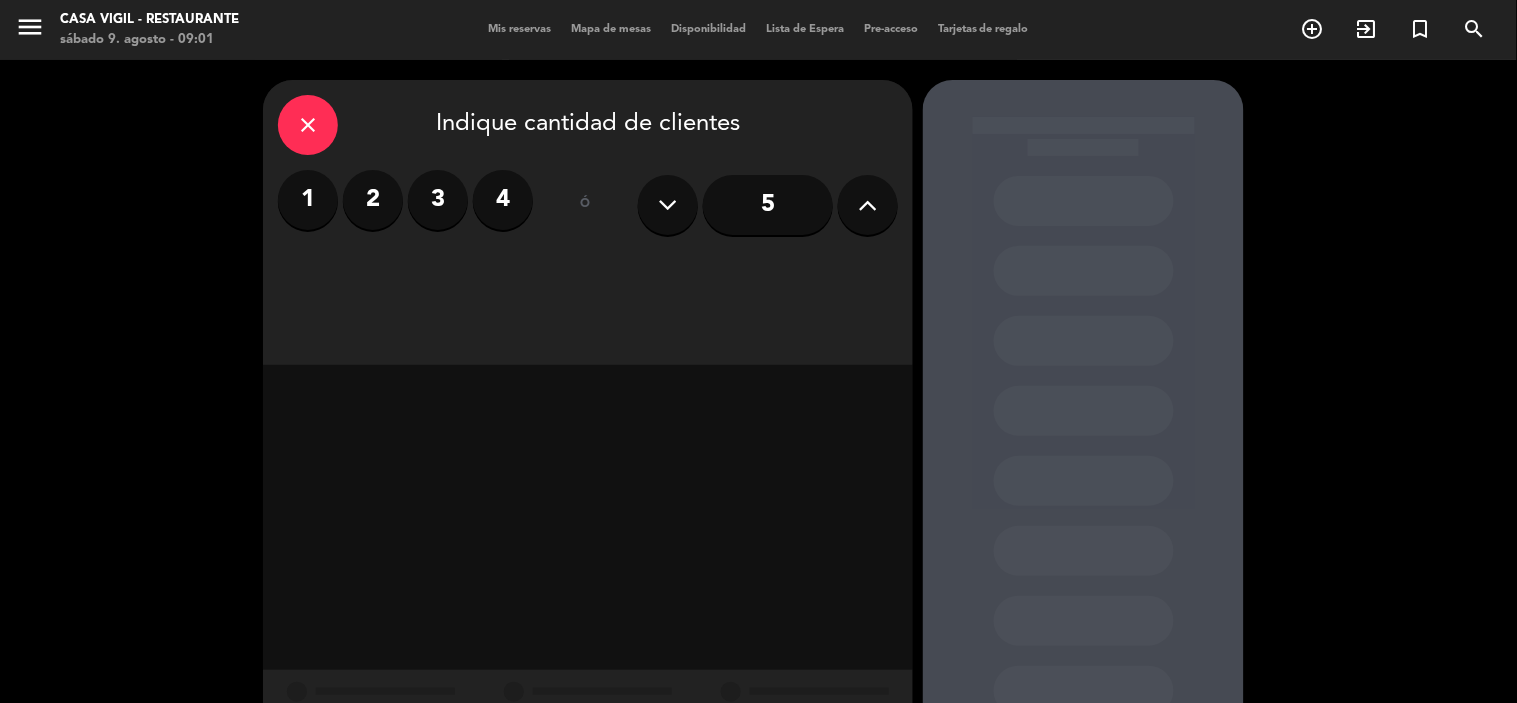 click on "3" at bounding box center (438, 200) 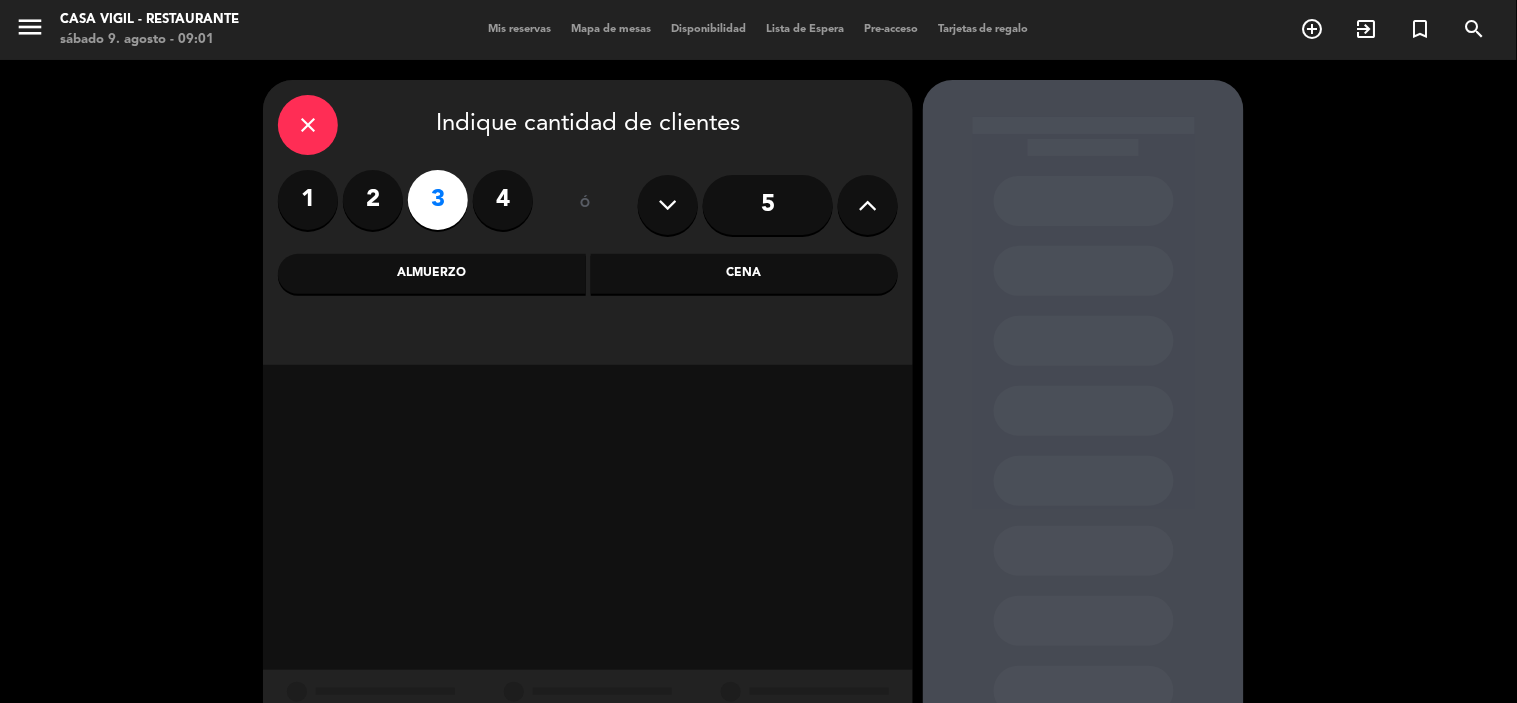 click on "Cena" at bounding box center [745, 274] 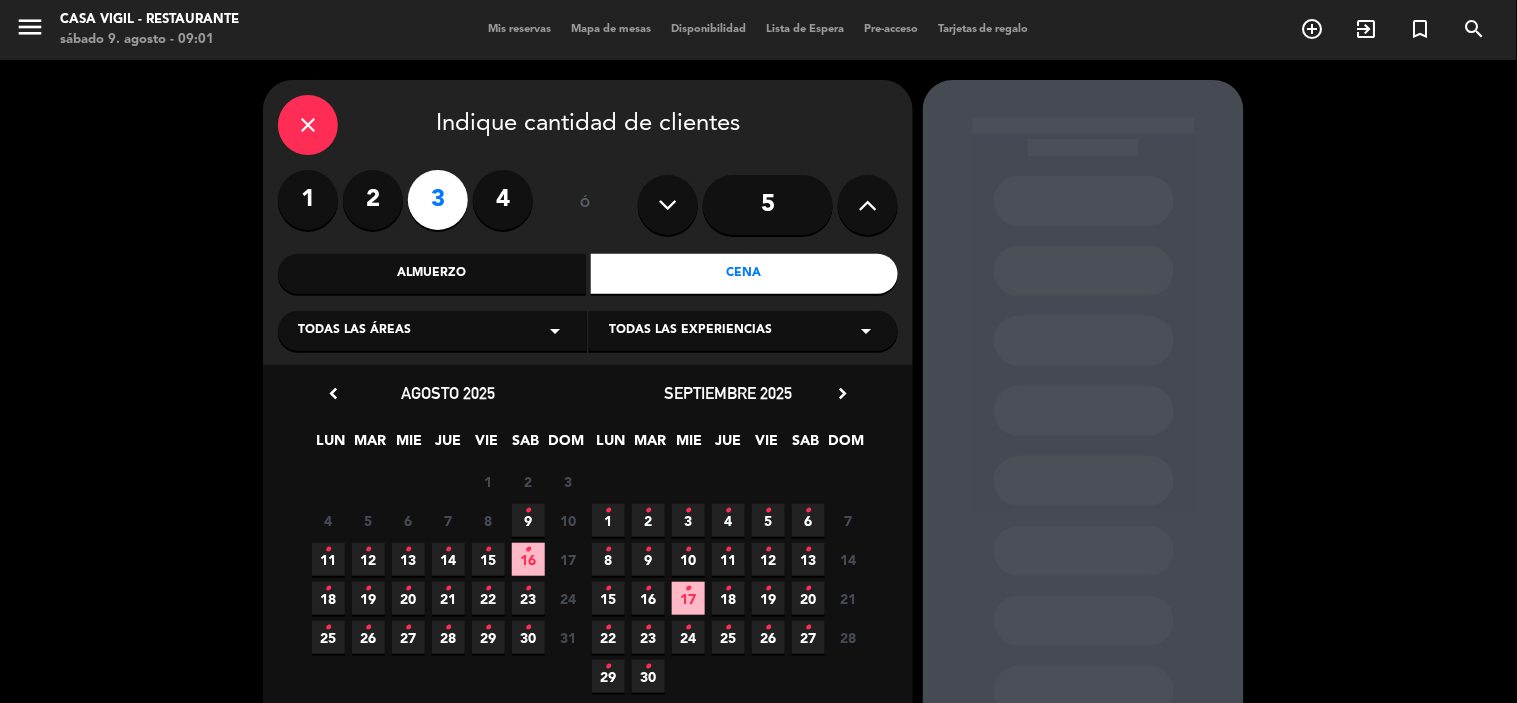click on "arrow_drop_down" at bounding box center [866, 331] 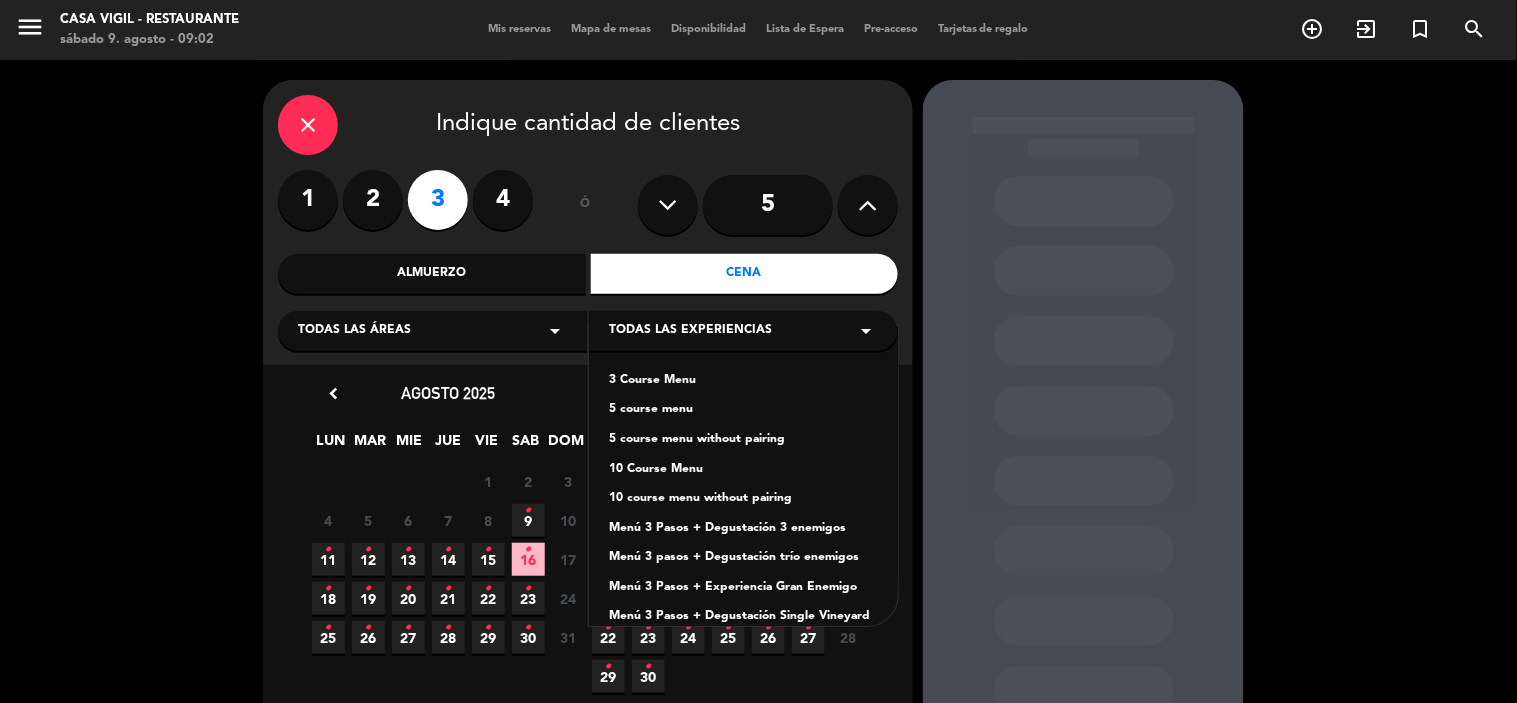 click on "10 Course Menu" at bounding box center (743, 470) 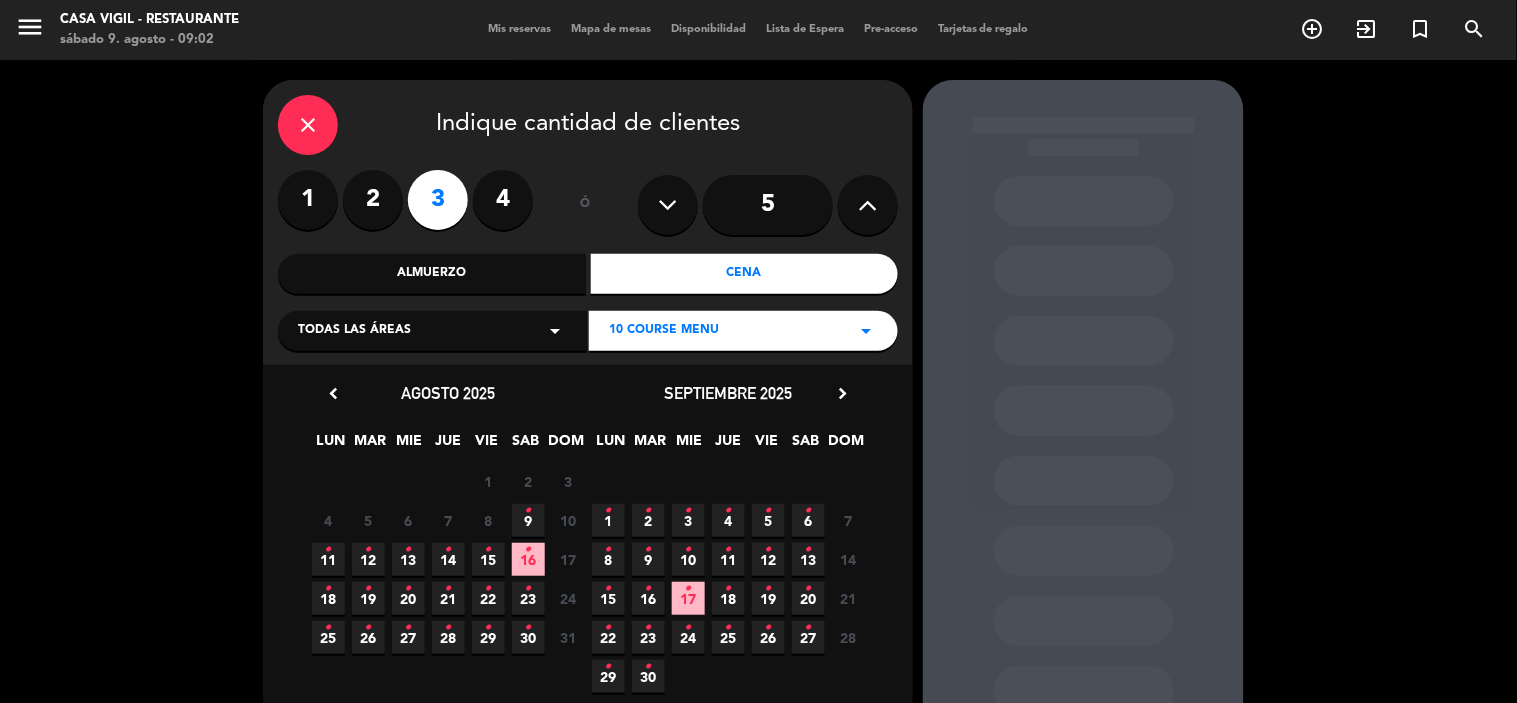 click on "•" at bounding box center (528, 511) 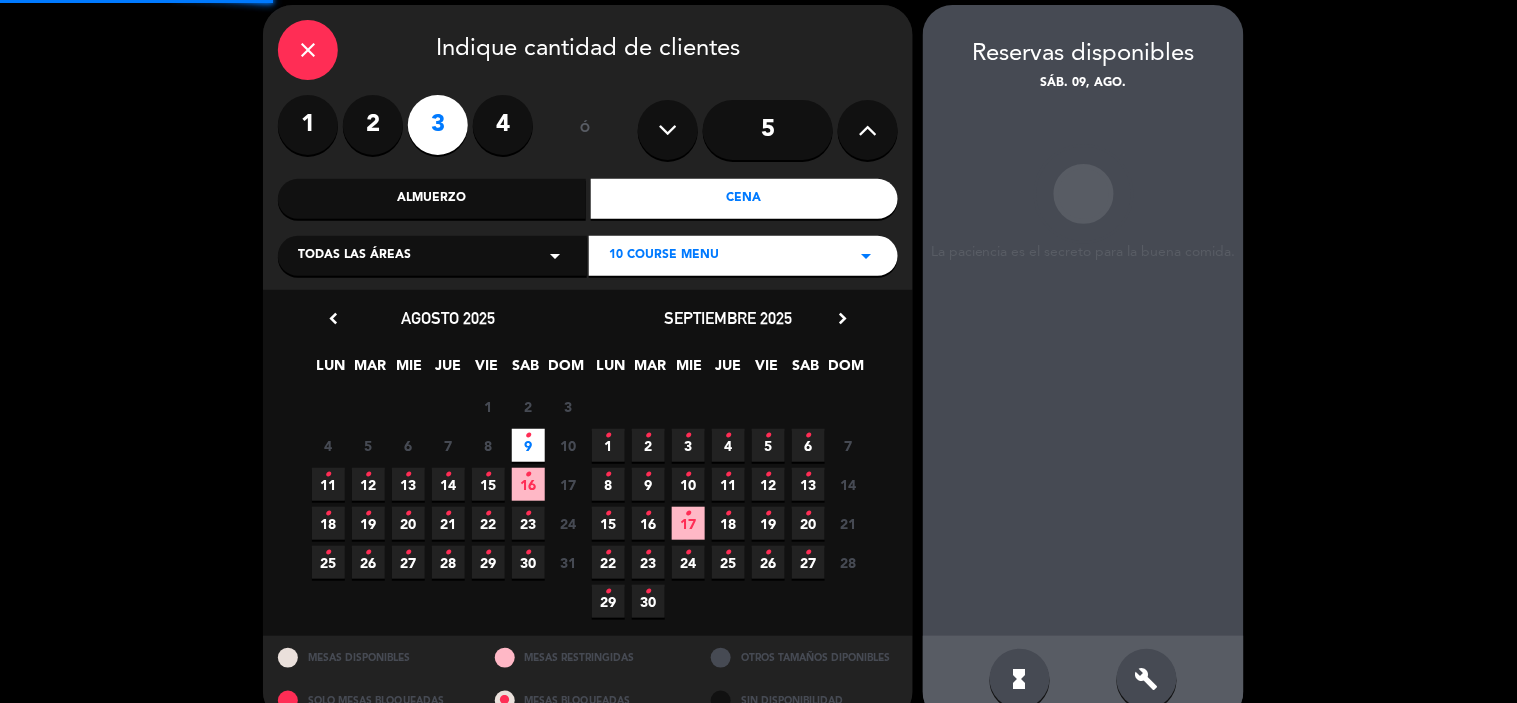 scroll, scrollTop: 80, scrollLeft: 0, axis: vertical 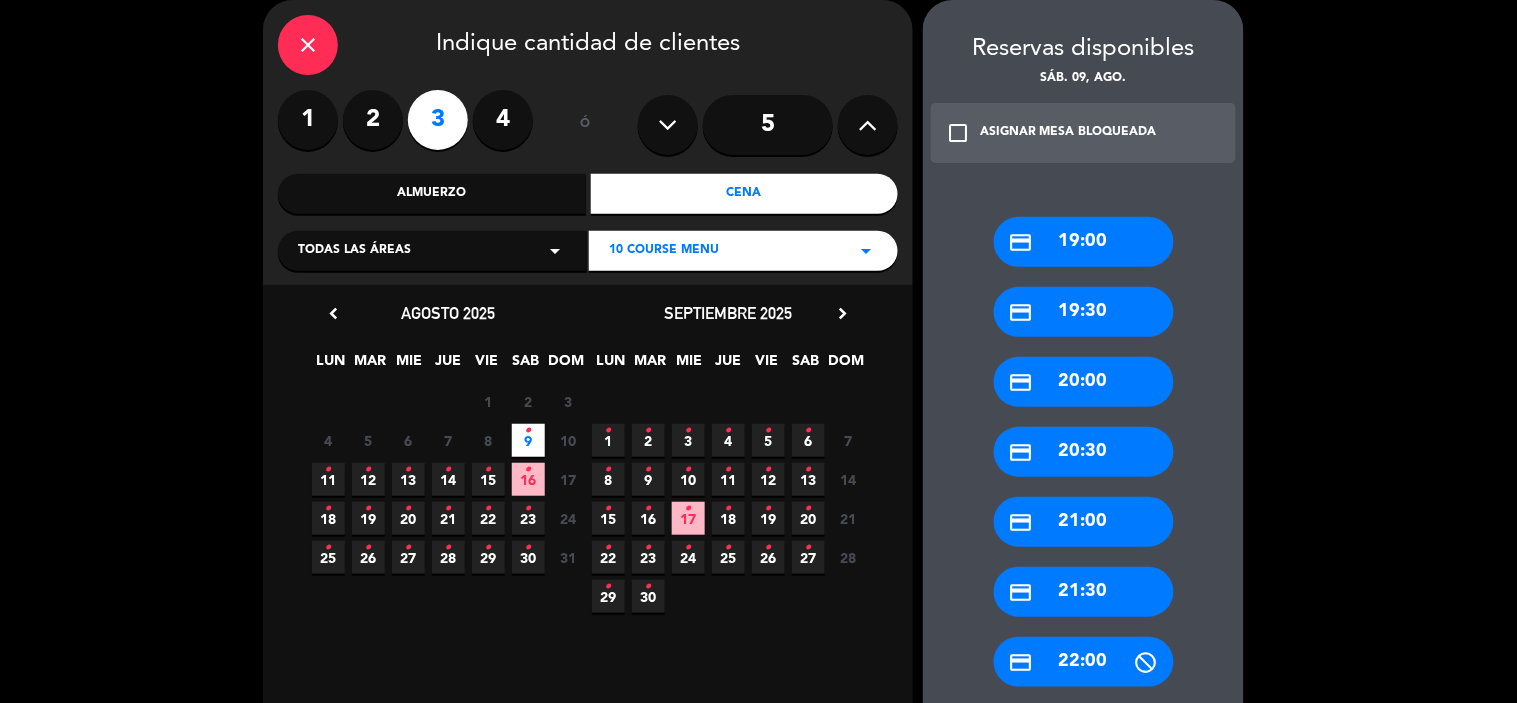 click on "credit_card  19:30" at bounding box center (1084, 312) 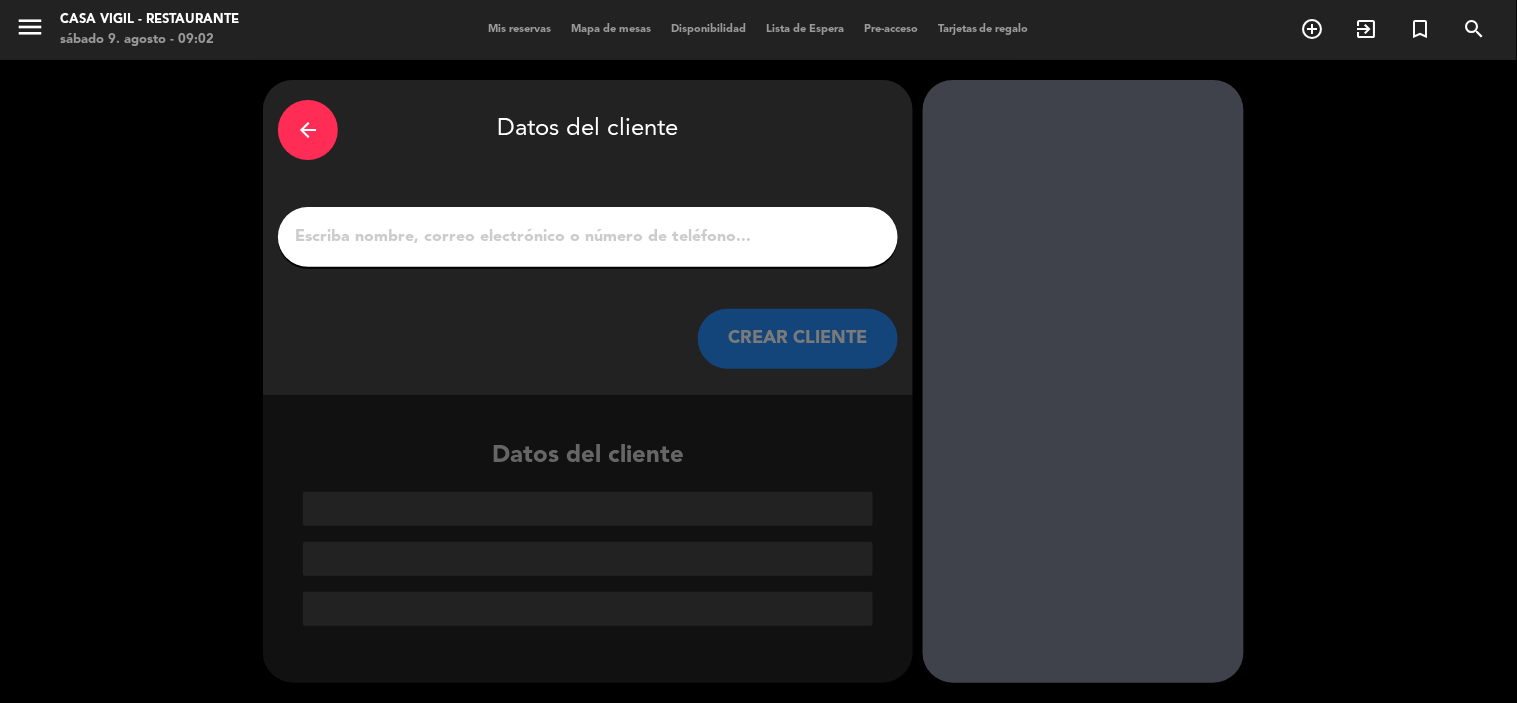 scroll, scrollTop: 0, scrollLeft: 0, axis: both 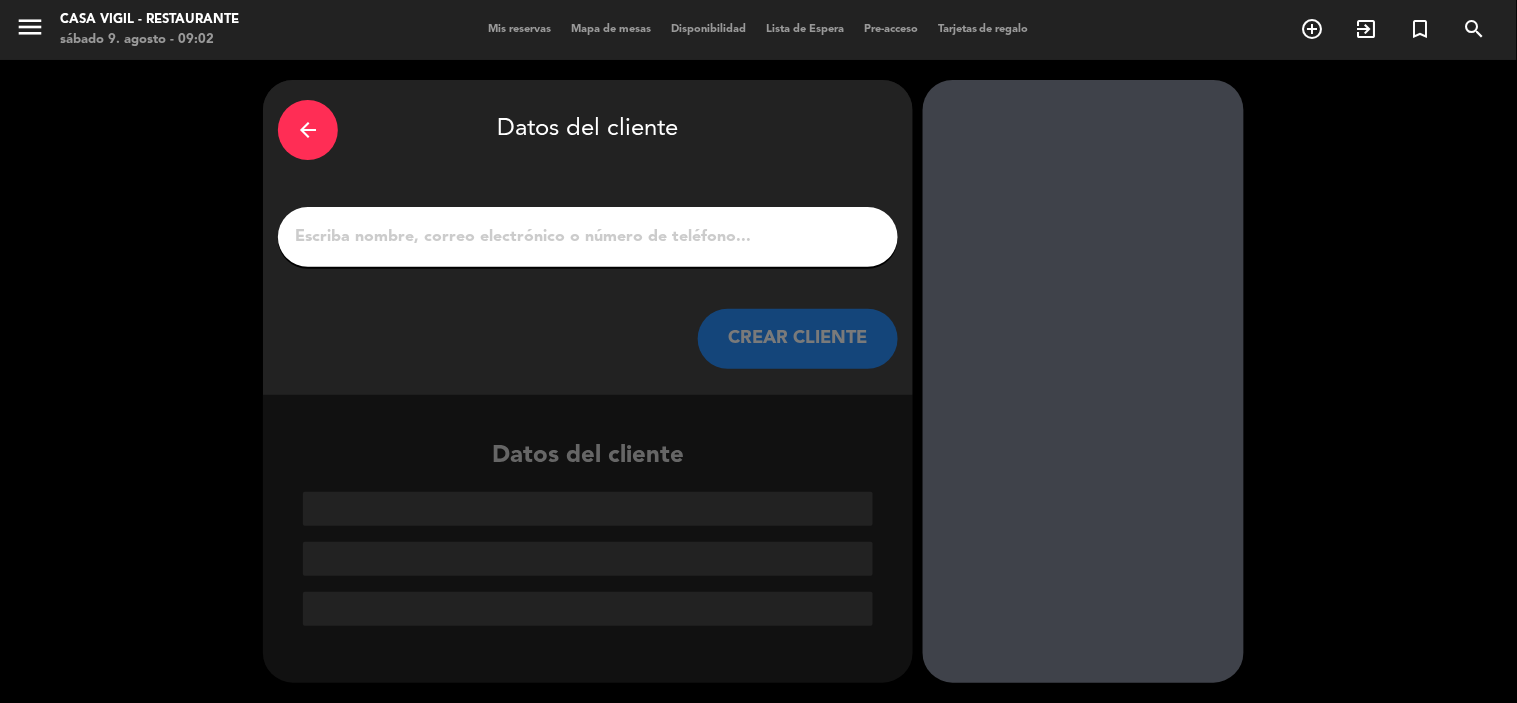 click on "1" at bounding box center (588, 237) 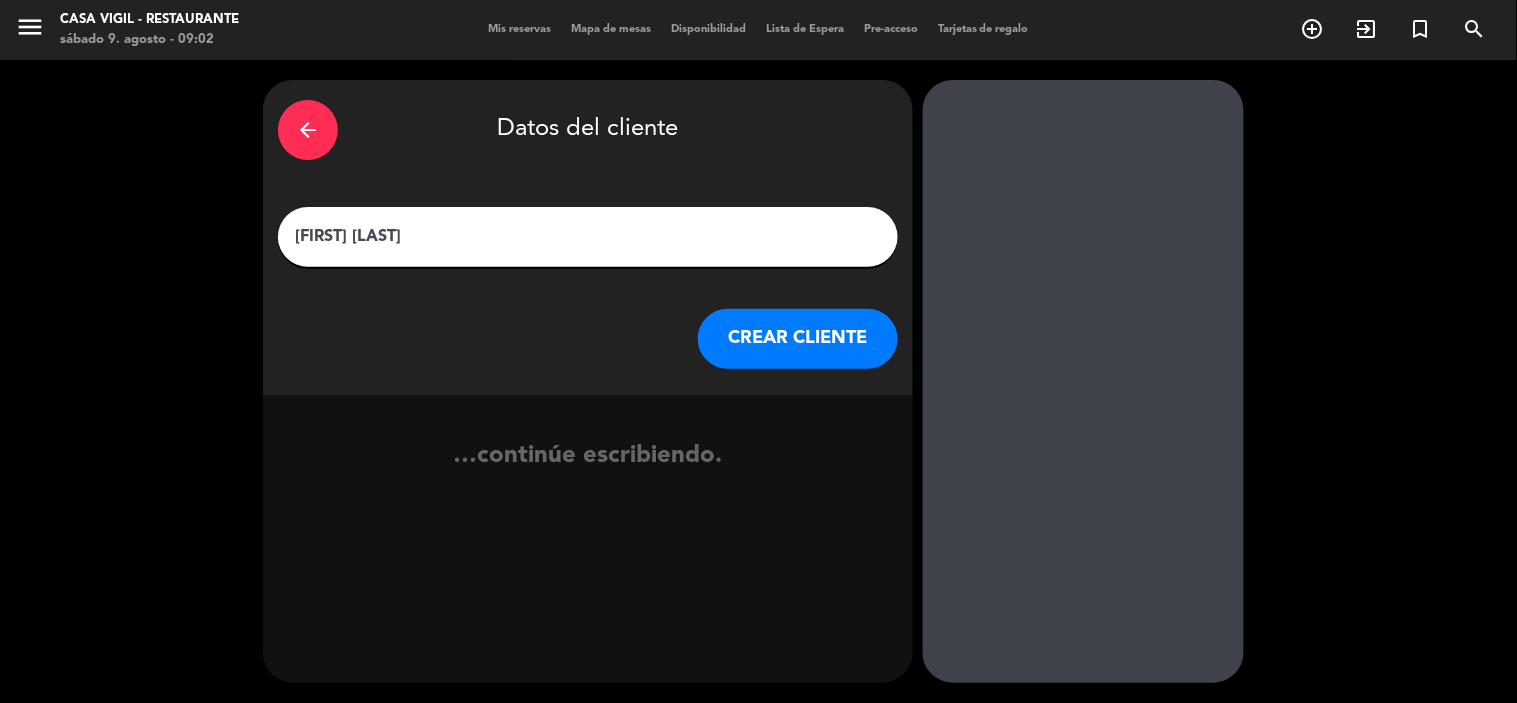 type on "[FIRST] [LAST]" 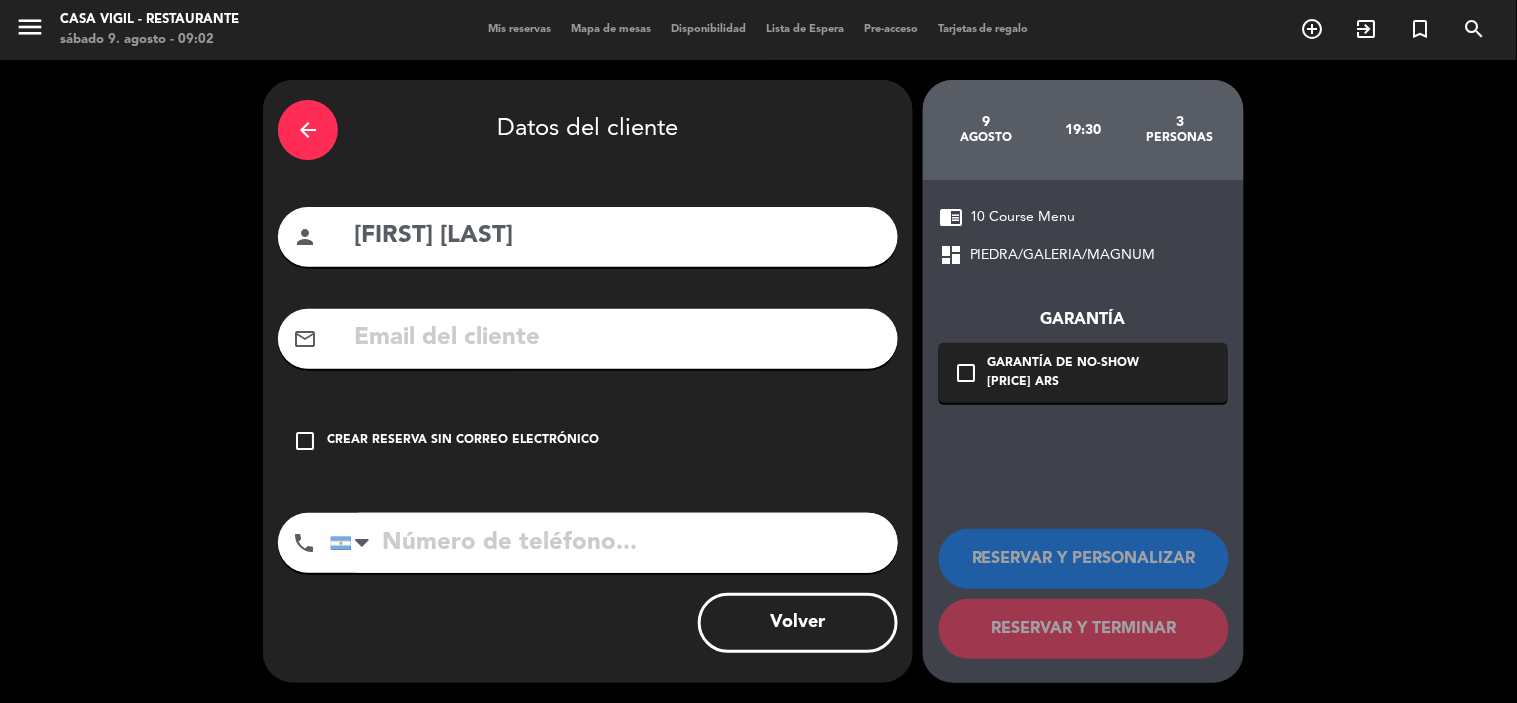 click on "check_box_outline_blank" at bounding box center (305, 441) 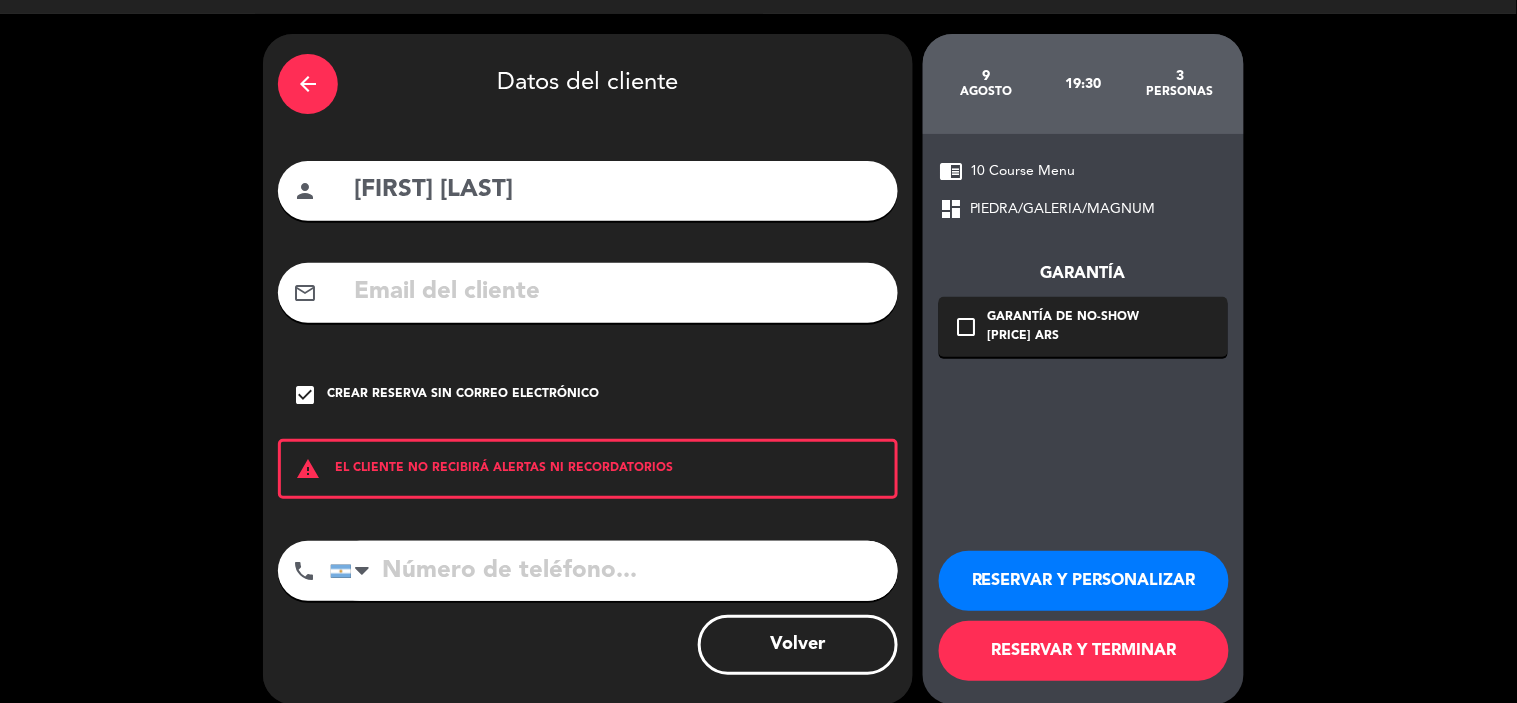 scroll, scrollTop: 67, scrollLeft: 0, axis: vertical 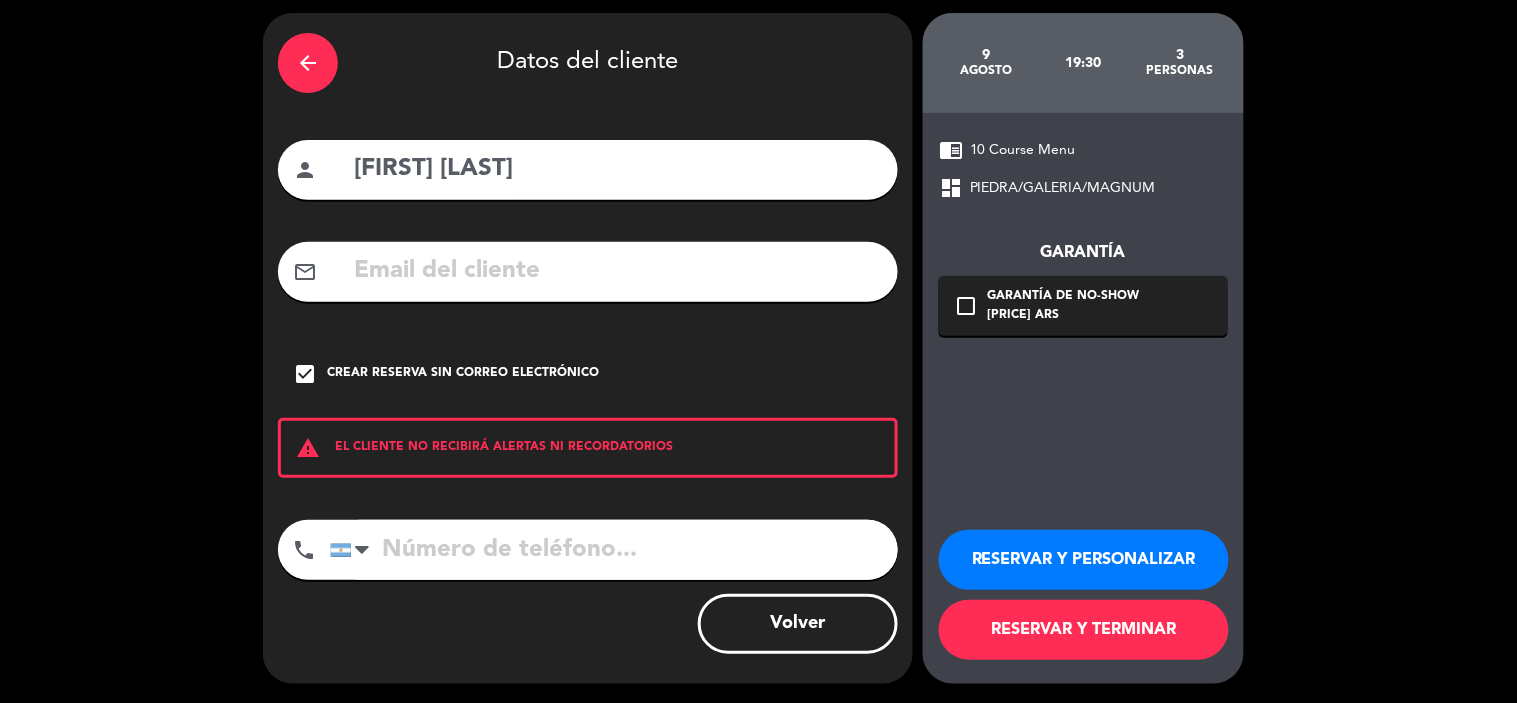 click on "RESERVAR Y PERSONALIZAR" at bounding box center [1084, 560] 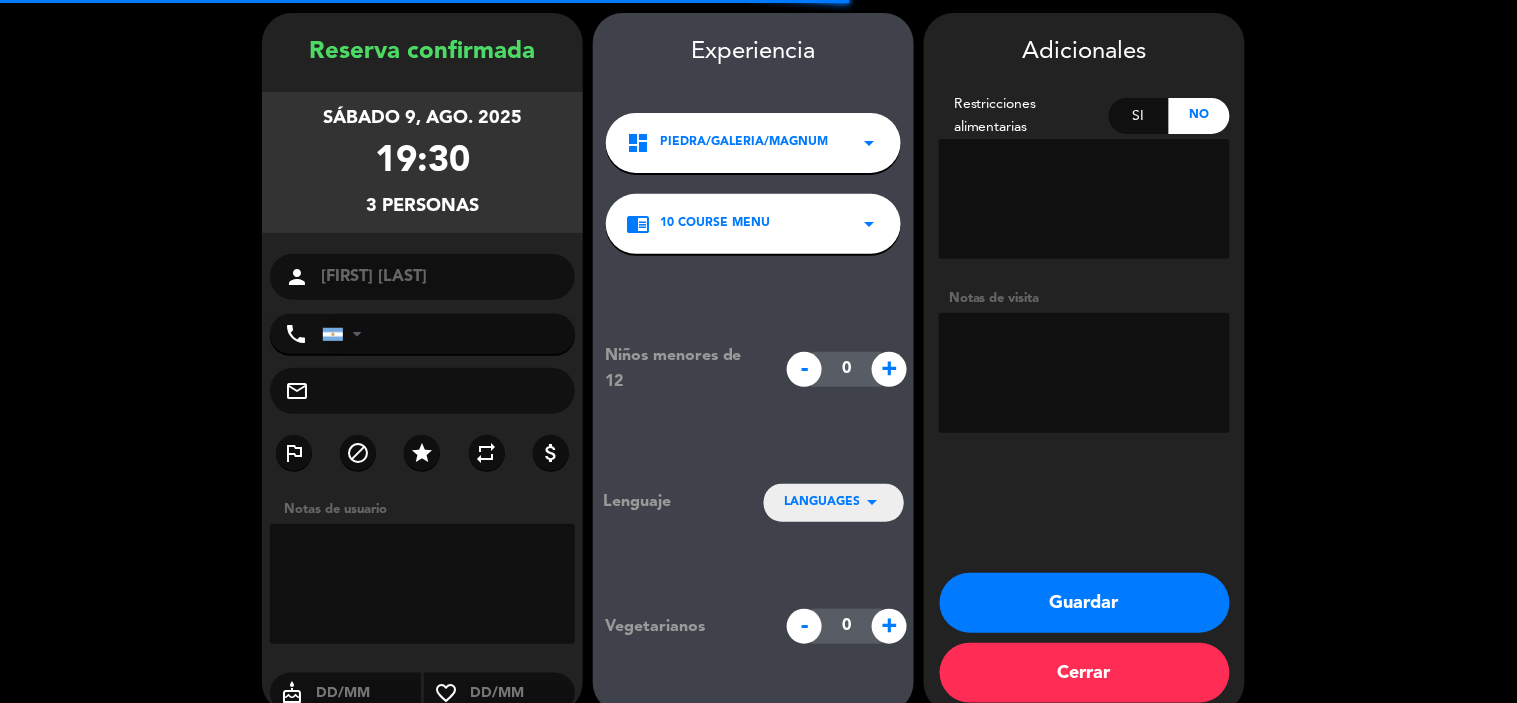 scroll, scrollTop: 80, scrollLeft: 0, axis: vertical 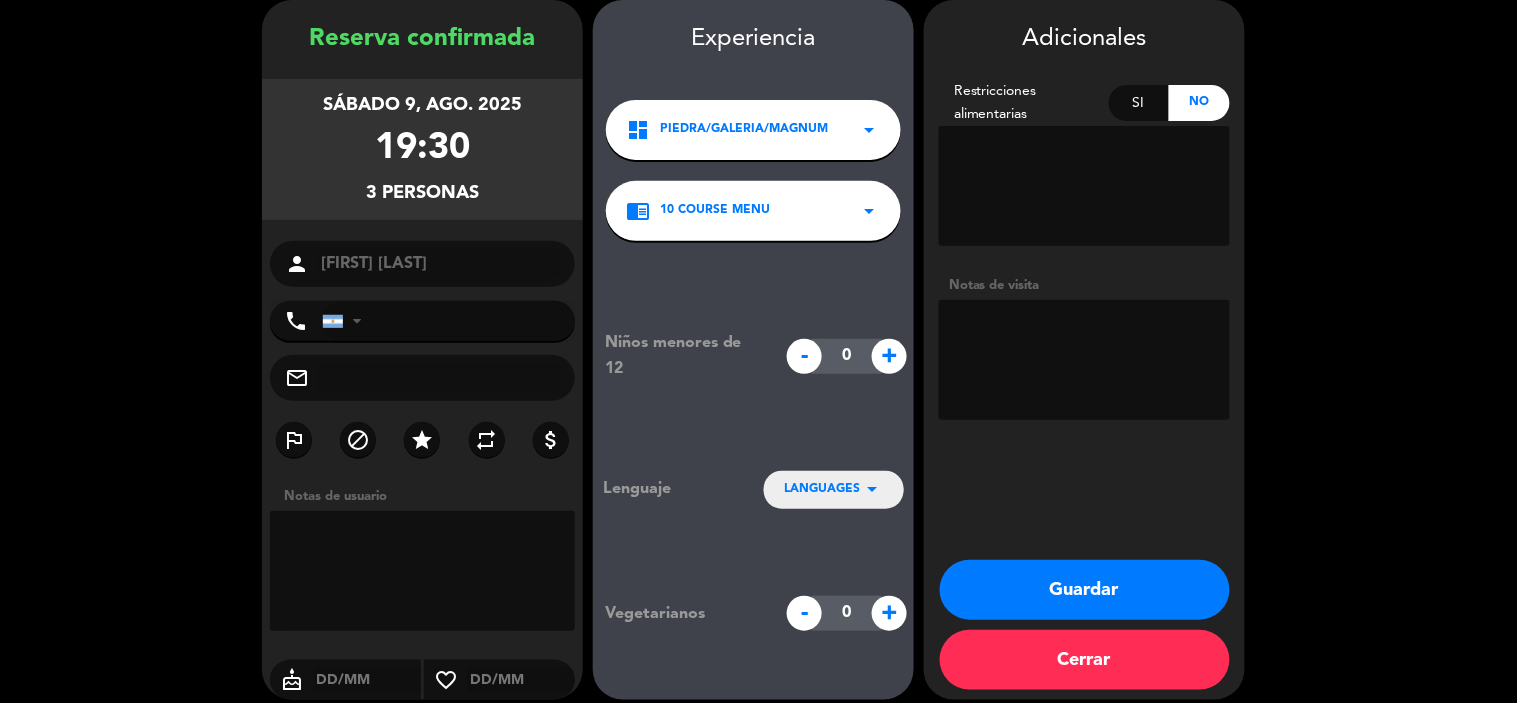 click on "arrow_drop_down" at bounding box center [872, 489] 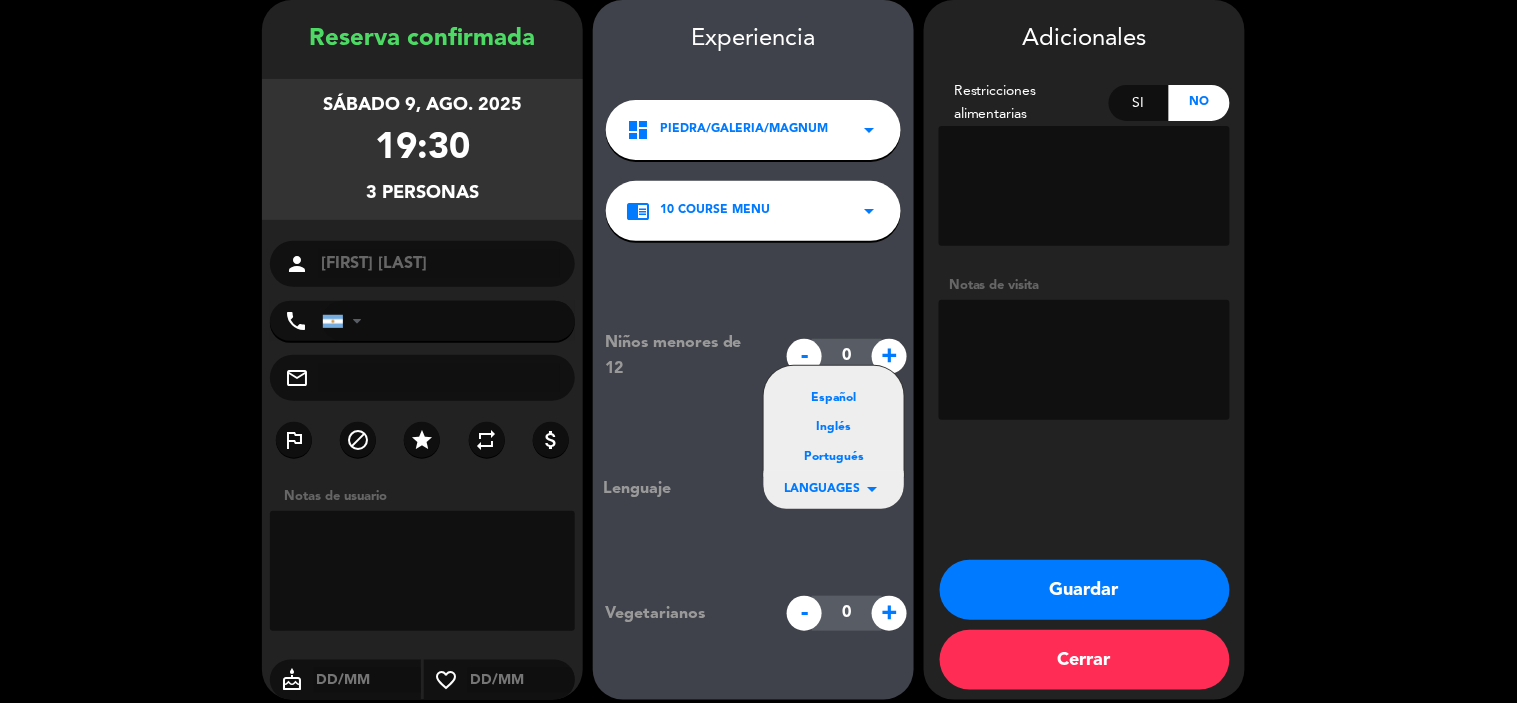 click on "Español" at bounding box center [834, 399] 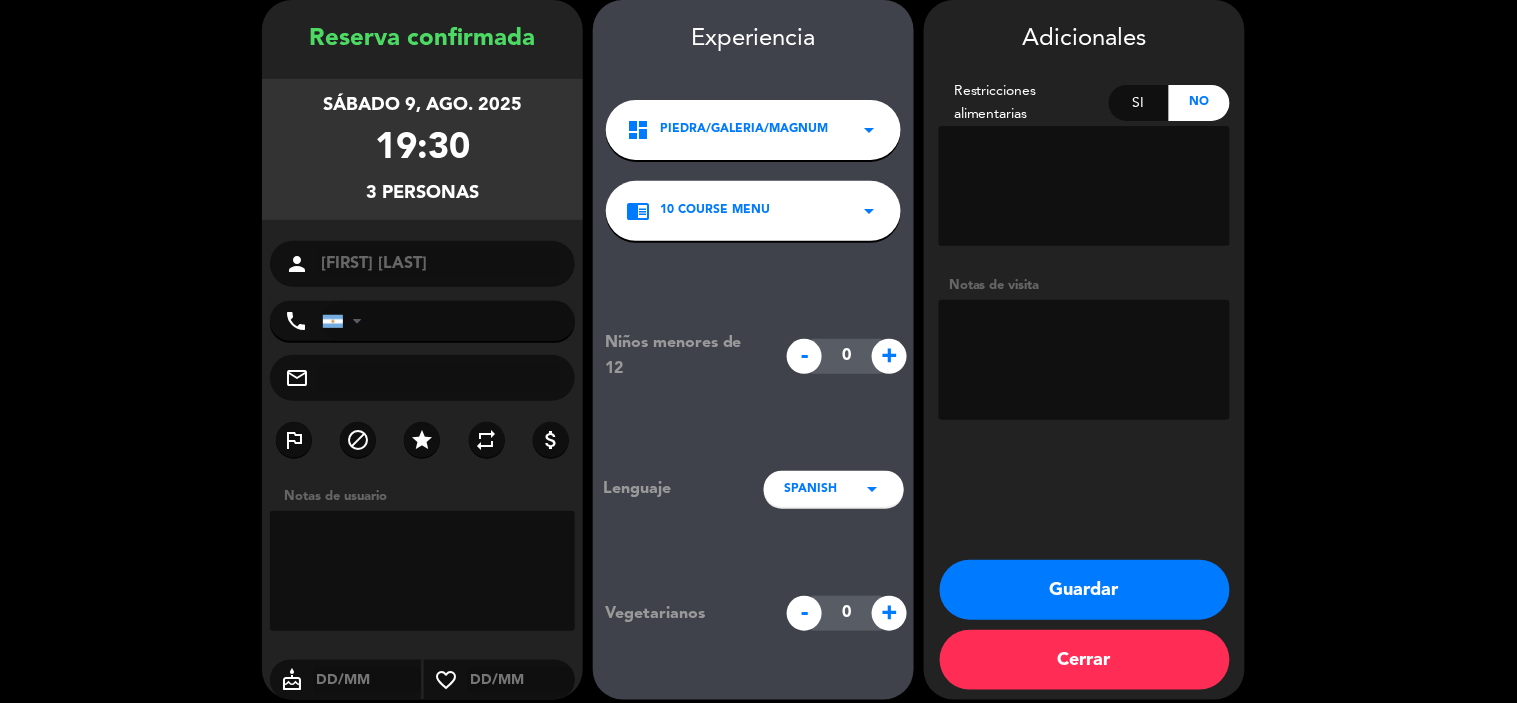 scroll, scrollTop: 96, scrollLeft: 0, axis: vertical 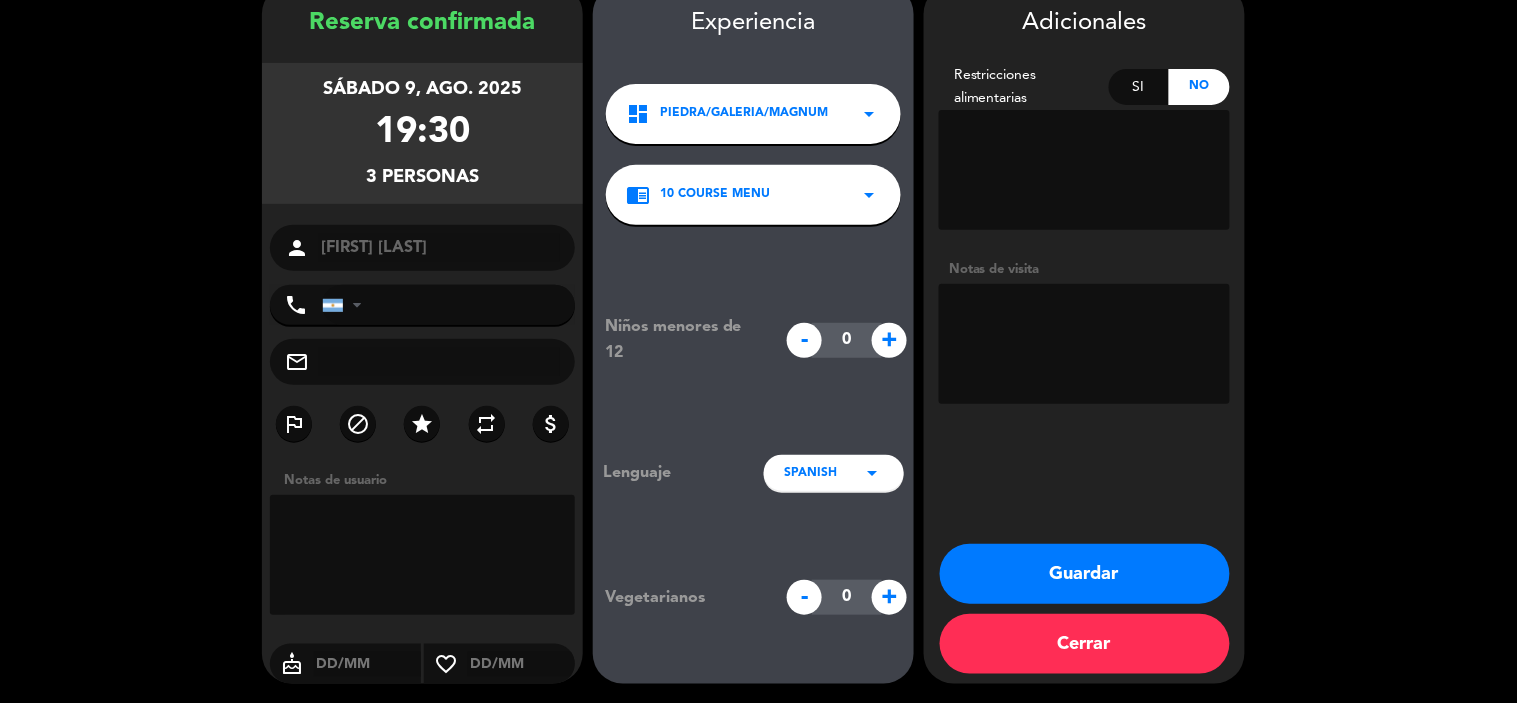 click at bounding box center (1084, 344) 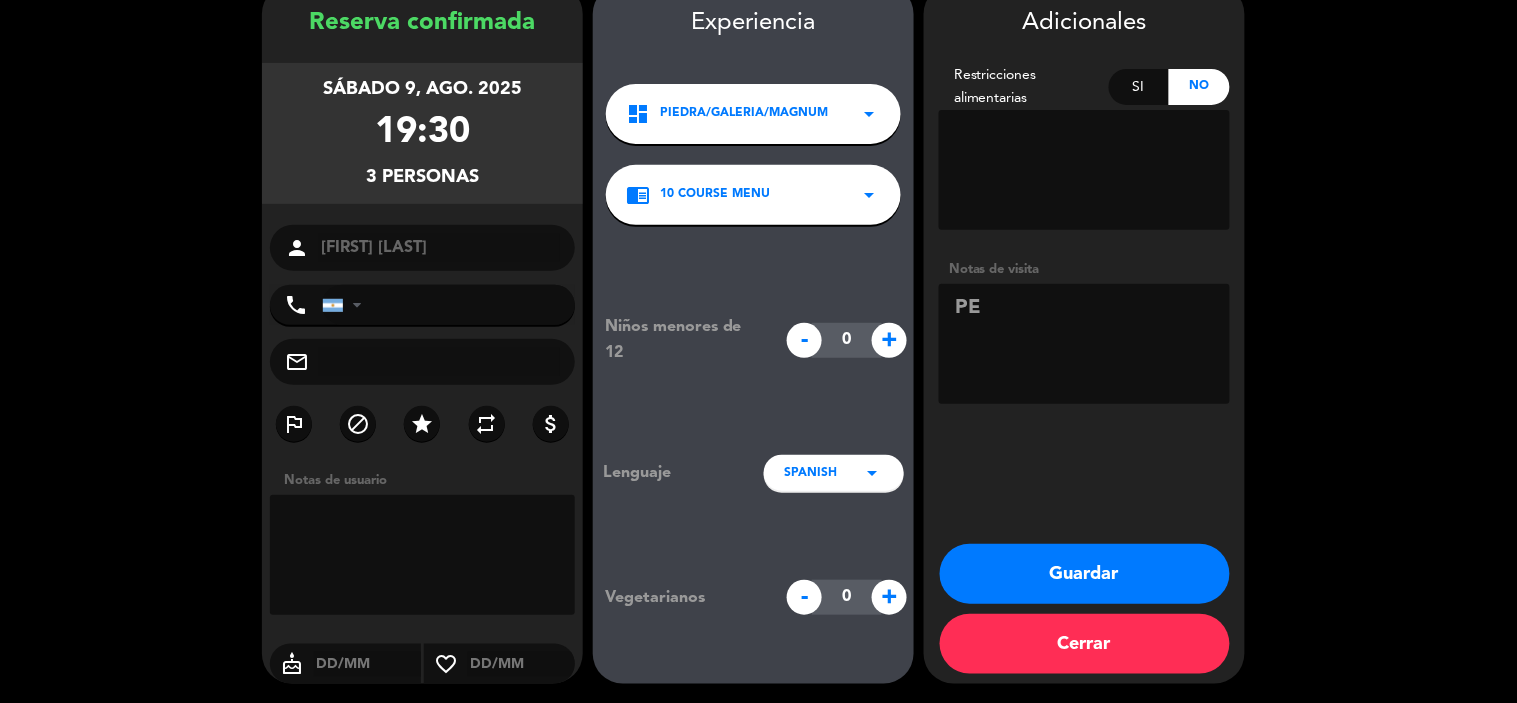 type on "P" 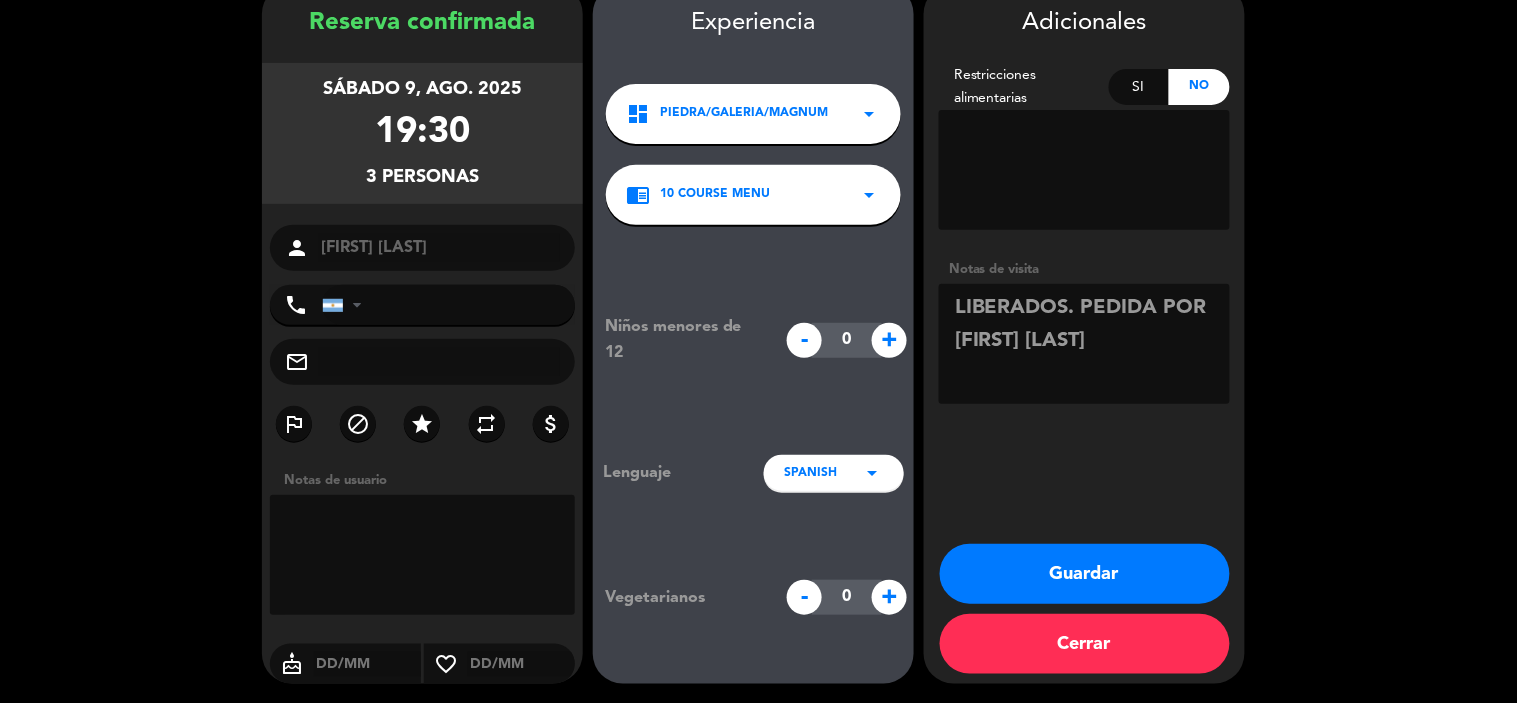 type on "LIBERADOS. PEDIDA POR [FIRST] [LAST]" 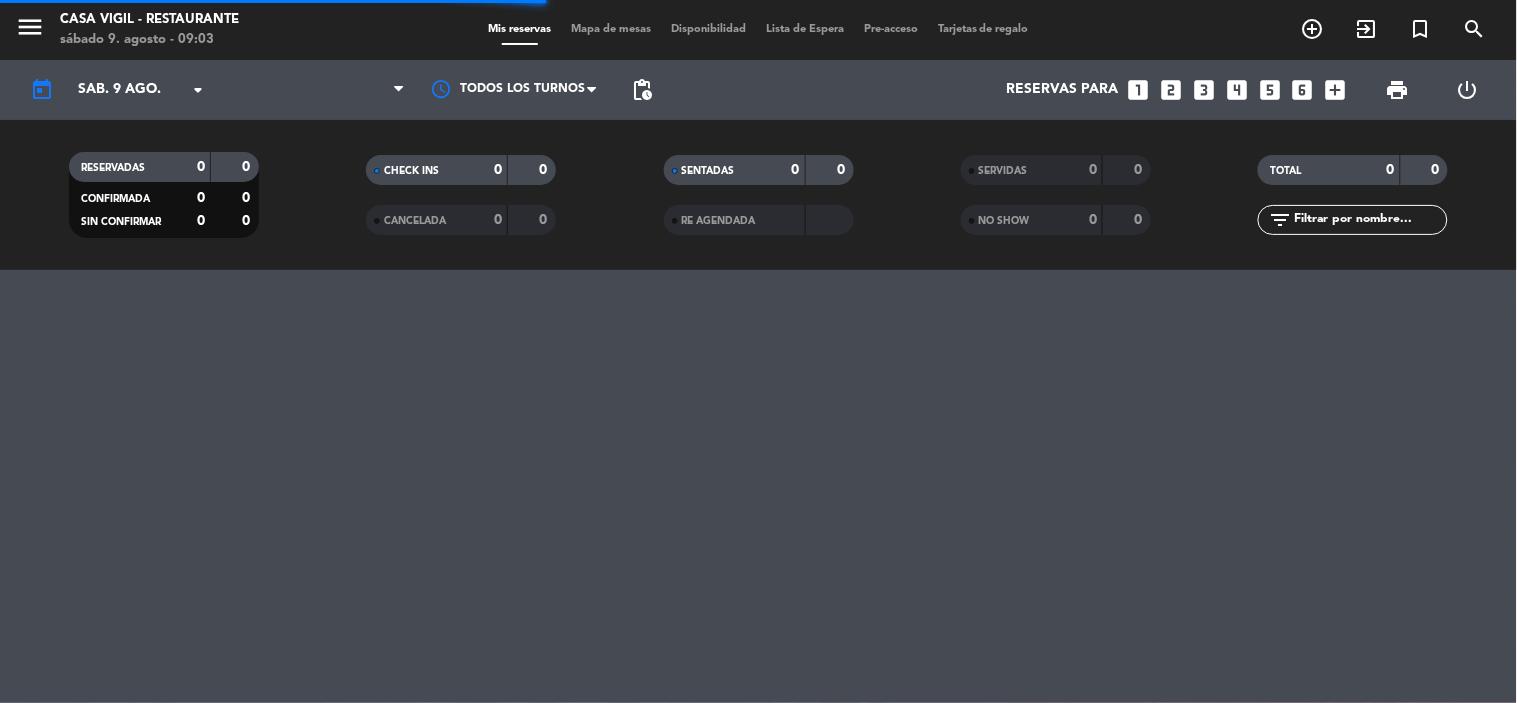 scroll, scrollTop: 0, scrollLeft: 0, axis: both 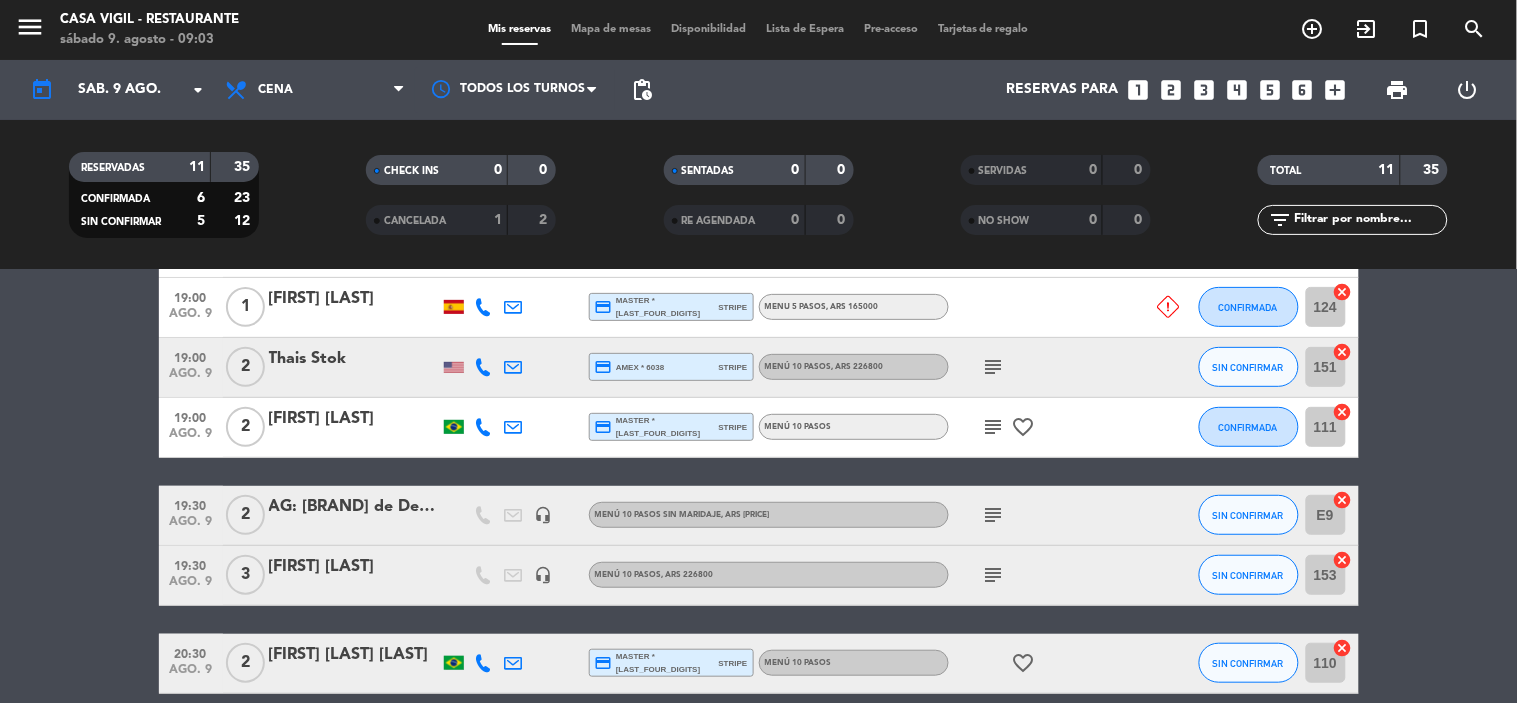 click on "subject" 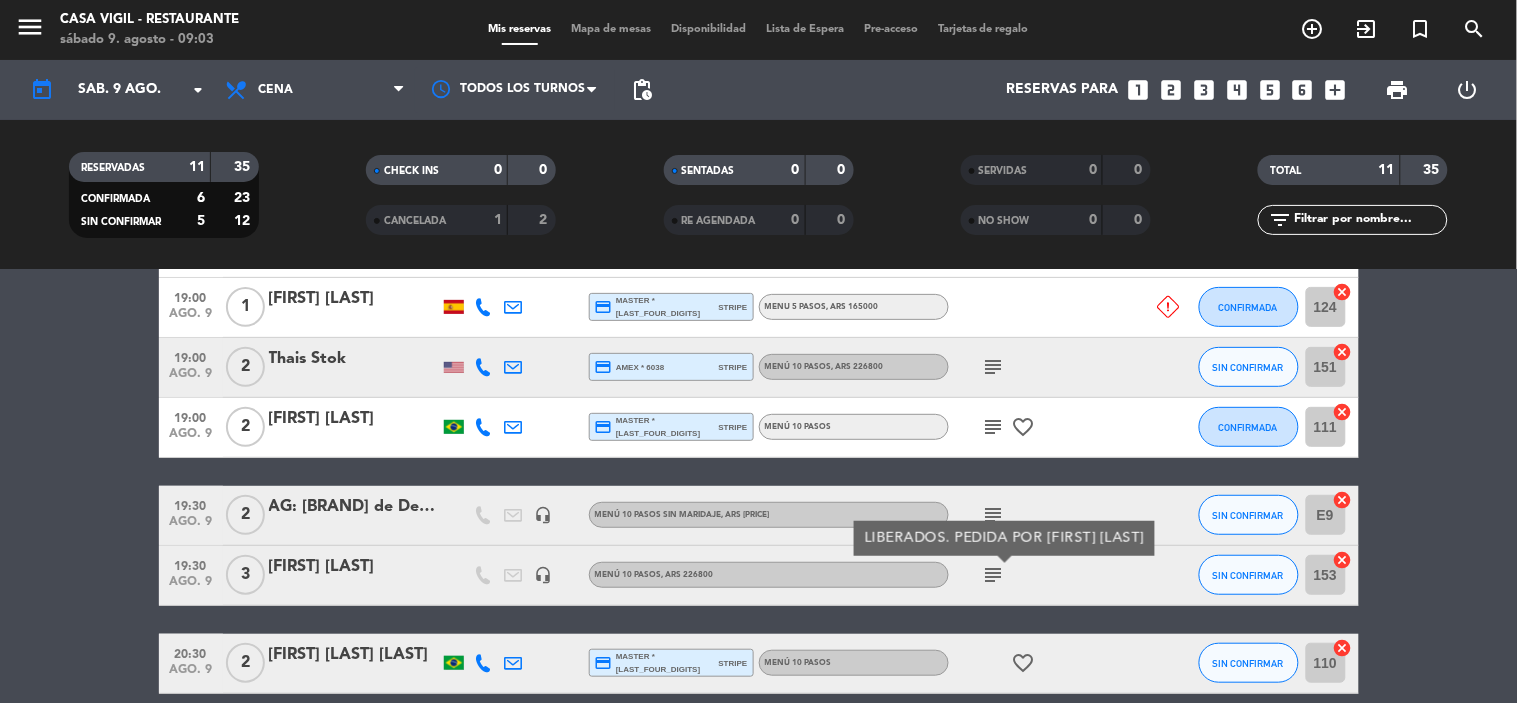 click on "subject" 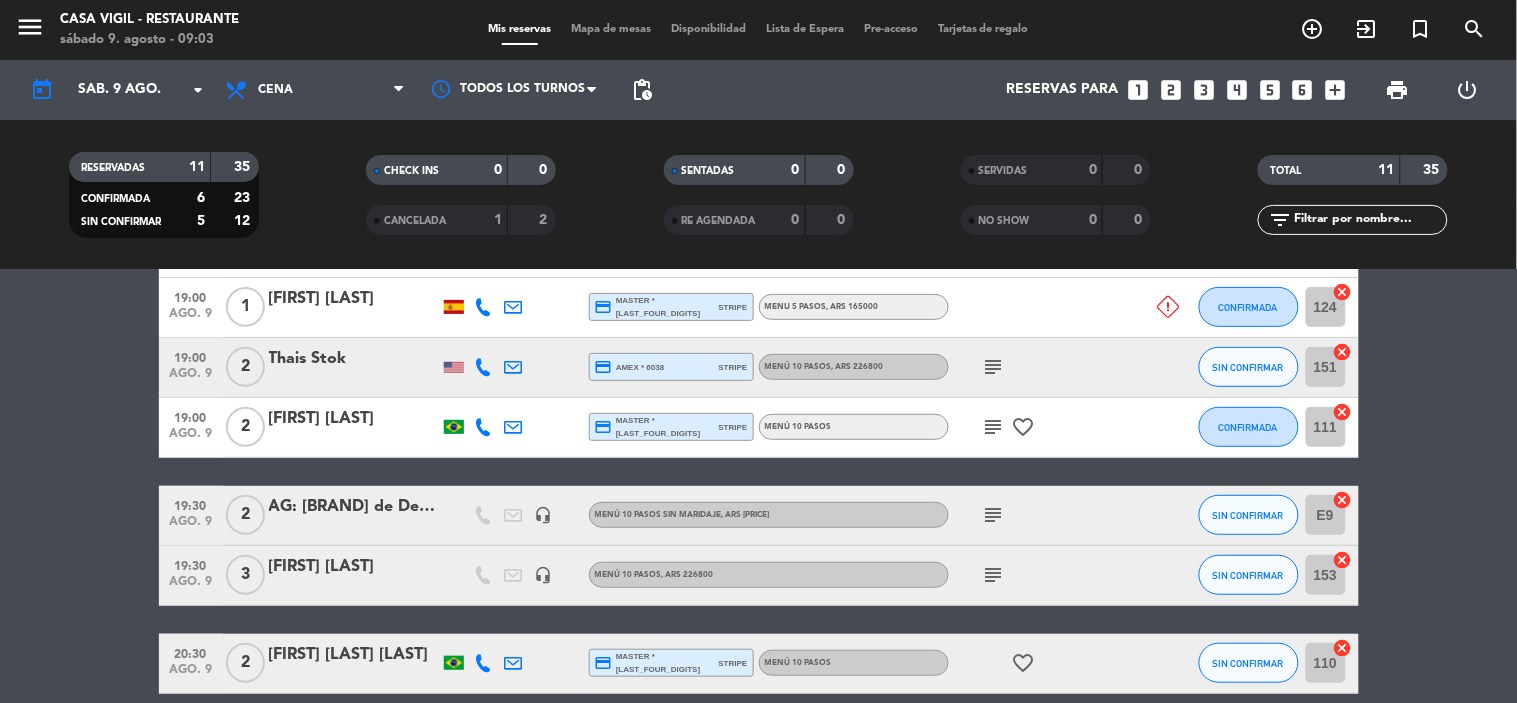scroll, scrollTop: 0, scrollLeft: 0, axis: both 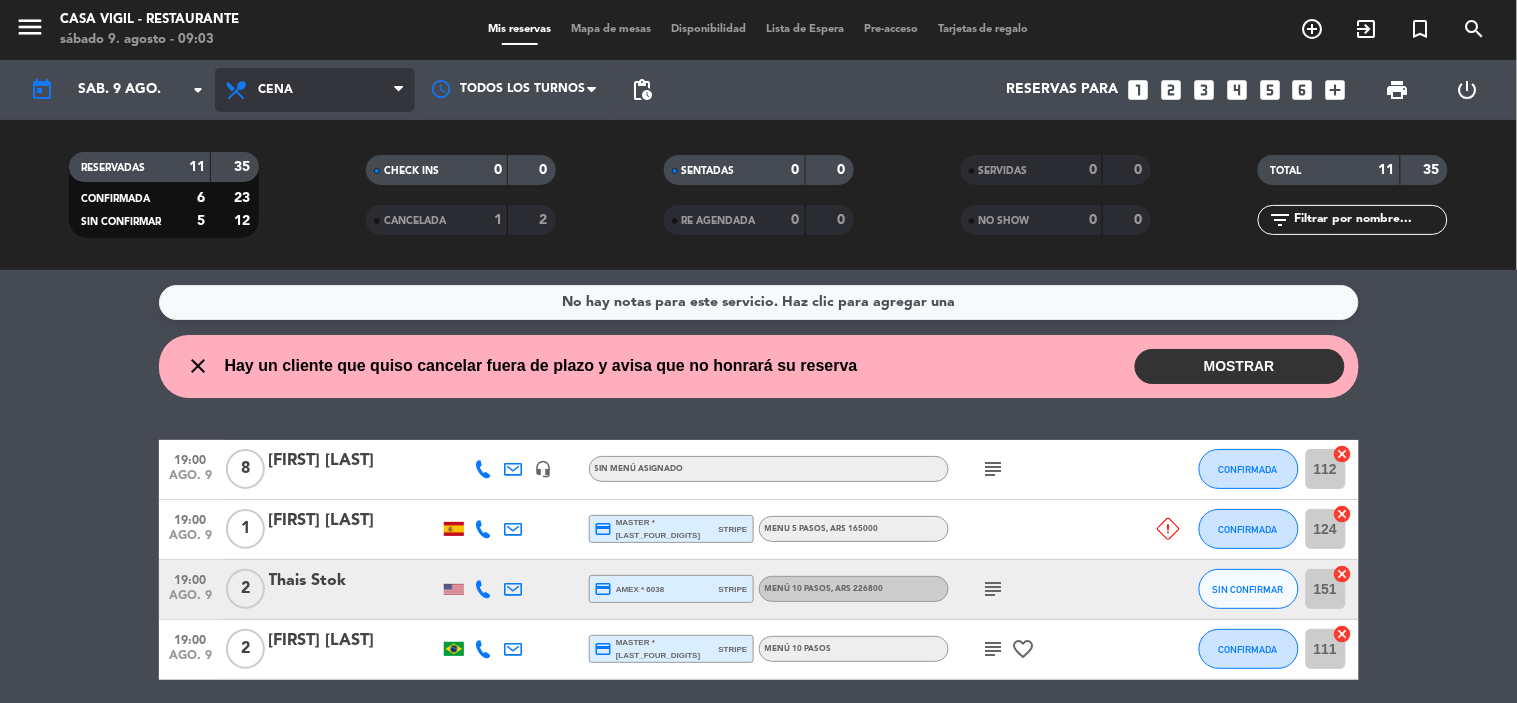 click on "Cena" at bounding box center (315, 90) 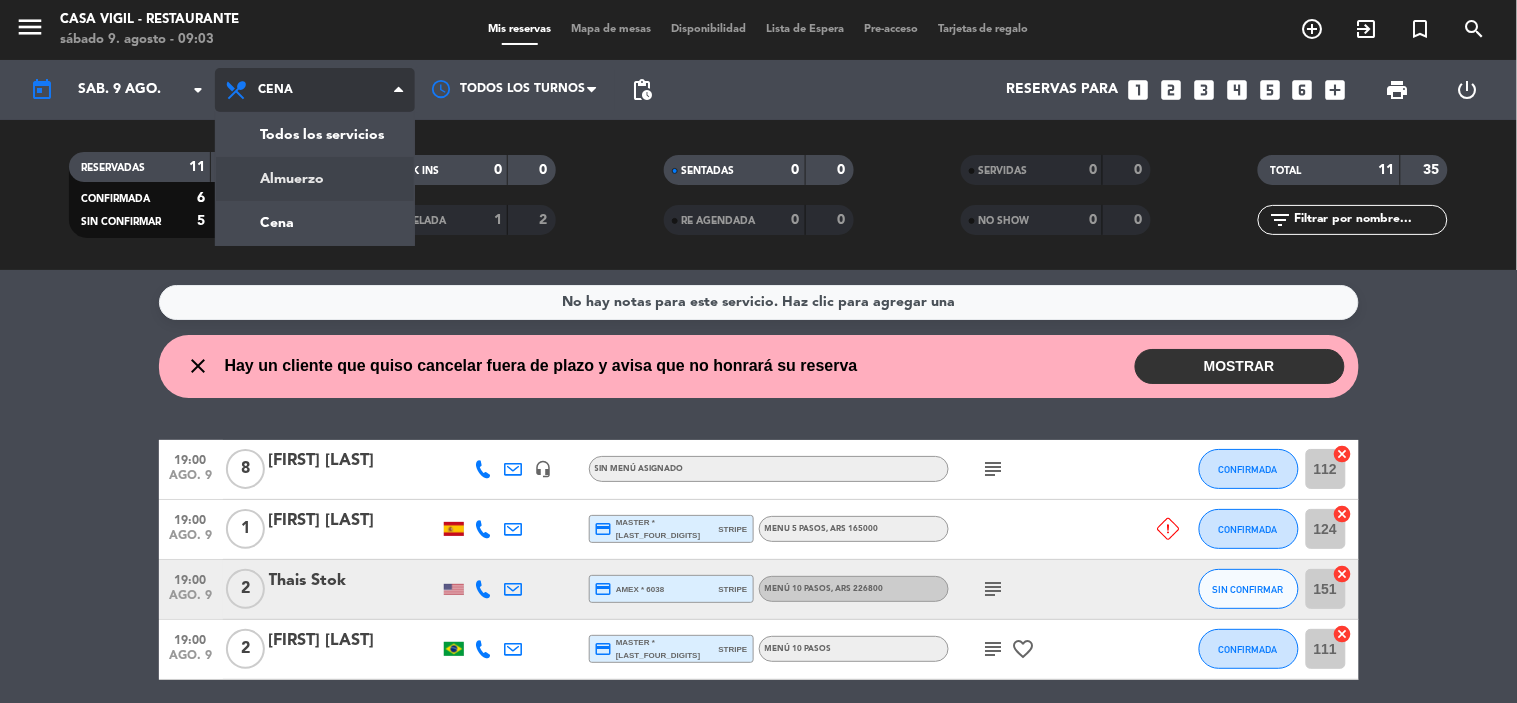 click on "menu  Casa Vigil - Restaurante   sábado 9. agosto - 09:03   Mis reservas   Mapa de mesas   Disponibilidad   Lista de Espera   Pre-acceso   Tarjetas de regalo  add_circle_outline exit_to_app turned_in_not search today    sáb. 9 ago. arrow_drop_down  Todos los servicios  Almuerzo  Cena  Cena  Todos los servicios  Almuerzo  Cena Todos los turnos pending_actions  Reservas para   looks_one   looks_two   looks_3   looks_4   looks_5   looks_6   add_box  print  power_settings_new   RESERVADAS   11   35   CONFIRMADA   6   23   SIN CONFIRMAR   5   12   CHECK INS   0   0   CANCELADA   1   2   SENTADAS   0   0   RE AGENDADA   0   0   SERVIDAS   0   0   NO SHOW   0   0   TOTAL   11   35  filter_list" 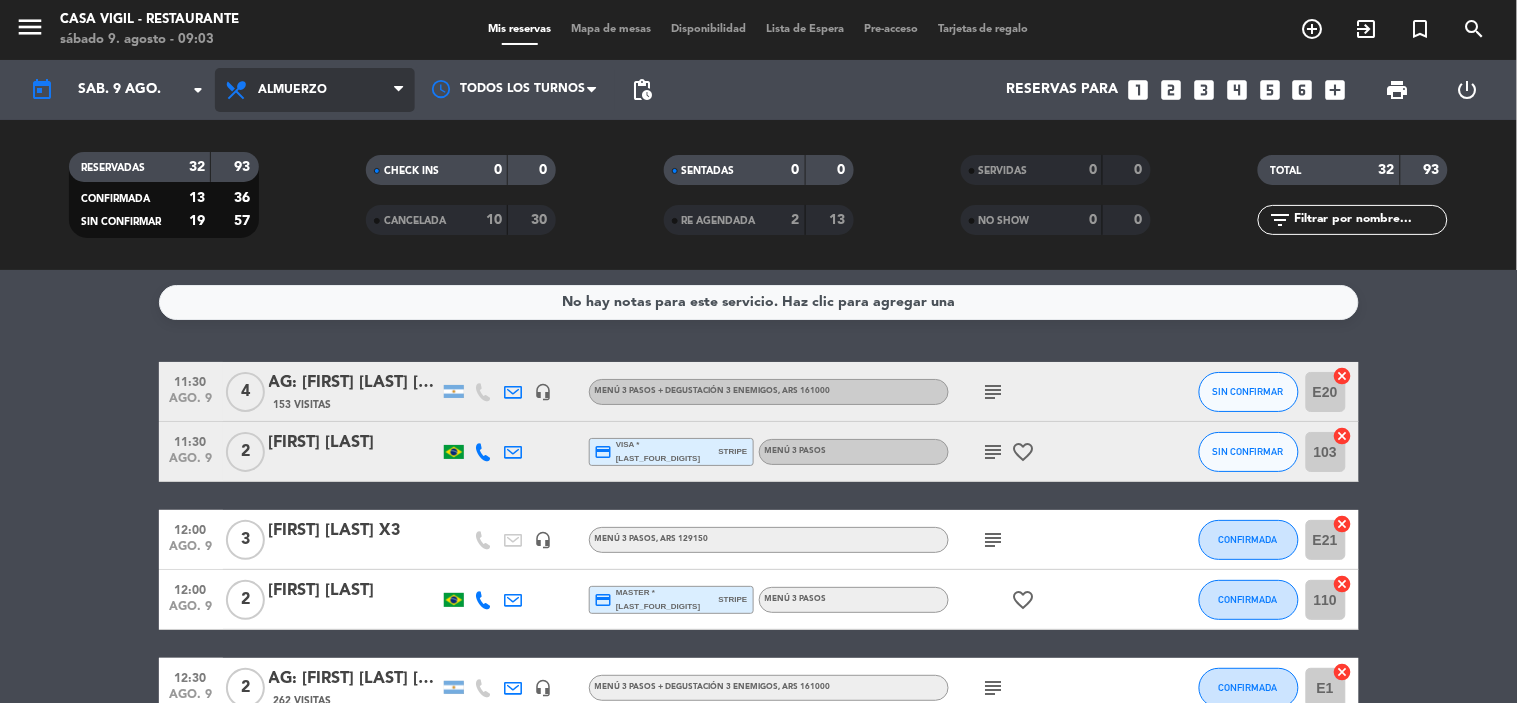click on "Almuerzo" at bounding box center [315, 90] 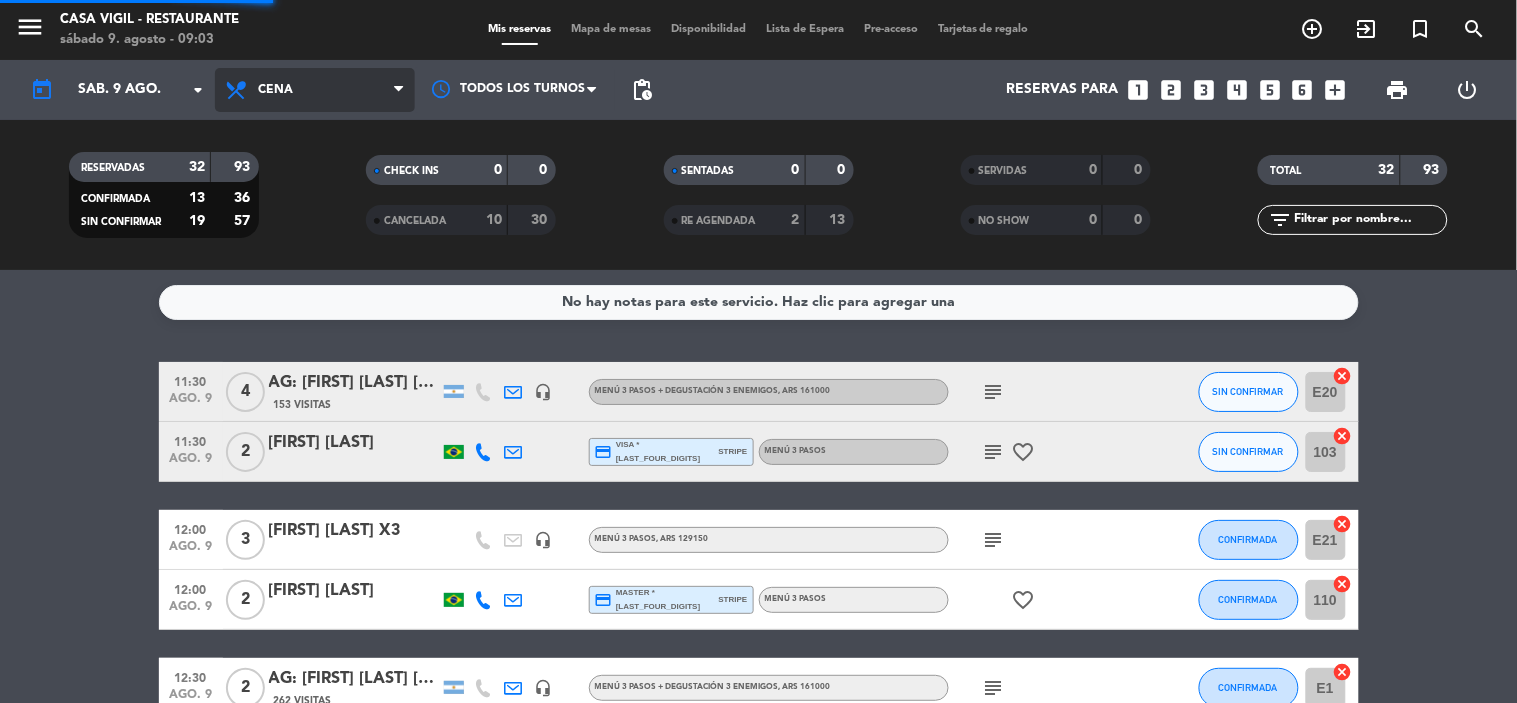 click on "menu  Casa Vigil - Restaurante   sábado 9. agosto - 09:03   Mis reservas   Mapa de mesas   Disponibilidad   Lista de Espera   Pre-acceso   Tarjetas de regalo  add_circle_outline exit_to_app turned_in_not search today    sáb. 9 ago. arrow_drop_down  Todos los servicios  Almuerzo  Cena  Cena  Todos los servicios  Almuerzo  Cena Todos los turnos pending_actions  Reservas para   looks_one   looks_two   looks_3   looks_4   looks_5   looks_6   add_box  print  power_settings_new   RESERVADAS   32   93   CONFIRMADA   13   36   SIN CONFIRMAR   19   57   CHECK INS   0   0   CANCELADA   10   30   SENTADAS   0   0   RE AGENDADA   2   13   SERVIDAS   0   0   NO SHOW   0   0   TOTAL   32   93  filter_list" 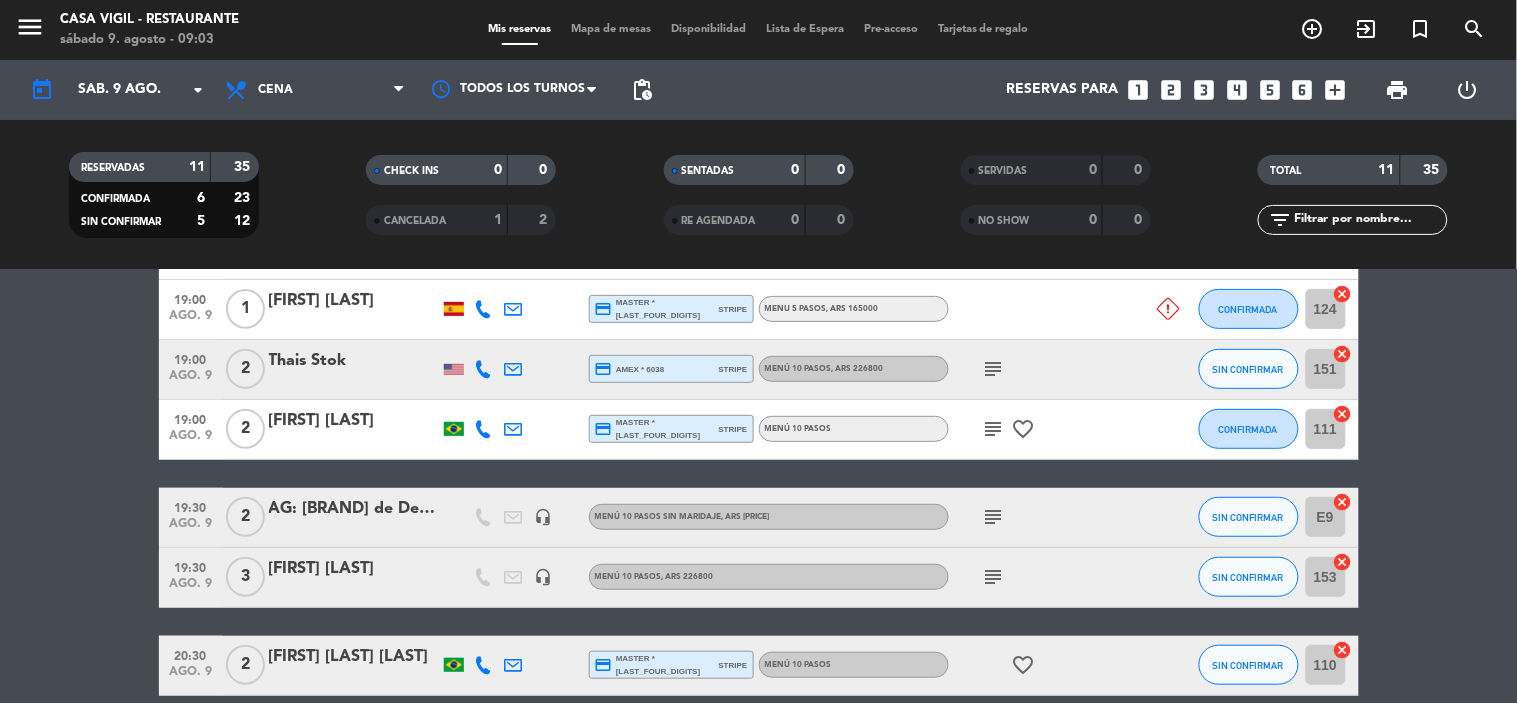 scroll, scrollTop: 222, scrollLeft: 0, axis: vertical 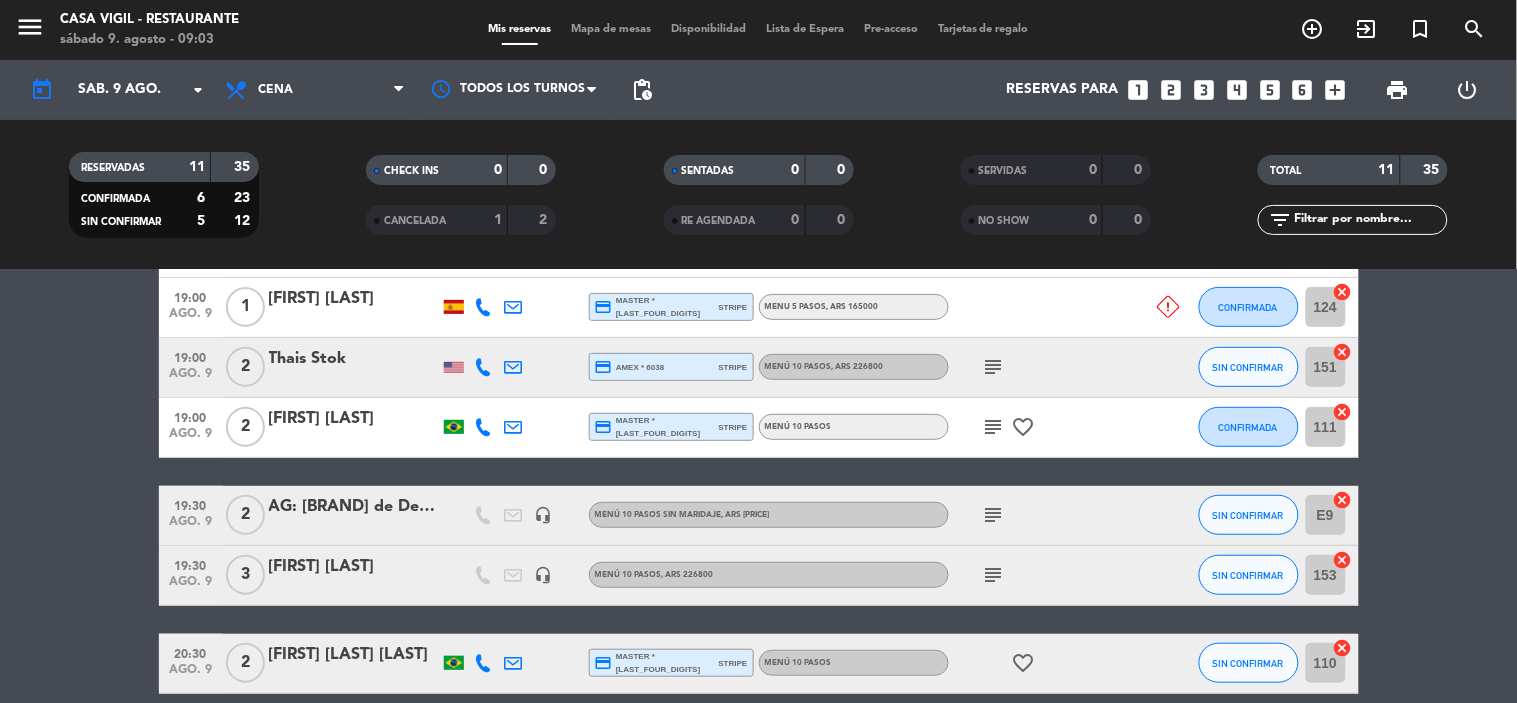 click on "[FIRST] [LAST]" 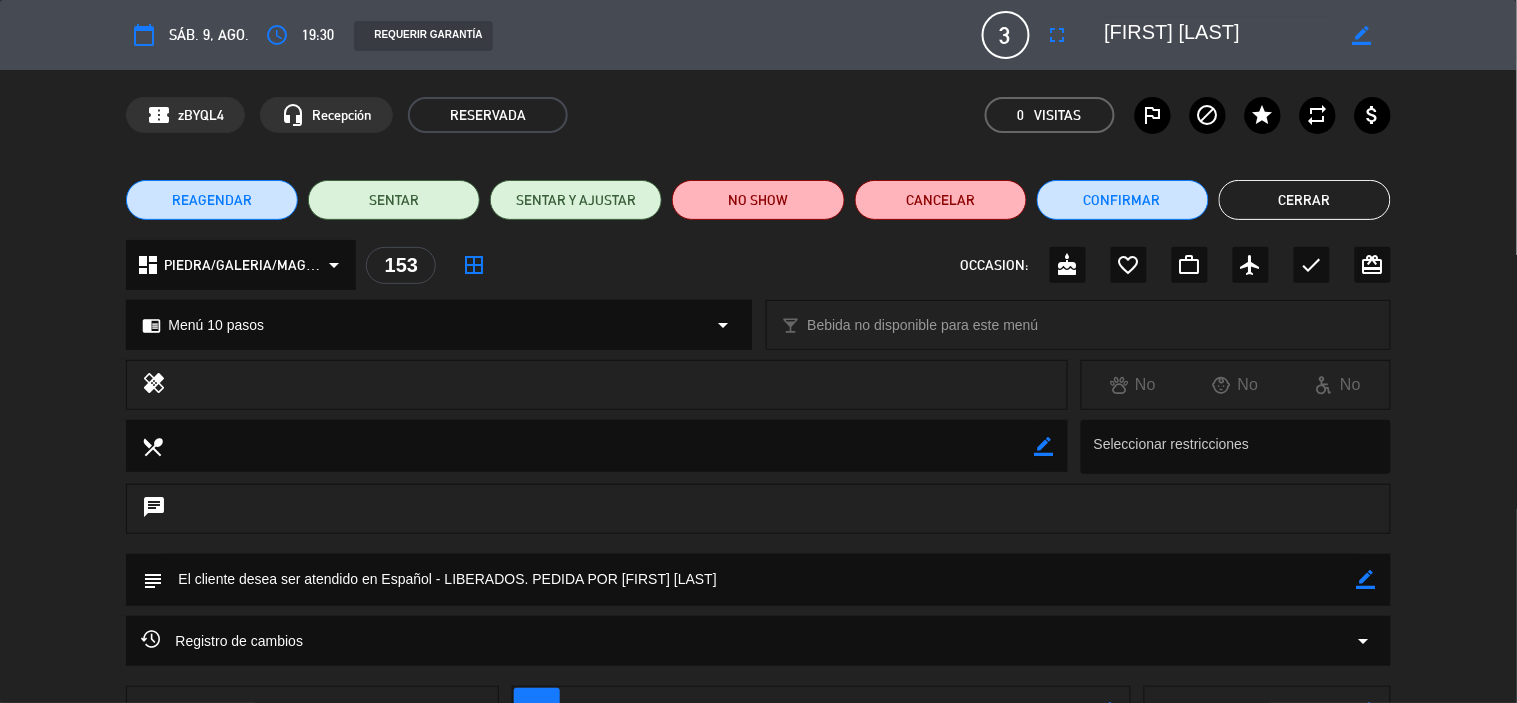 click on "Cerrar" 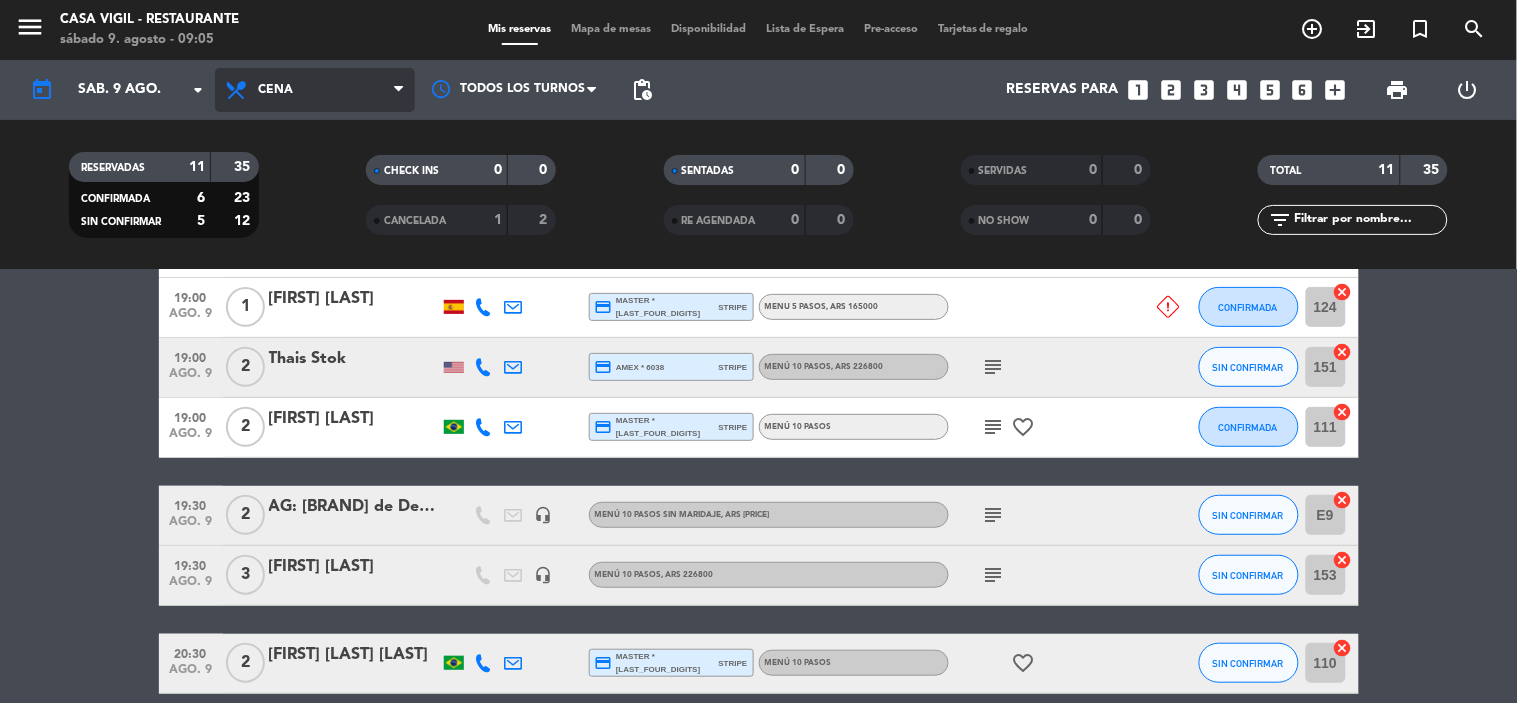 click on "Cena" at bounding box center (315, 90) 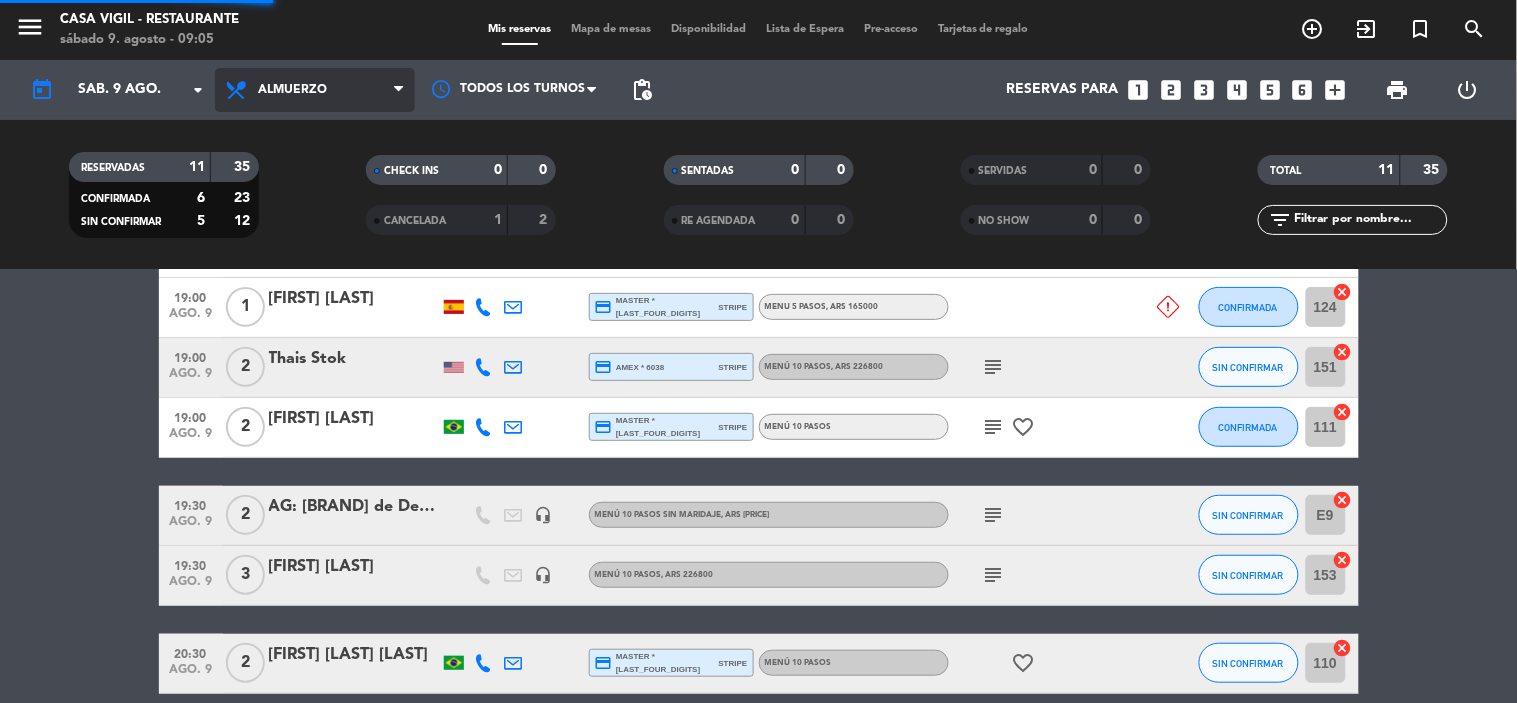 click on "menu  Casa Vigil - Restaurante   sábado 9. agosto - 09:05   Mis reservas   Mapa de mesas   Disponibilidad   Lista de Espera   Pre-acceso   Tarjetas de regalo  add_circle_outline exit_to_app turned_in_not search today    sáb. 9 ago. arrow_drop_down  Todos los servicios  Almuerzo  Cena  Almuerzo  Todos los servicios  Almuerzo  Cena Todos los turnos pending_actions  Reservas para   looks_one   looks_two   looks_3   looks_4   looks_5   looks_6   add_box  print  power_settings_new   RESERVADAS   11   35   CONFIRMADA   6   23   SIN CONFIRMAR   5   12   CHECK INS   0   0   CANCELADA   1   2   SENTADAS   0   0   RE AGENDADA   0   0   SERVIDAS   0   0   NO SHOW   0   0   TOTAL   11   35  filter_list" 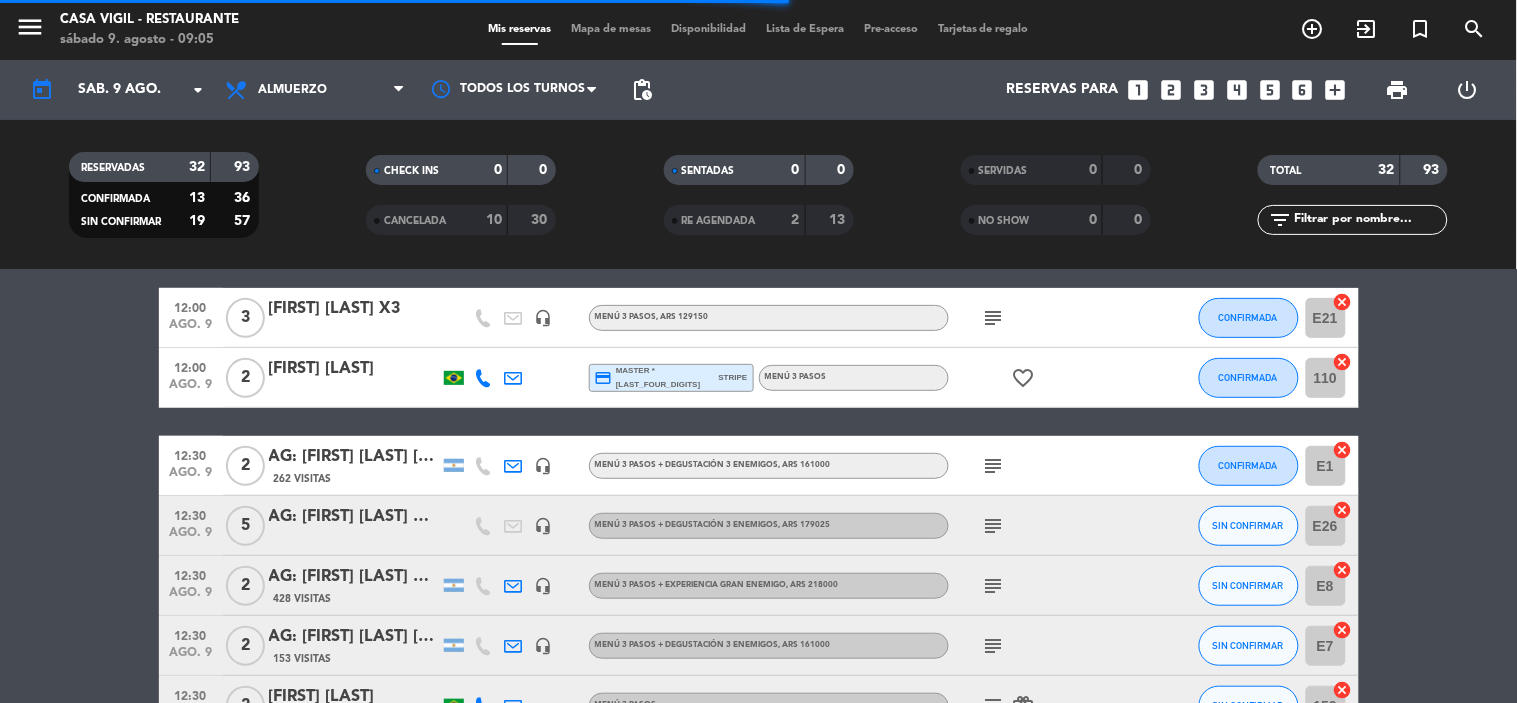 scroll, scrollTop: 144, scrollLeft: 0, axis: vertical 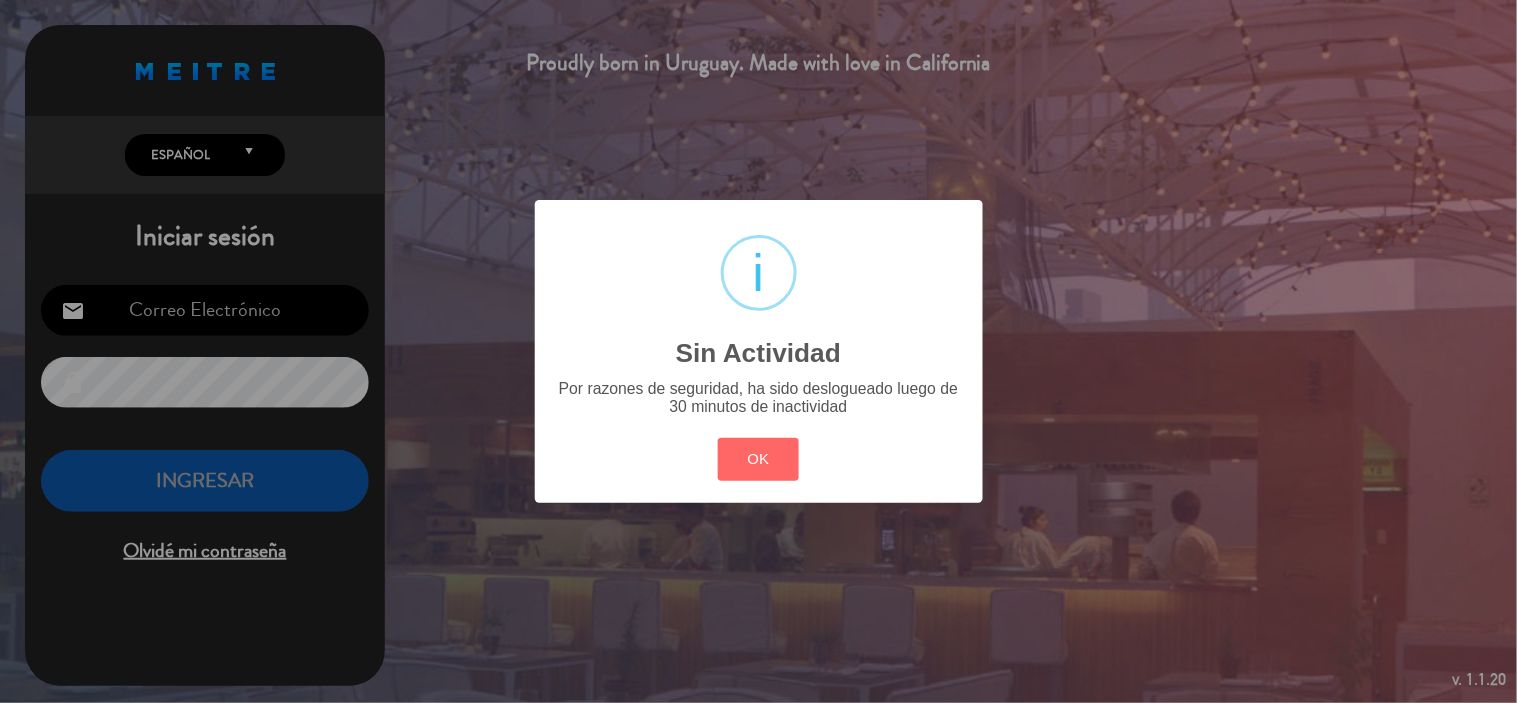 type 